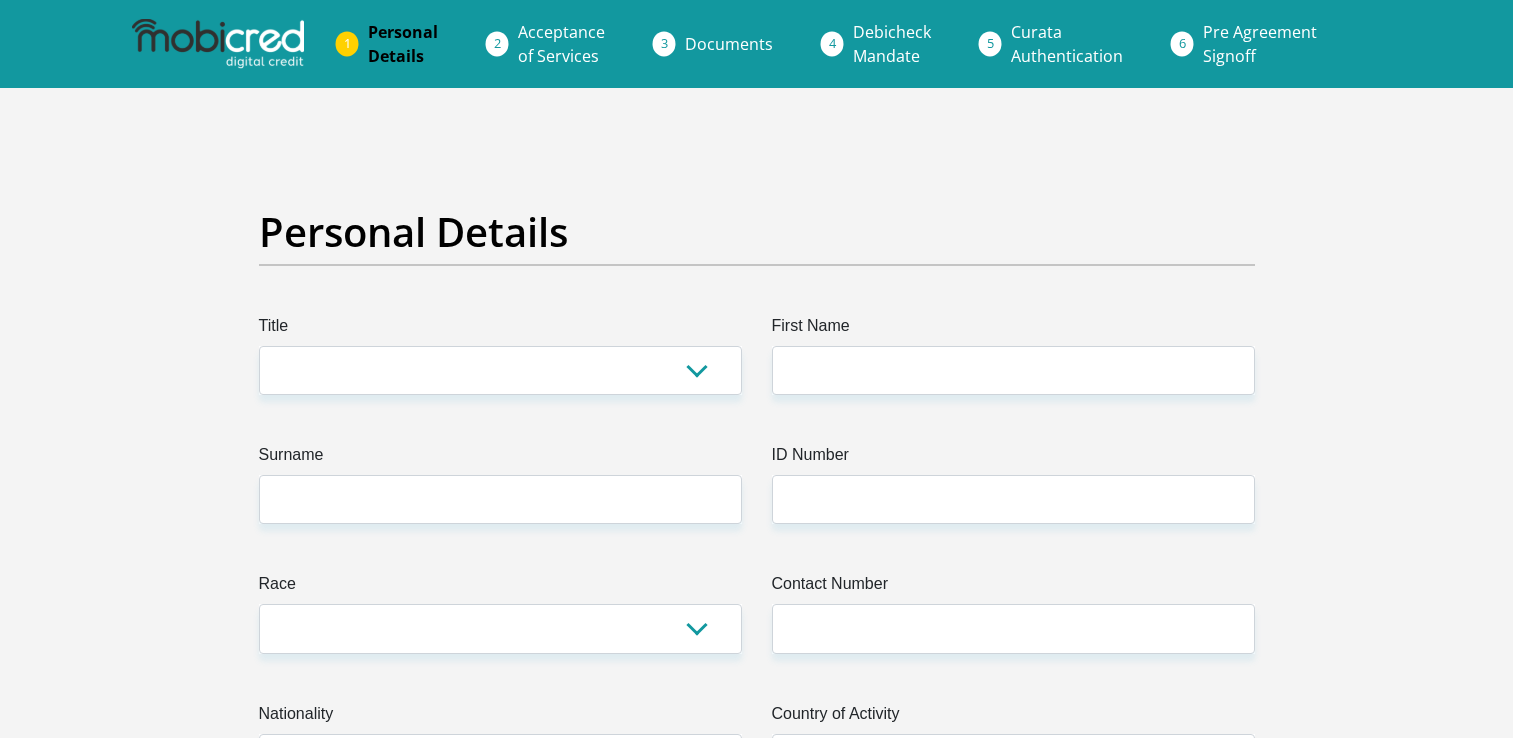 scroll, scrollTop: 0, scrollLeft: 0, axis: both 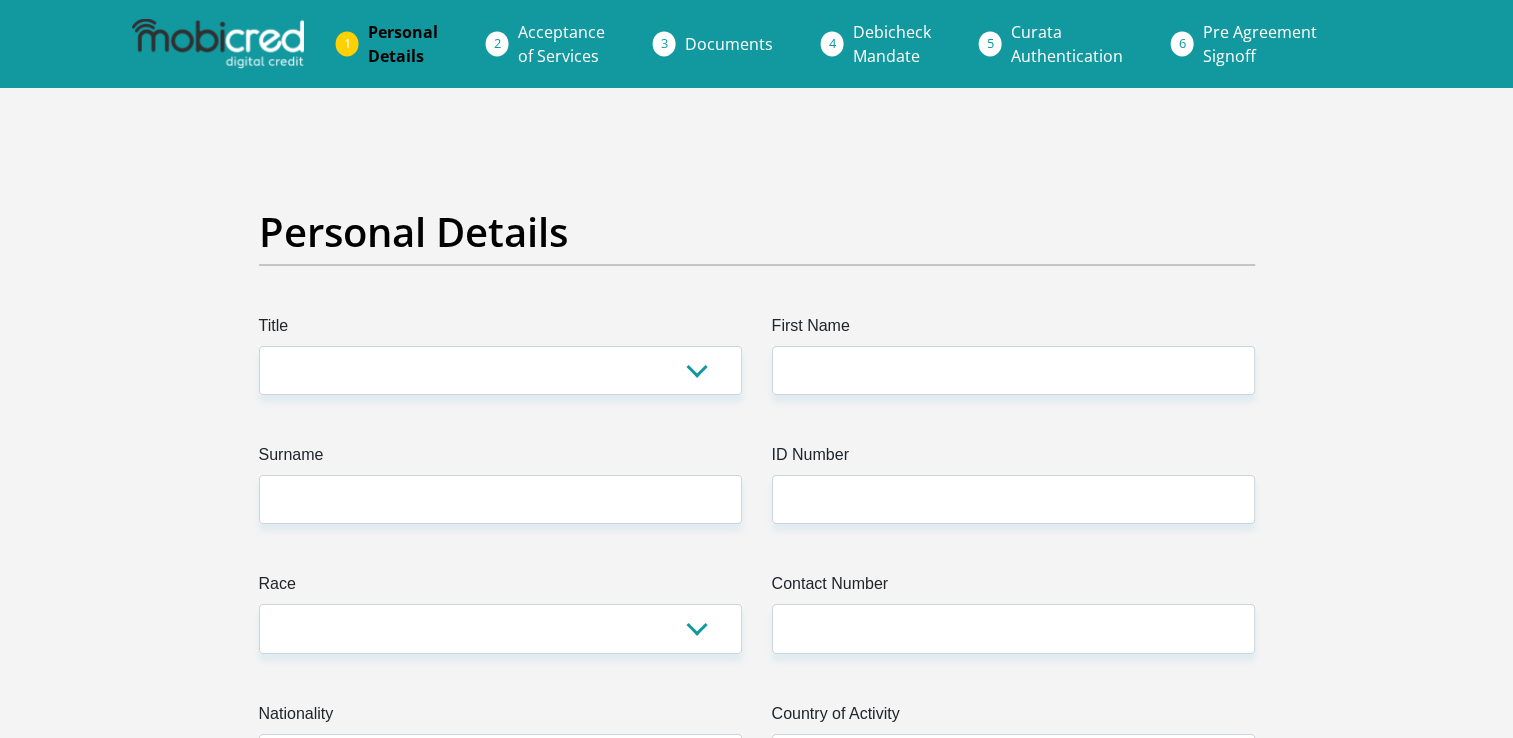 click on "Curata  Authentication" at bounding box center (1067, 44) 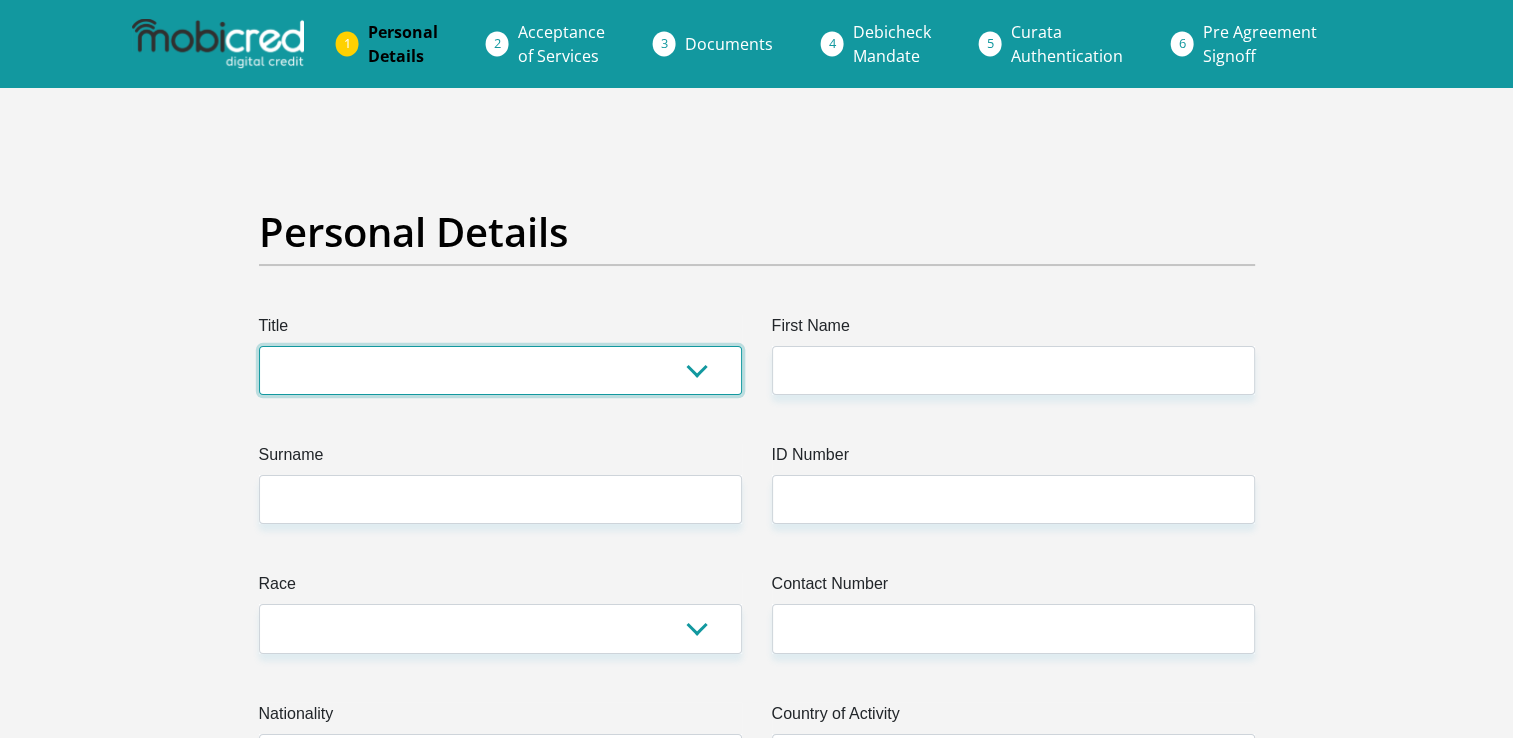 click on "Mr
Ms
Mrs
Dr
Other" at bounding box center [500, 370] 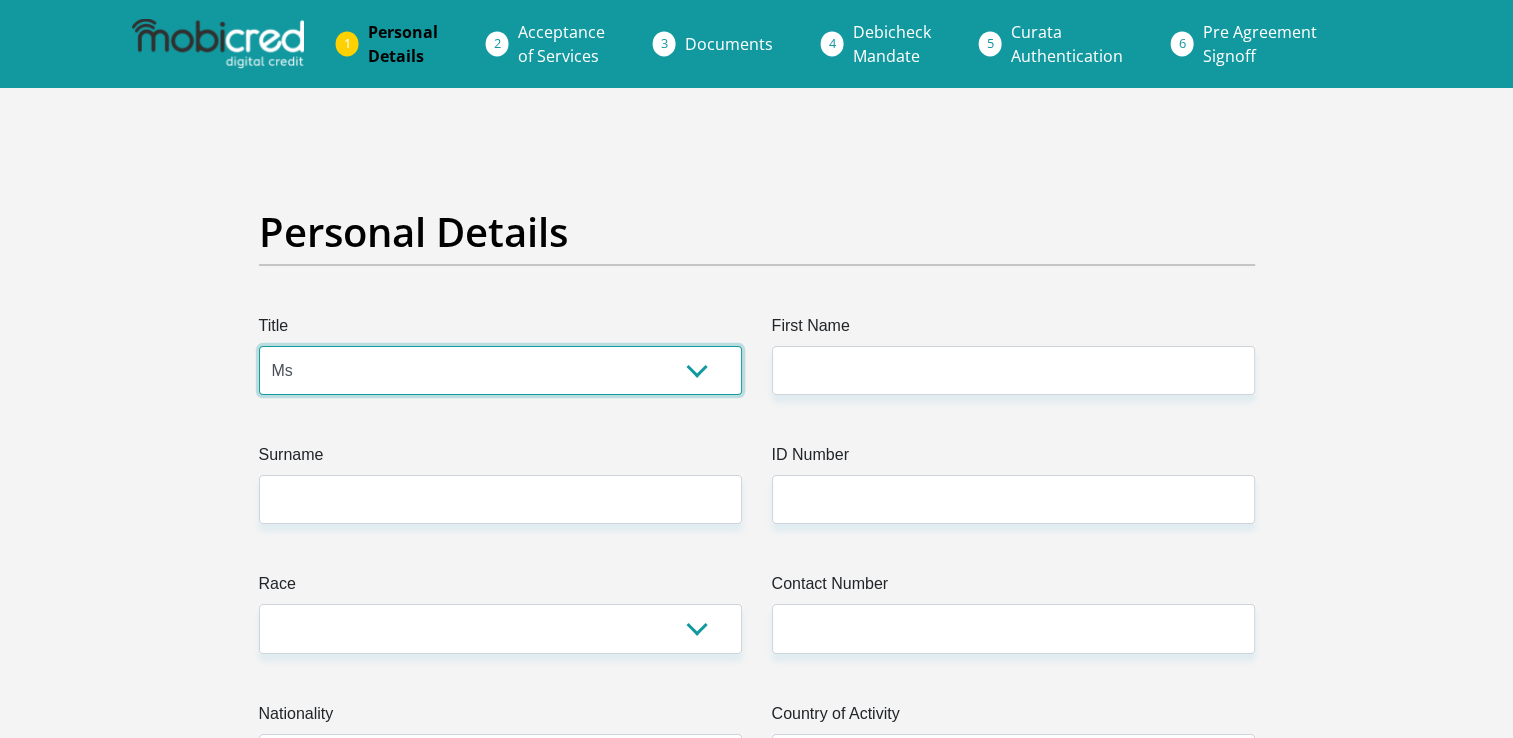 click on "Mr
Ms
Mrs
Dr
Other" at bounding box center (500, 370) 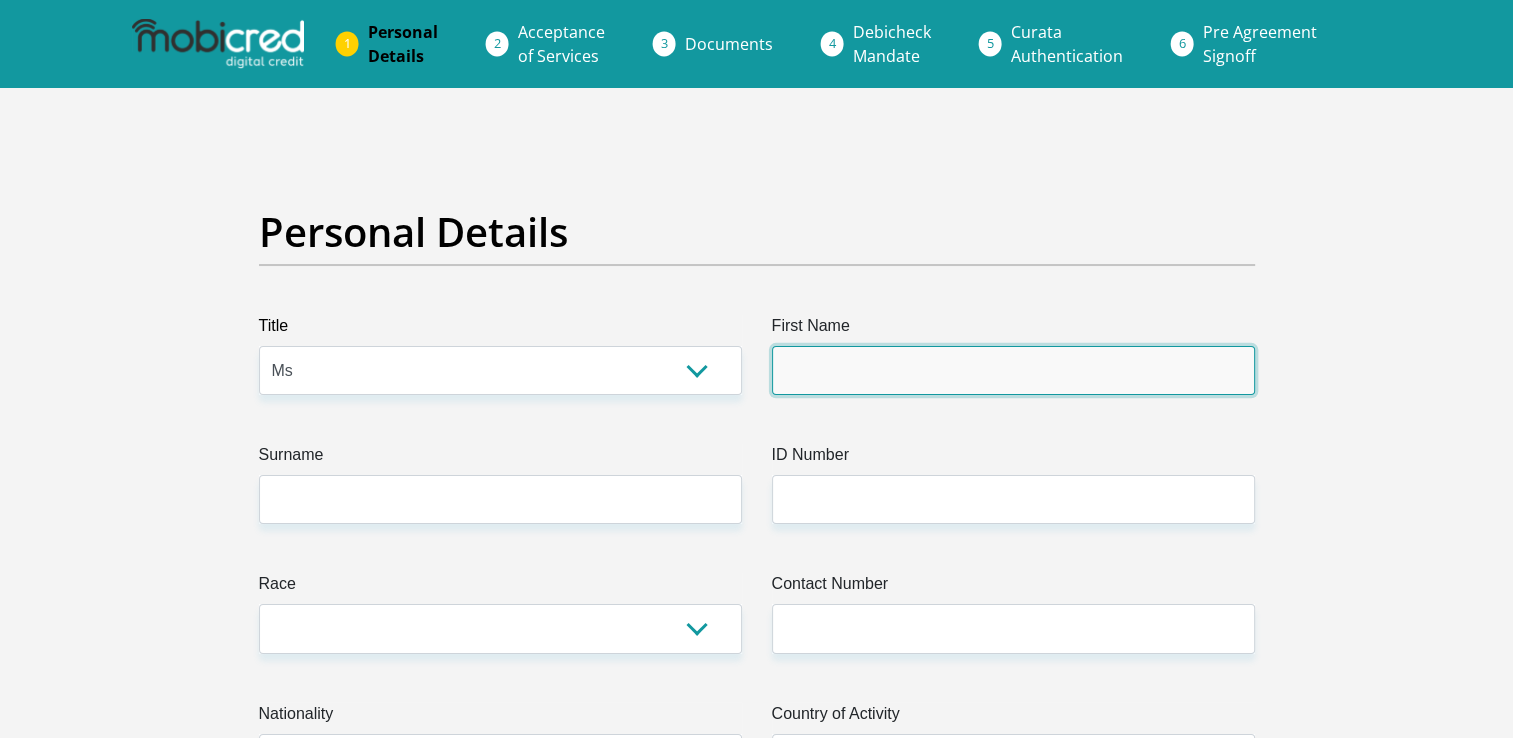 click on "First Name" at bounding box center (1013, 370) 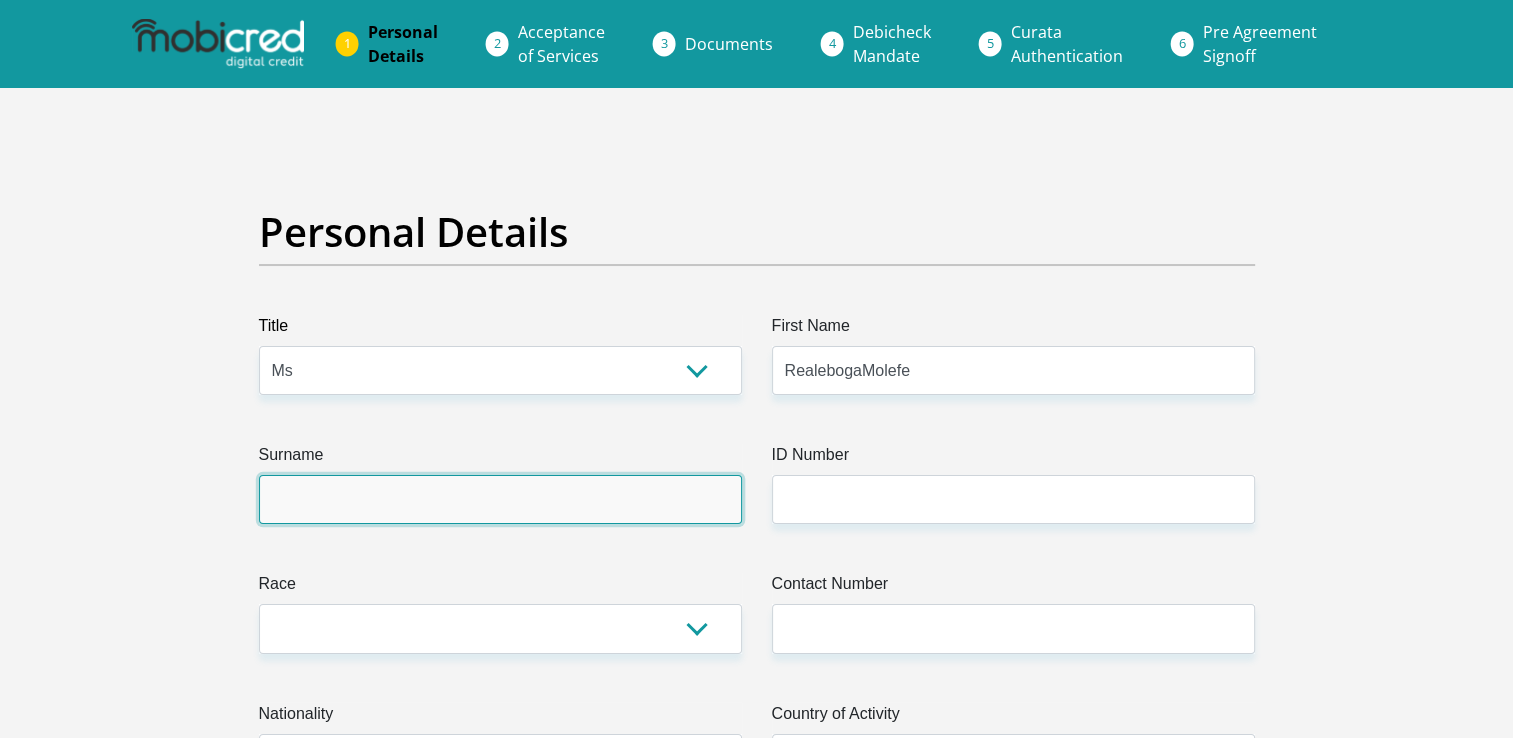 type on "Molefe" 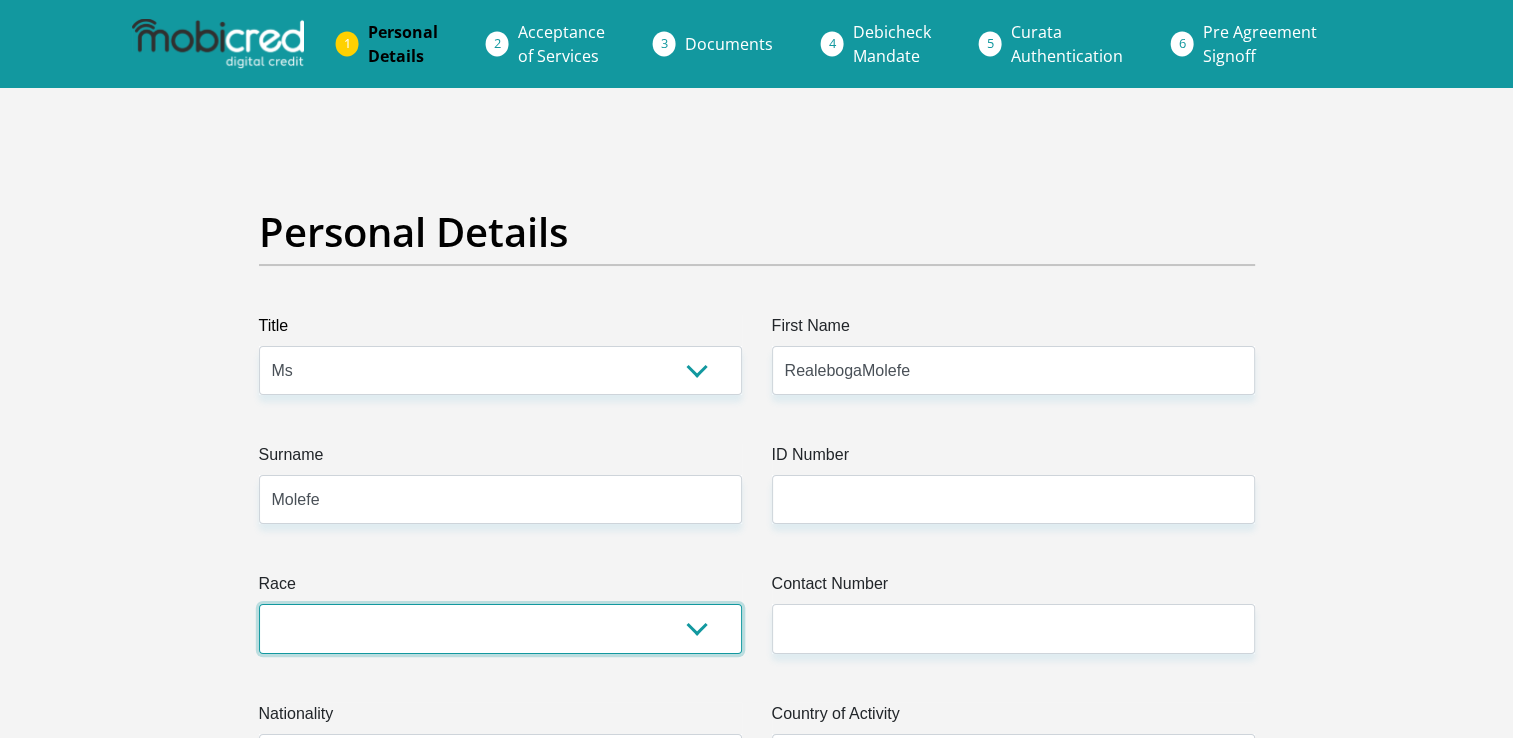 select on "1" 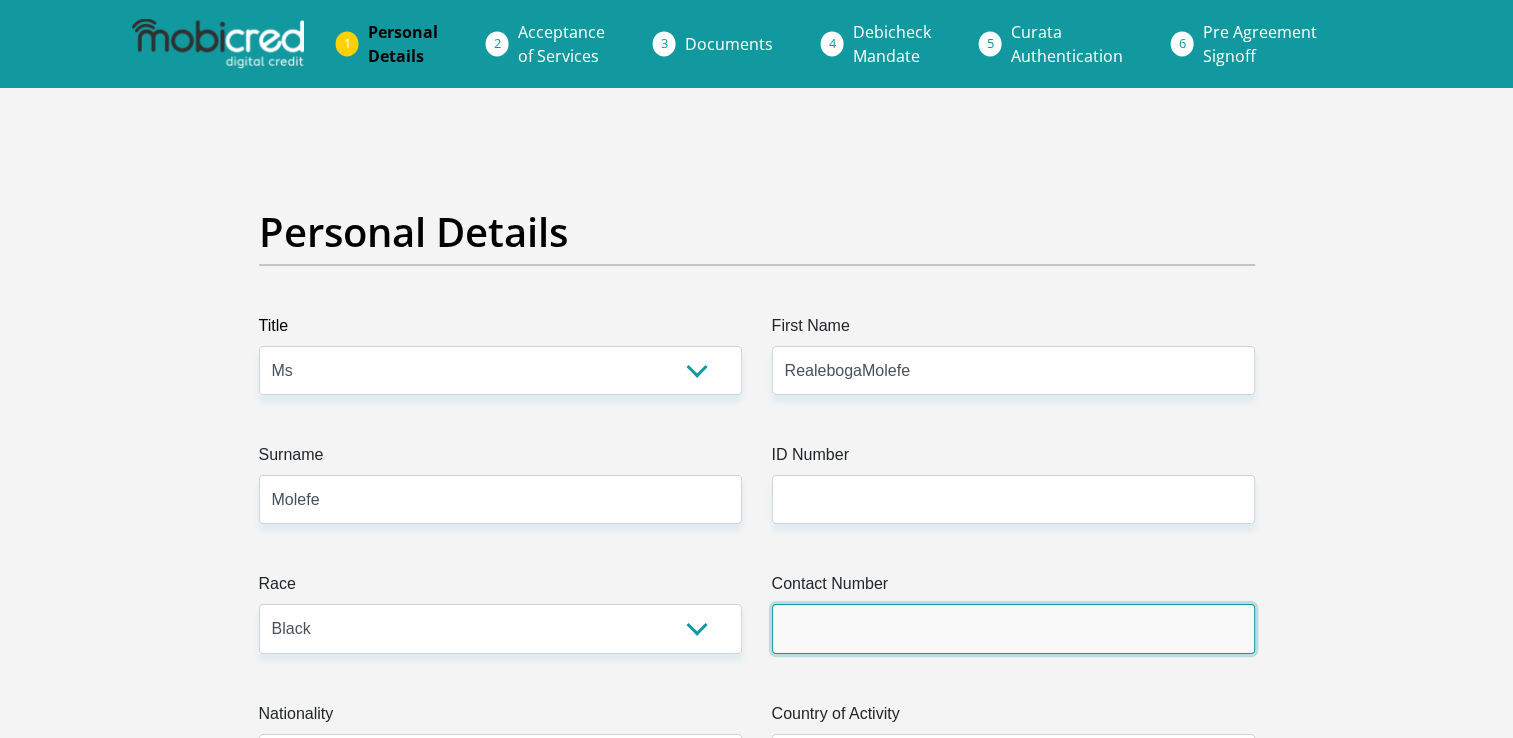type on "0638771725" 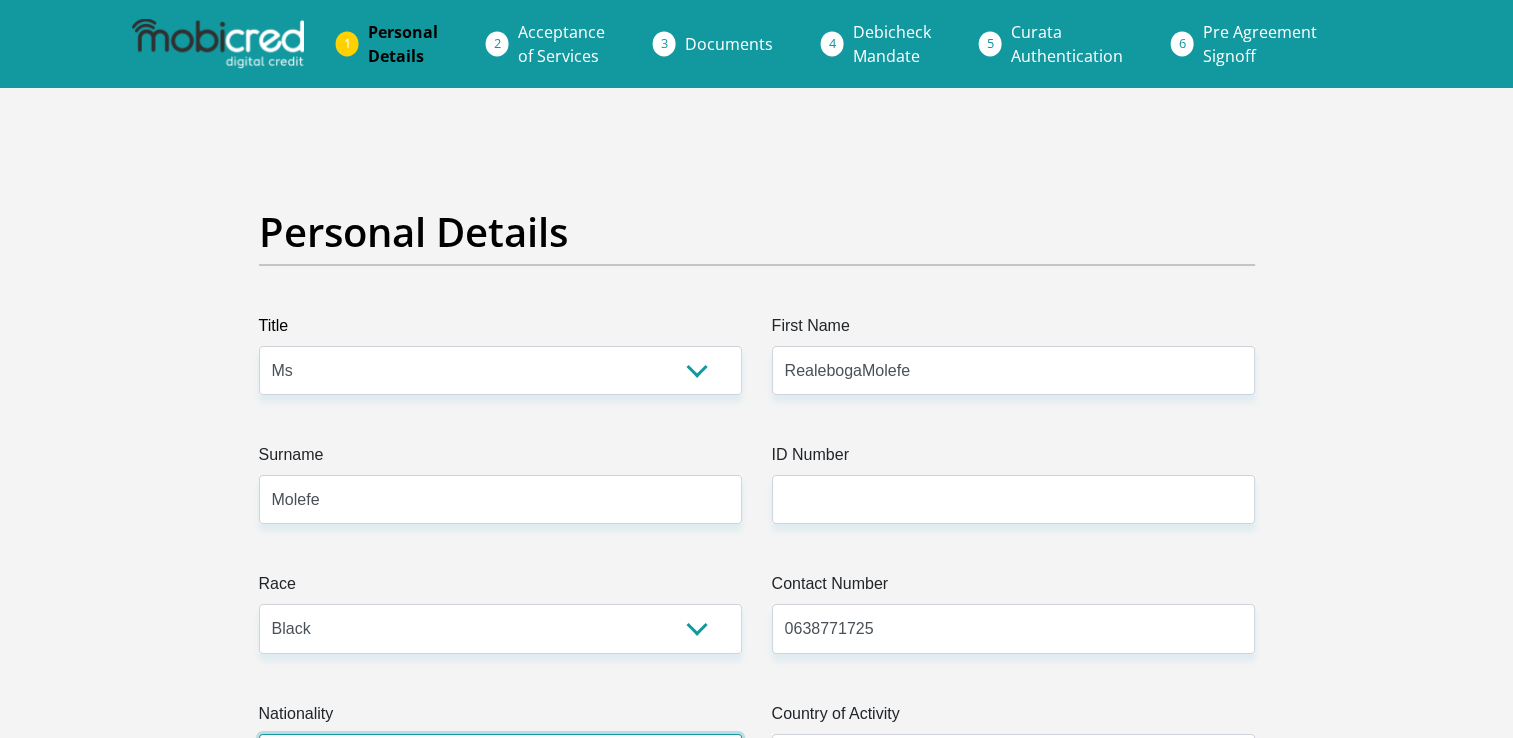 select on "ZAF" 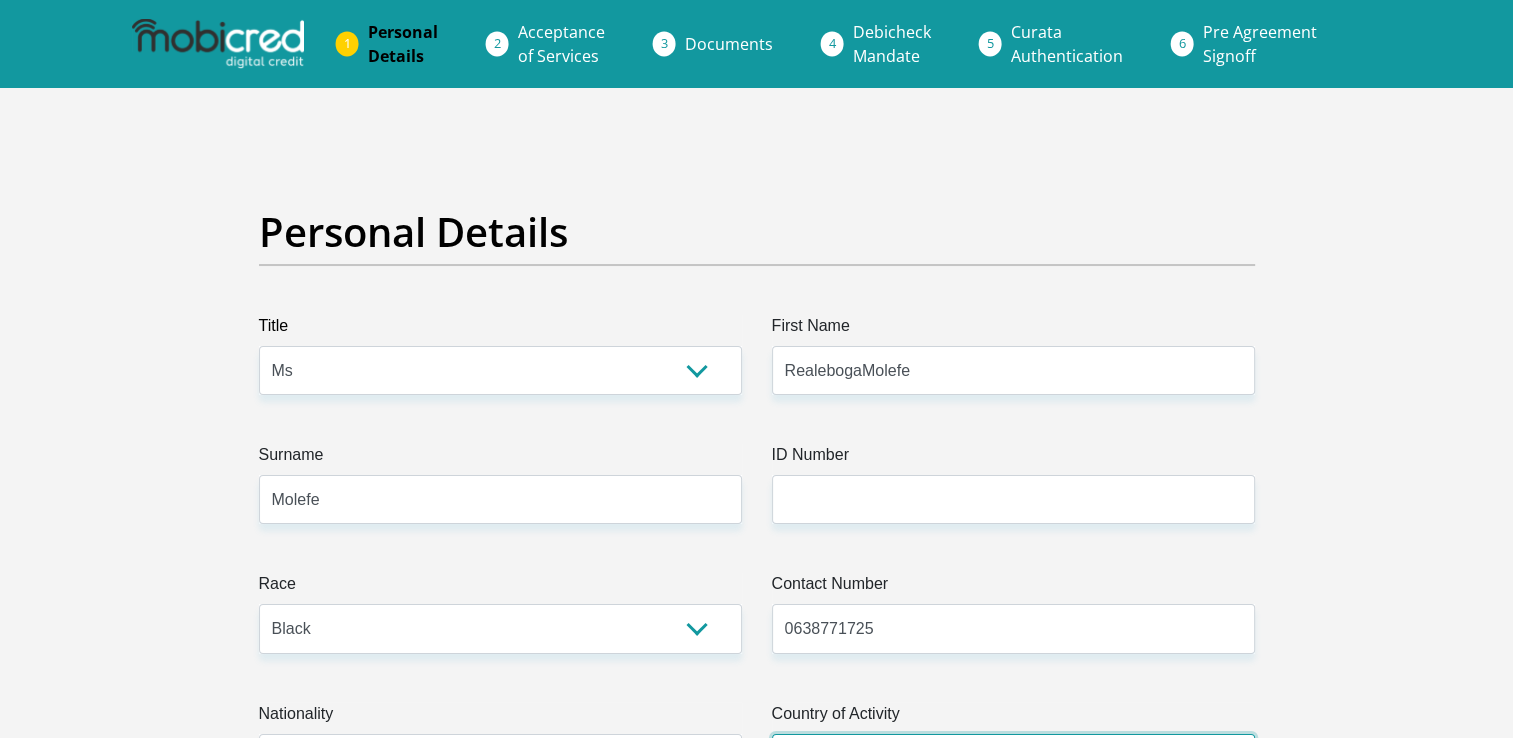 select on "ZAF" 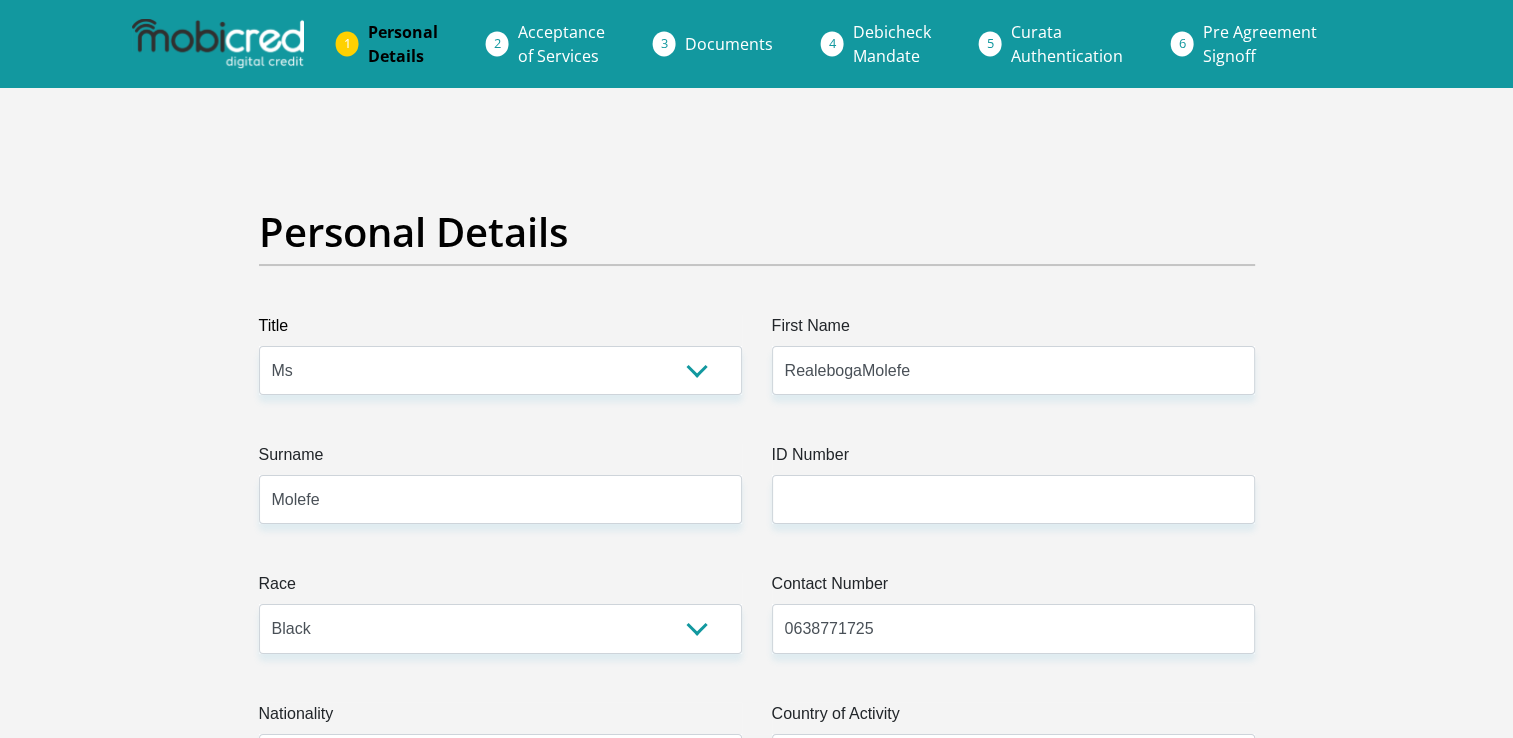 type on "51205" 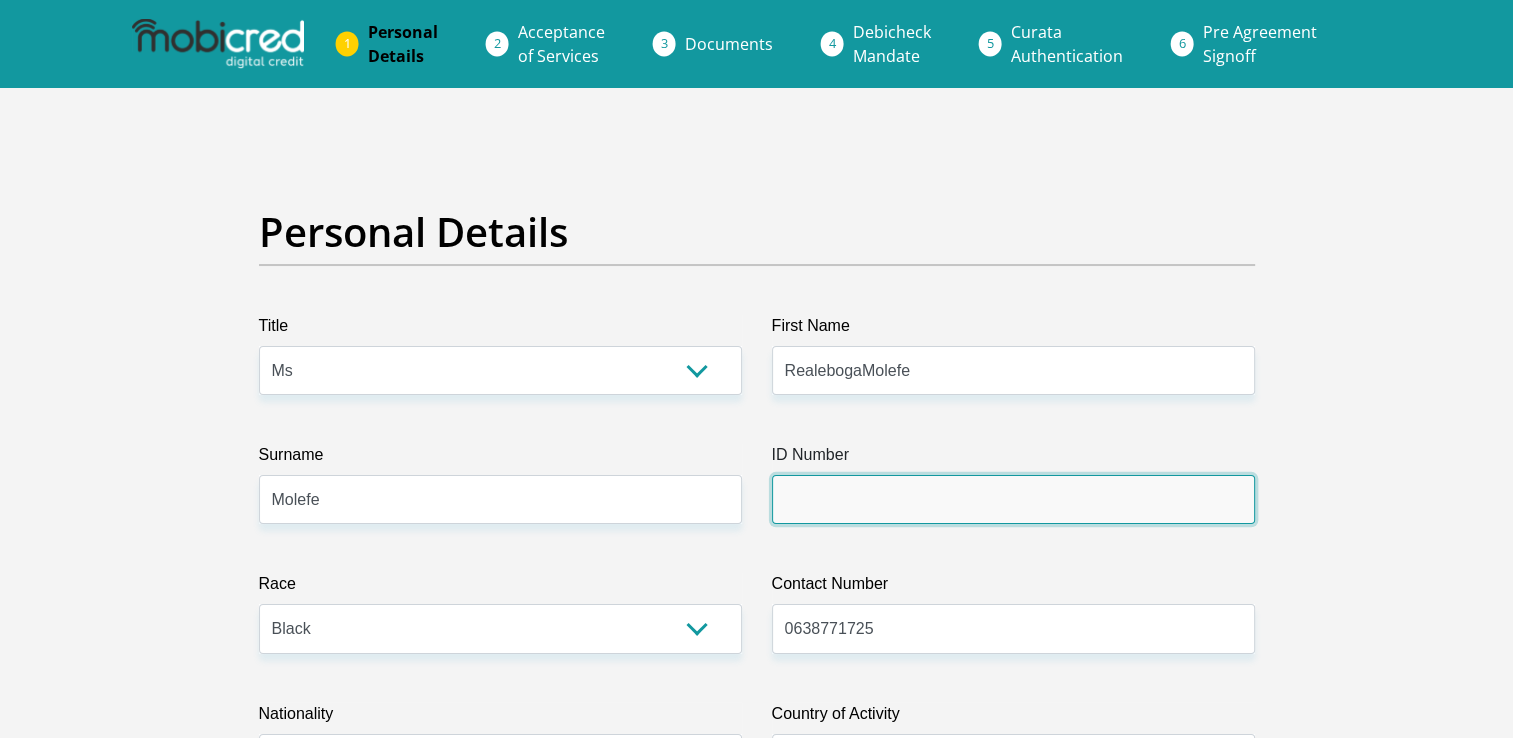 click on "ID Number" at bounding box center [1013, 499] 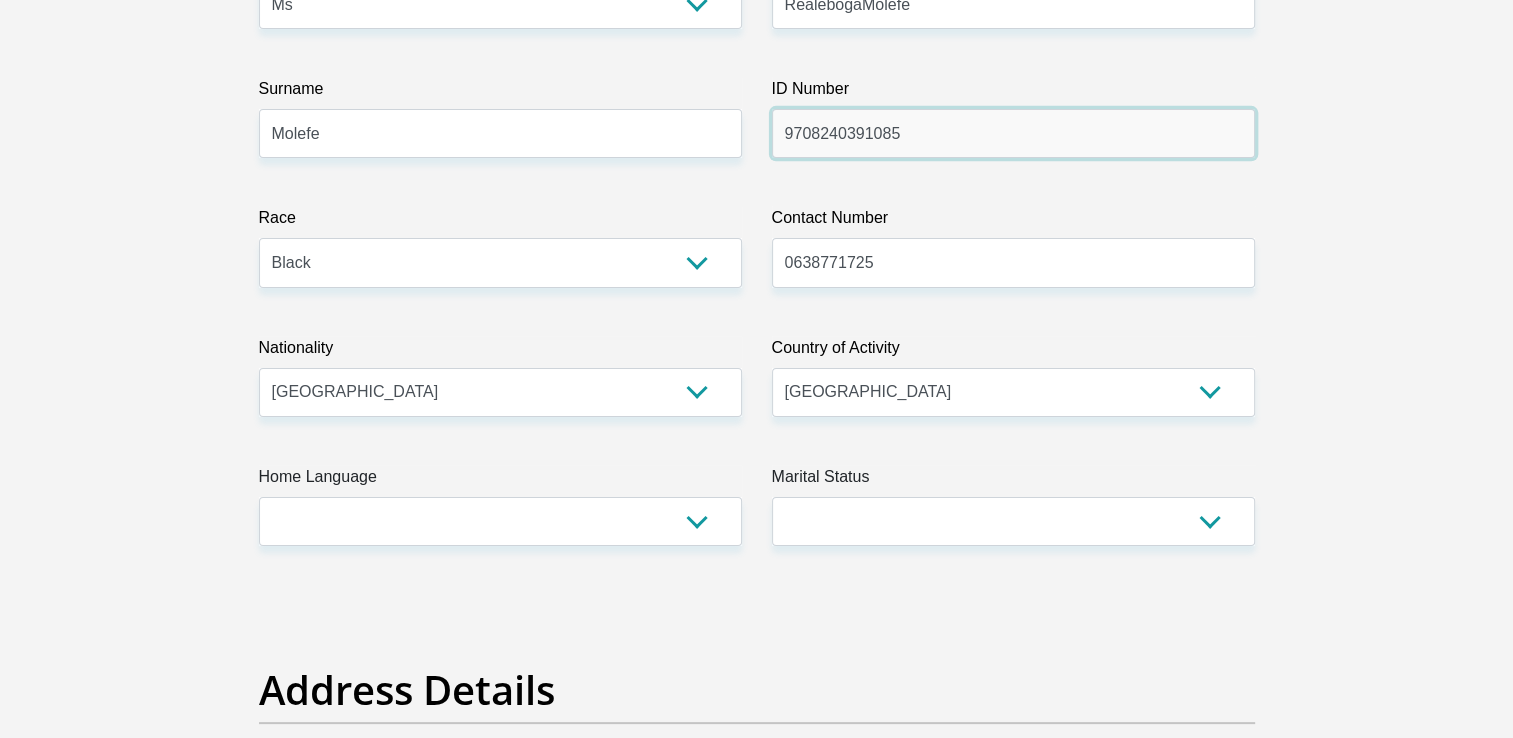scroll, scrollTop: 382, scrollLeft: 0, axis: vertical 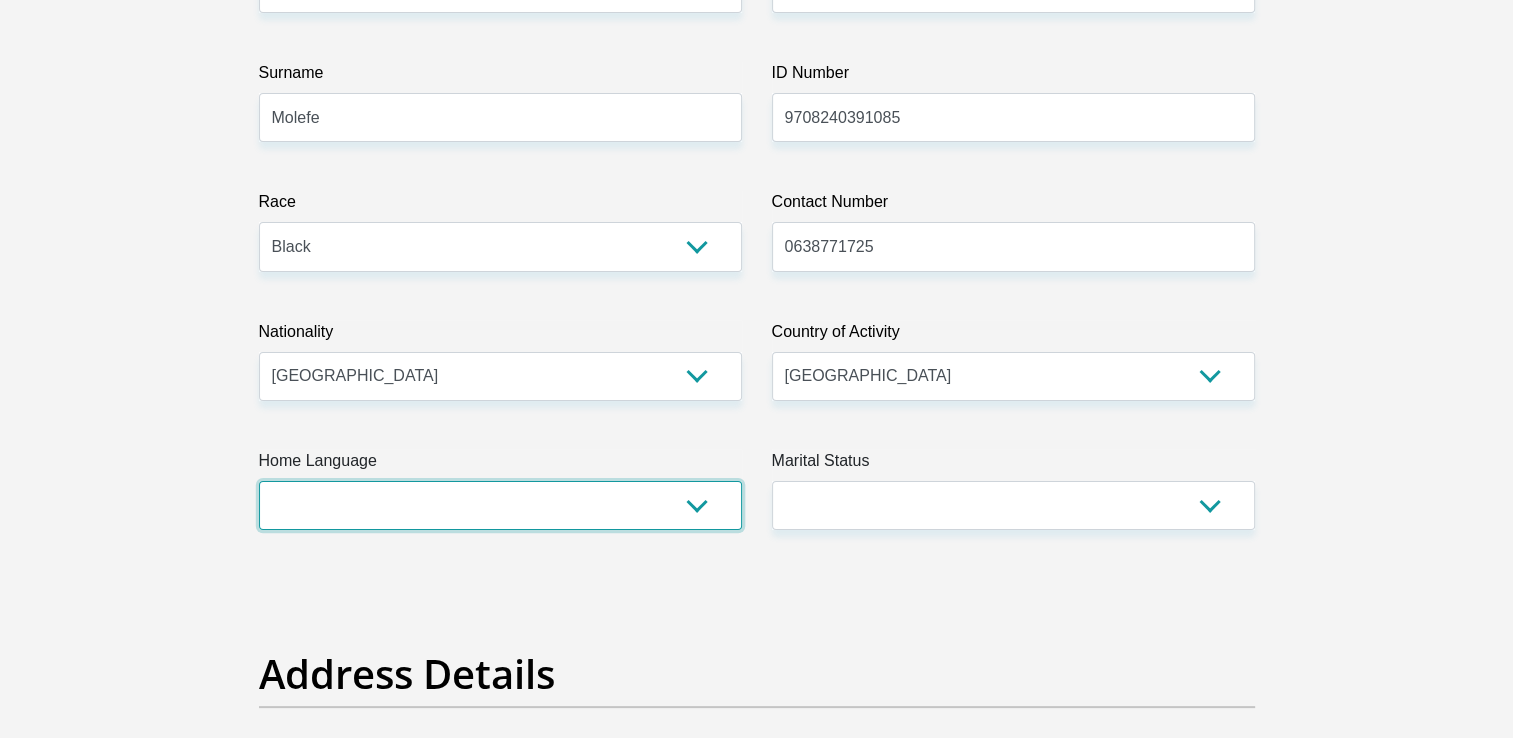 click on "Afrikaans
English
Sepedi
South Ndebele
Southern Sotho
Swati
Tsonga
Tswana
Venda
Xhosa
Zulu
Other" at bounding box center (500, 505) 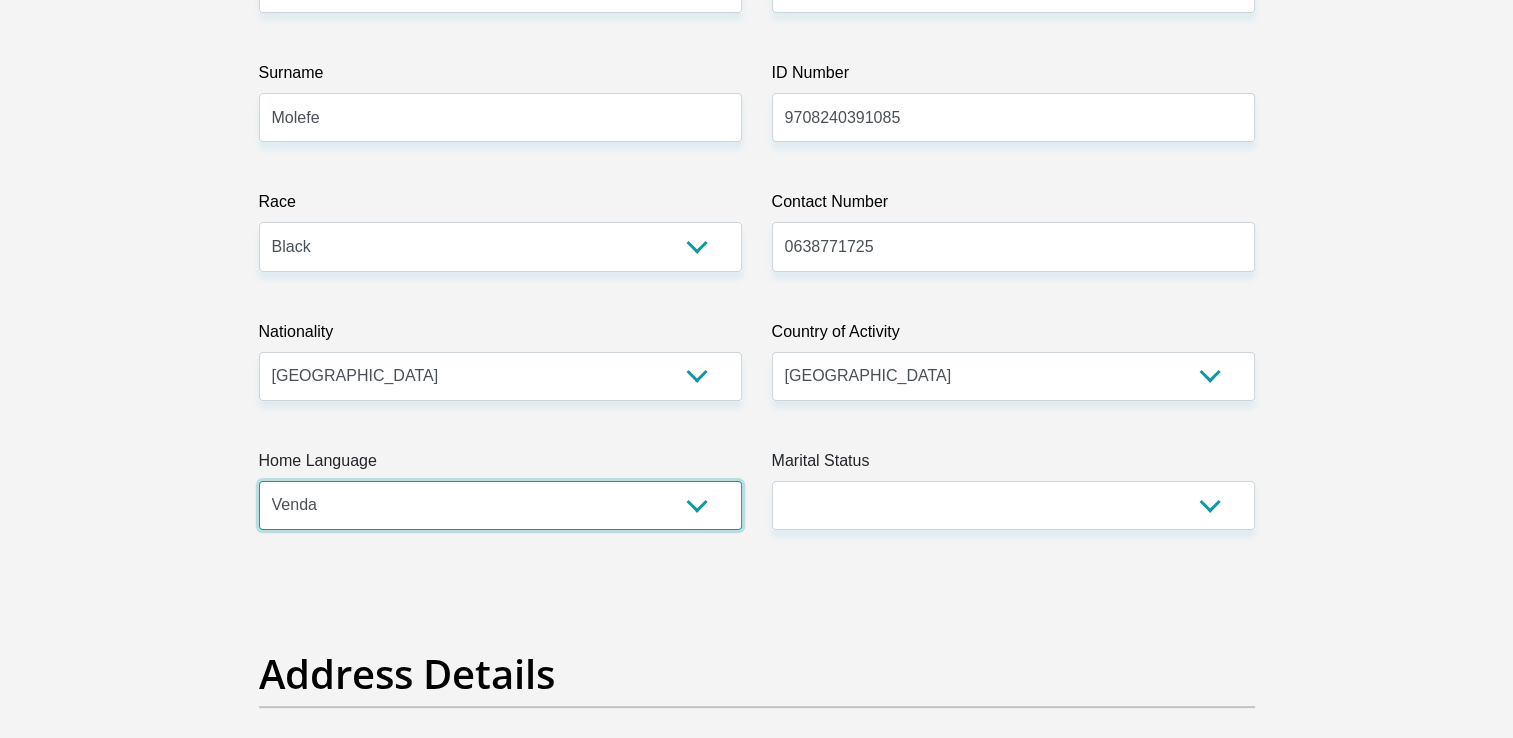 click on "Afrikaans
English
Sepedi
South Ndebele
Southern Sotho
Swati
Tsonga
Tswana
Venda
Xhosa
Zulu
Other" at bounding box center [500, 505] 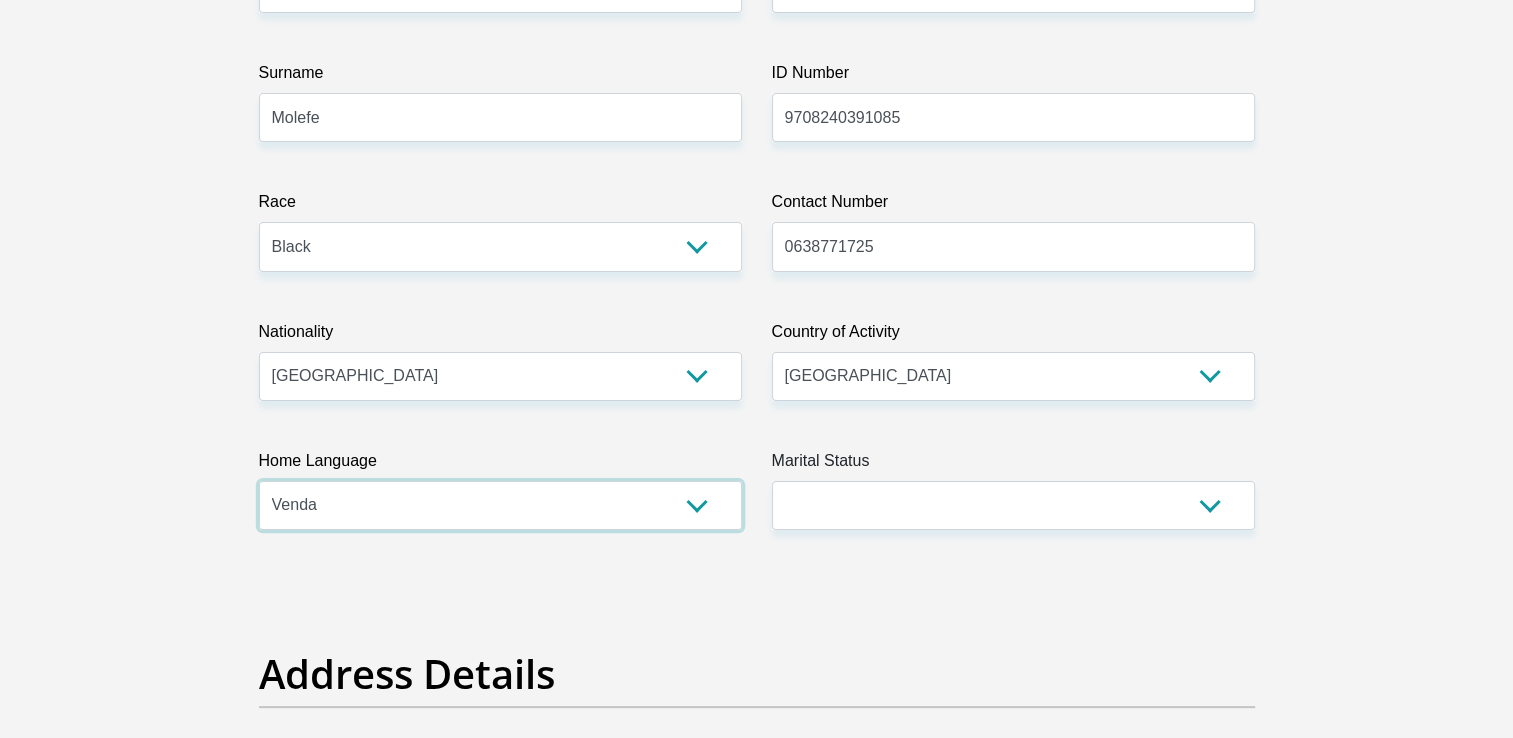 click on "Afrikaans
English
Sepedi
South Ndebele
Southern Sotho
Swati
Tsonga
Tswana
Venda
Xhosa
Zulu
Other" at bounding box center (500, 505) 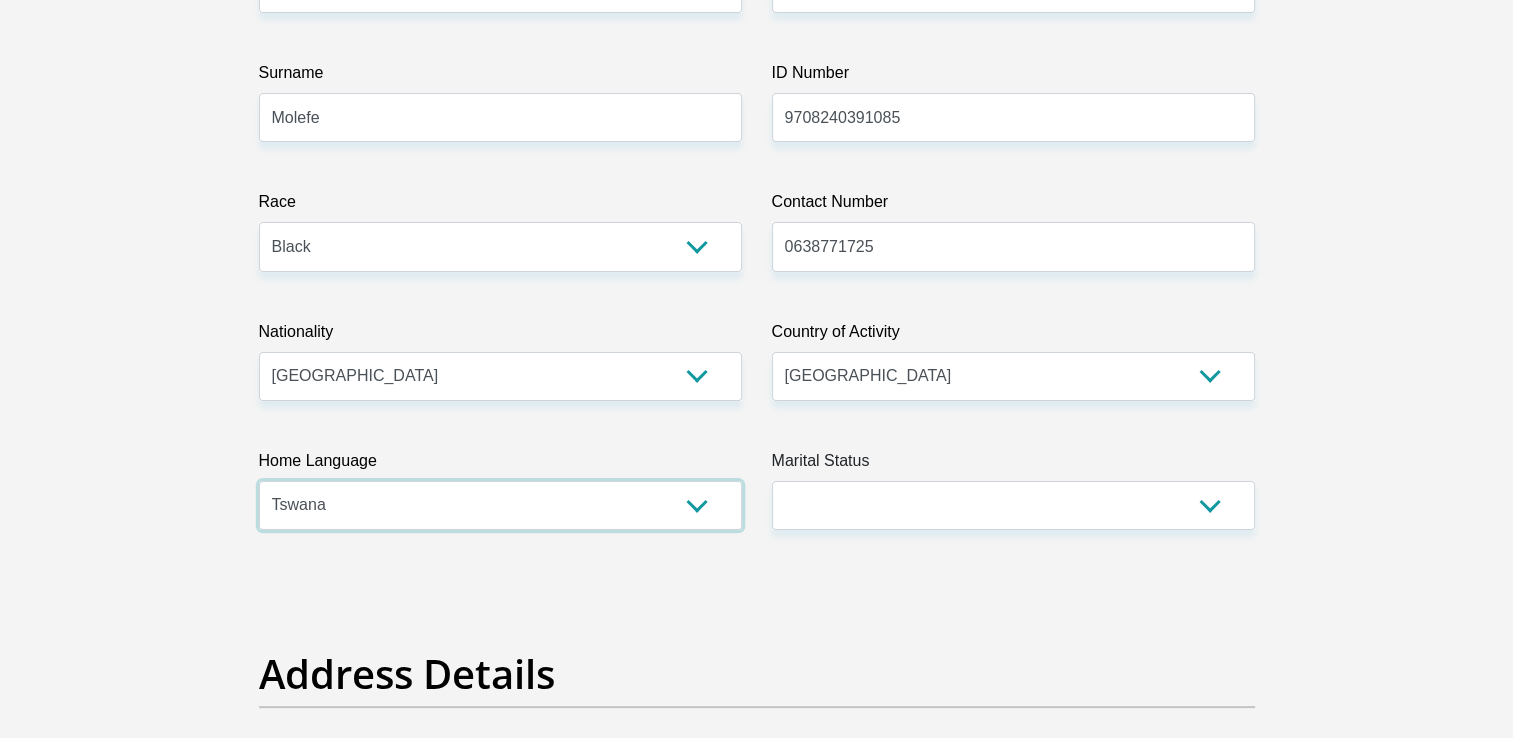 click on "Afrikaans
English
Sepedi
South Ndebele
Southern Sotho
Swati
Tsonga
Tswana
Venda
Xhosa
Zulu
Other" at bounding box center [500, 505] 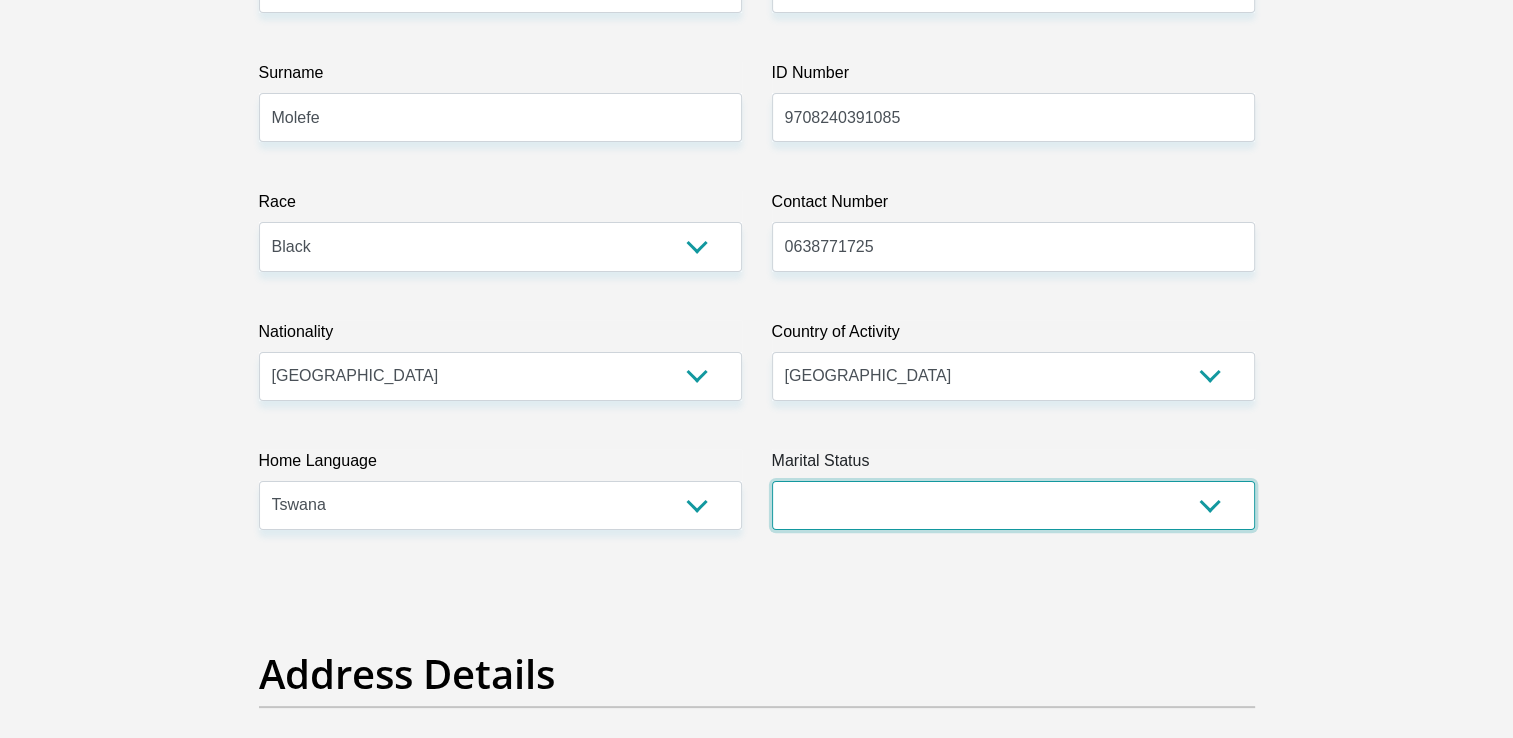 click on "Married ANC
Single
Divorced
Widowed
Married COP or Customary Law" at bounding box center (1013, 505) 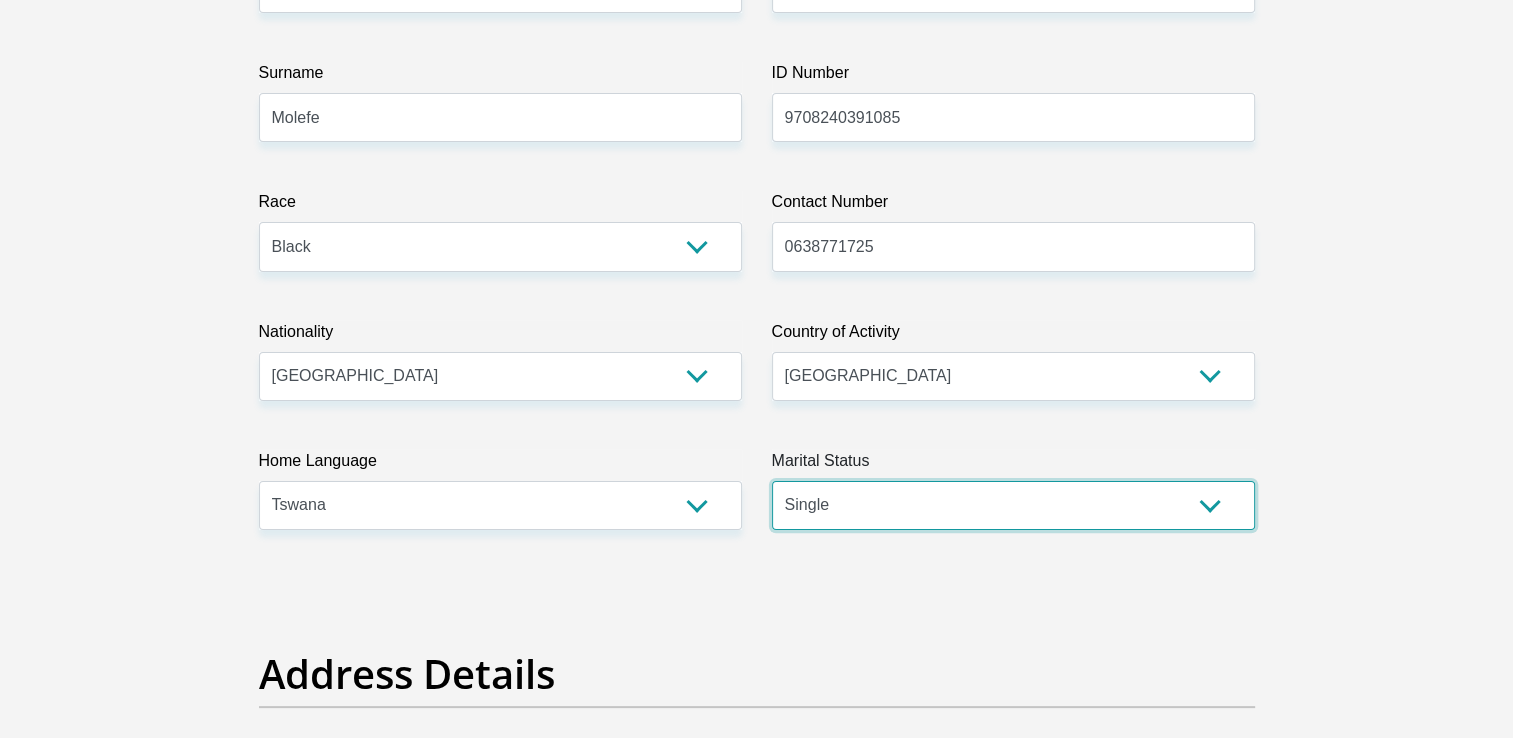 click on "Married ANC
Single
Divorced
Widowed
Married COP or Customary Law" at bounding box center (1013, 505) 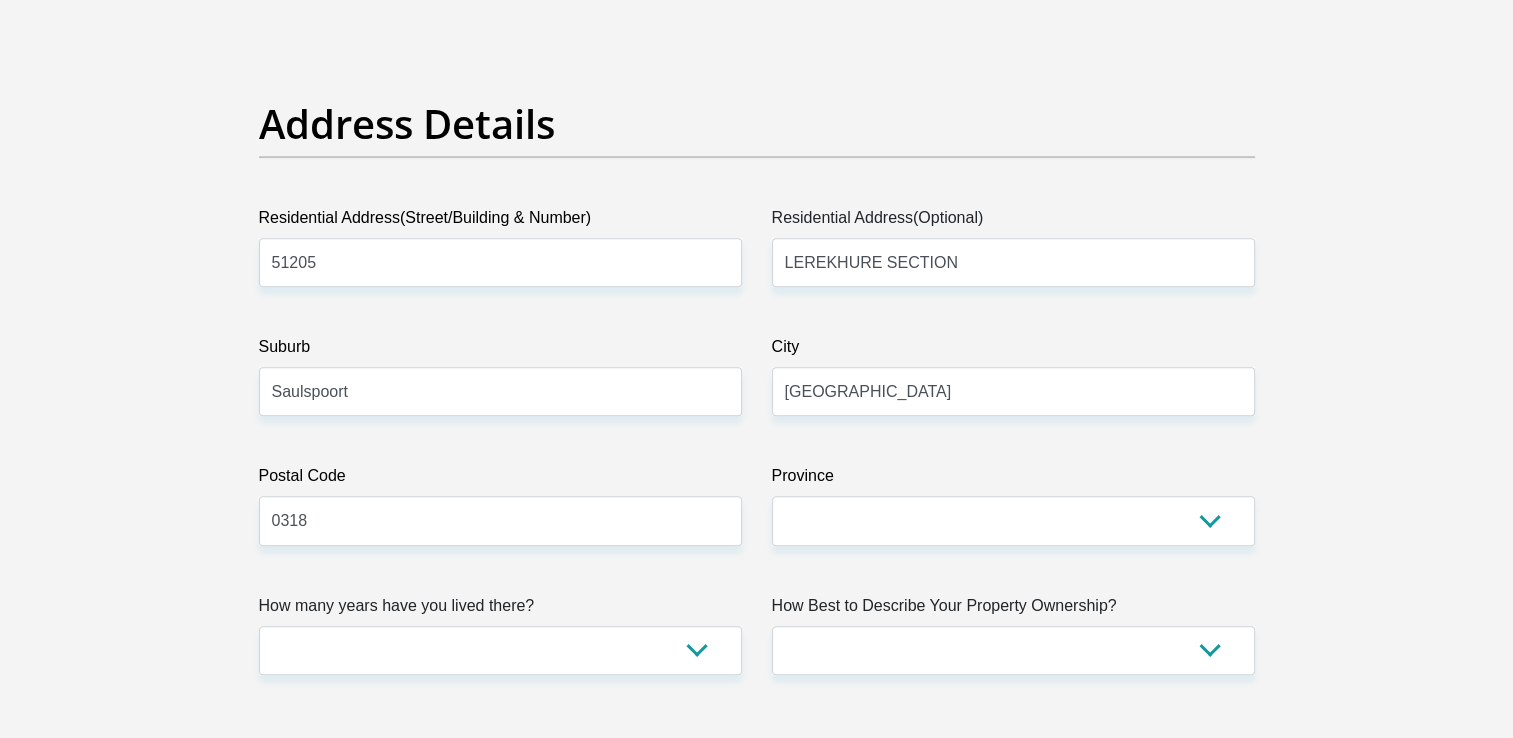 scroll, scrollTop: 932, scrollLeft: 0, axis: vertical 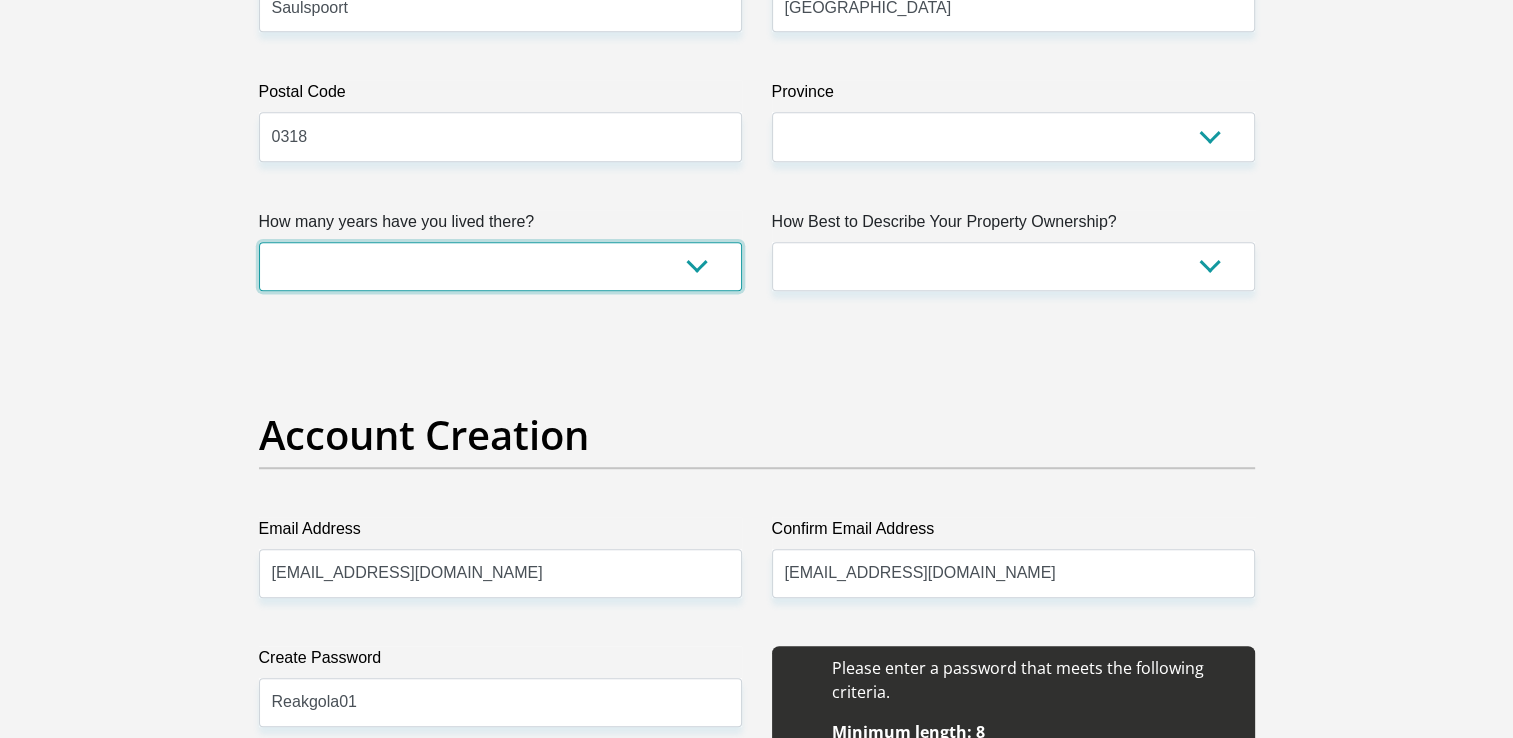 click on "less than 1 year
1-3 years
3-5 years
5+ years" at bounding box center (500, 266) 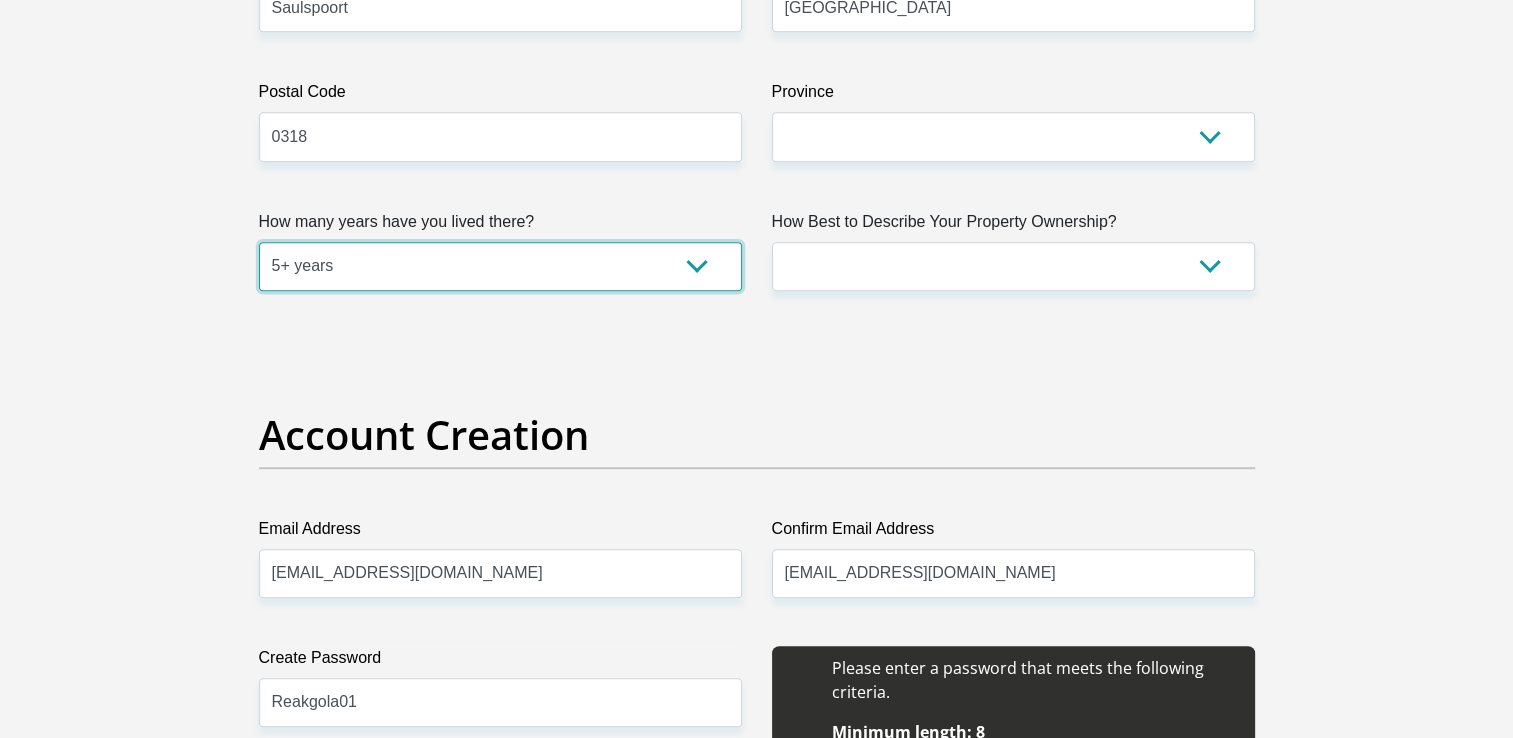 click on "less than 1 year
1-3 years
3-5 years
5+ years" at bounding box center [500, 266] 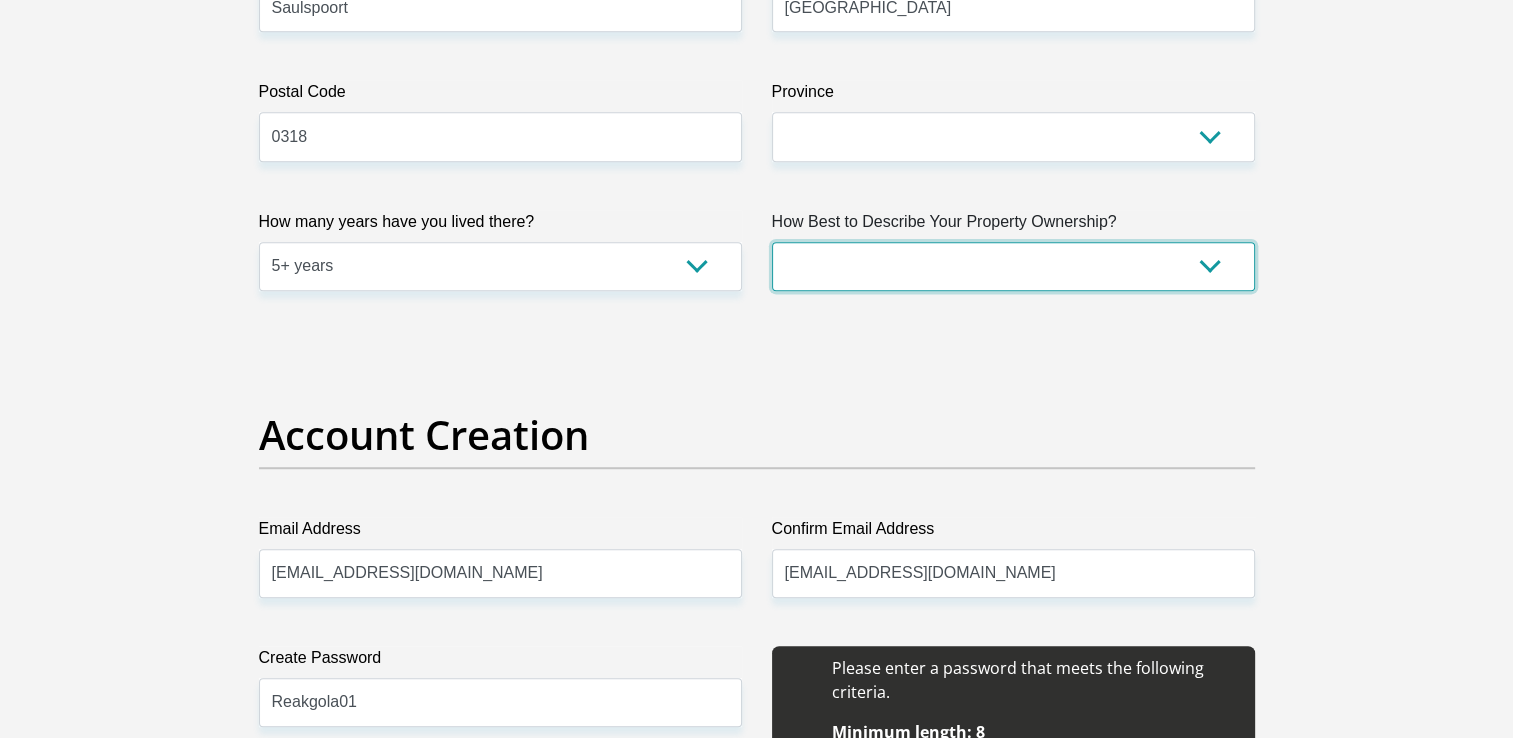 click on "Owned
Rented
Family Owned
Company Dwelling" at bounding box center (1013, 266) 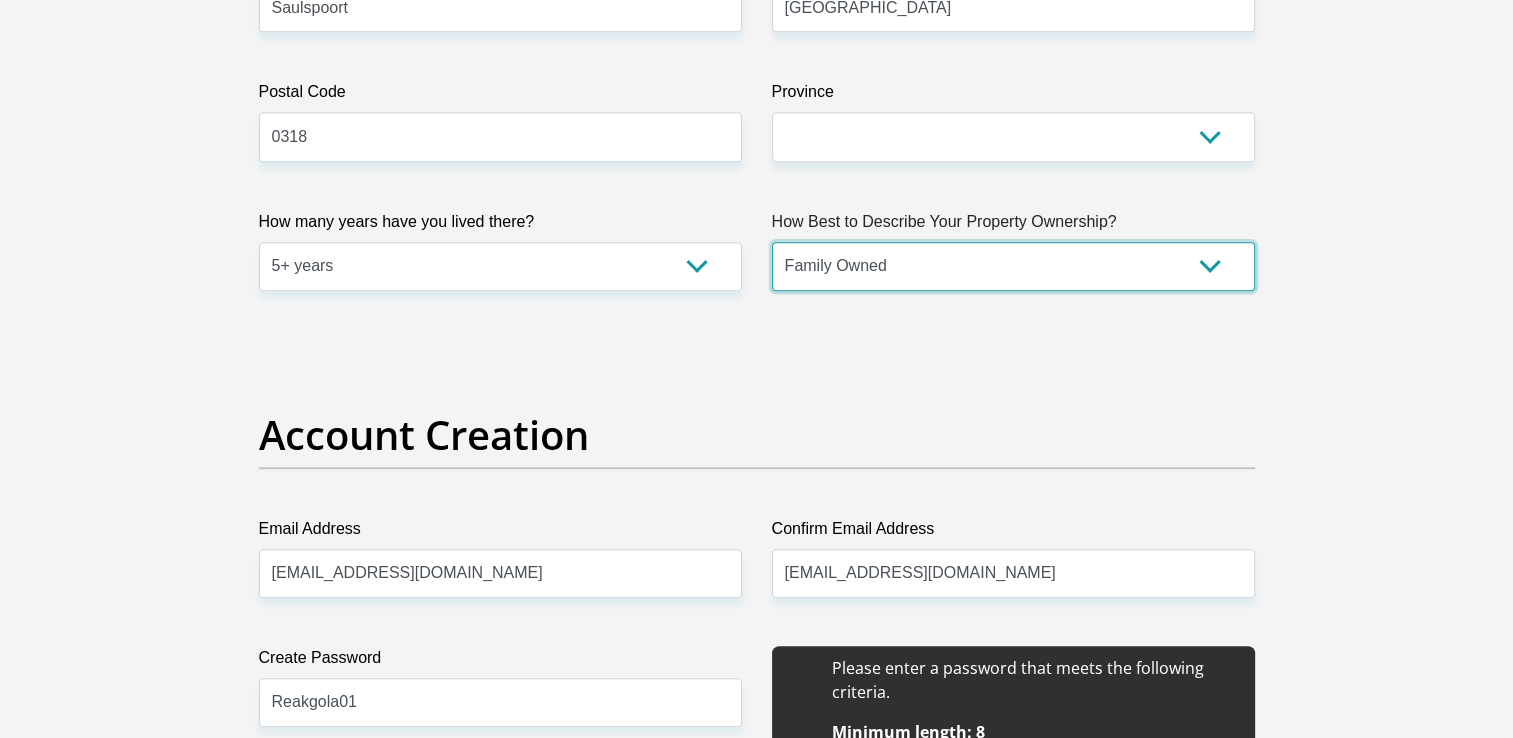 click on "Owned
Rented
Family Owned
Company Dwelling" at bounding box center [1013, 266] 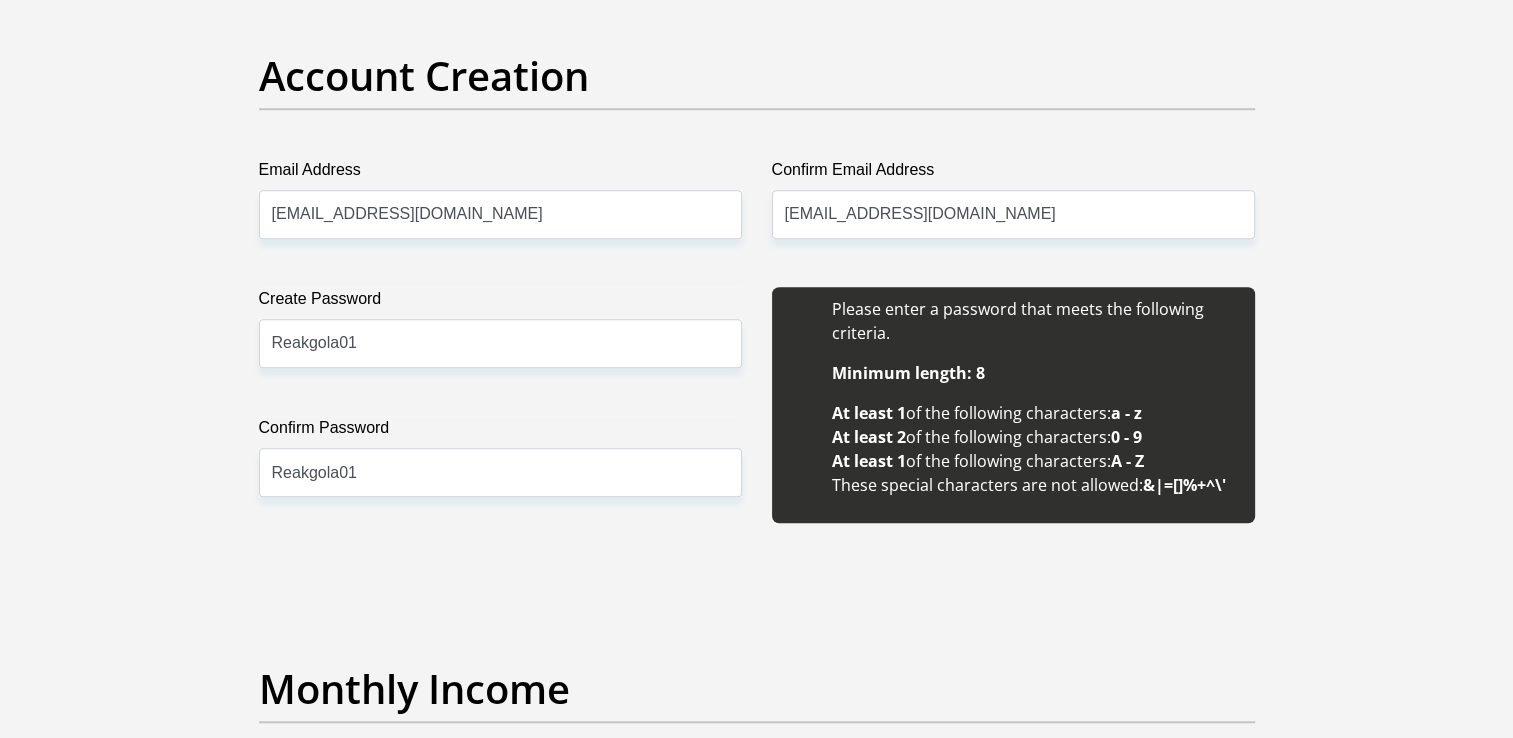scroll, scrollTop: 1674, scrollLeft: 0, axis: vertical 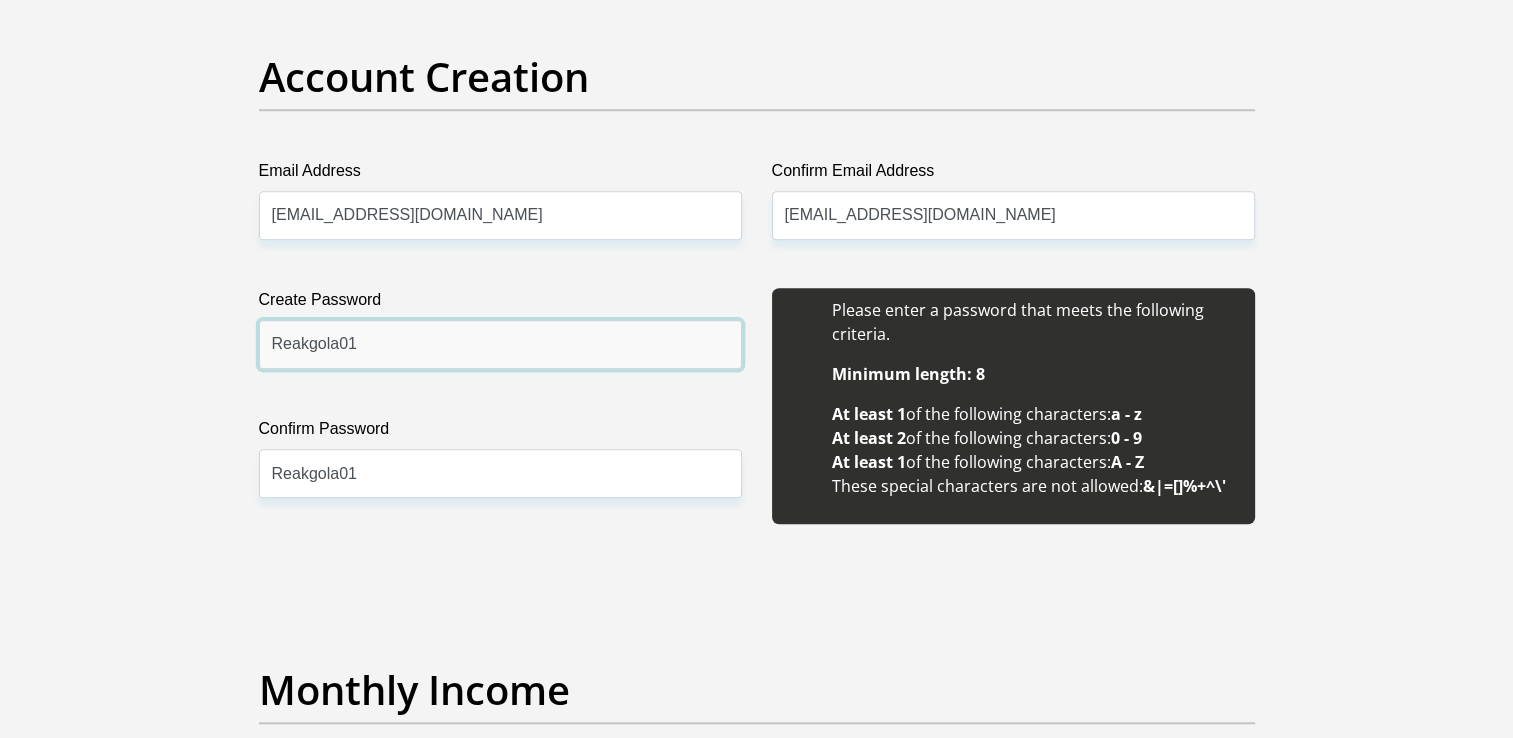 click on "Reakgola01" at bounding box center [500, 344] 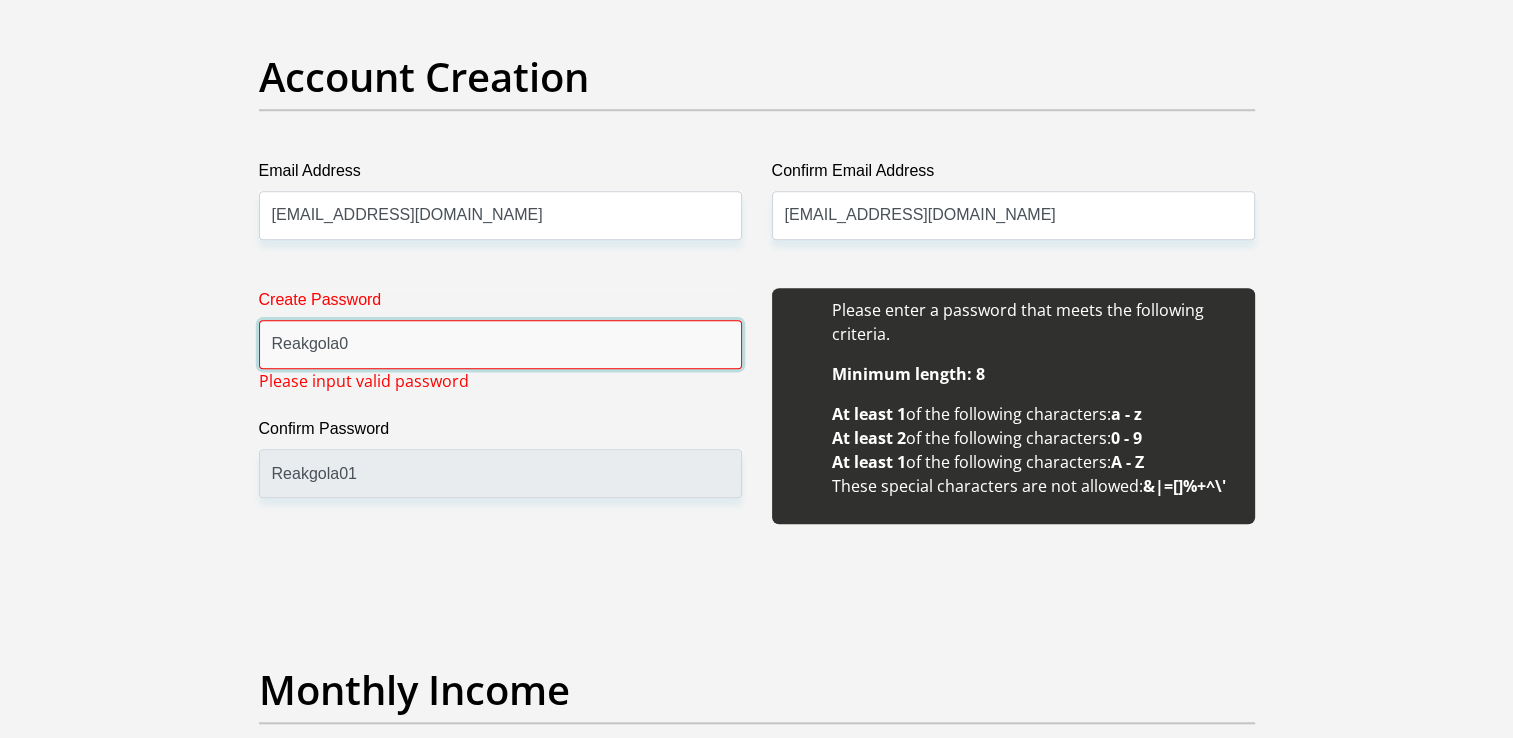 type on "Reakgola01" 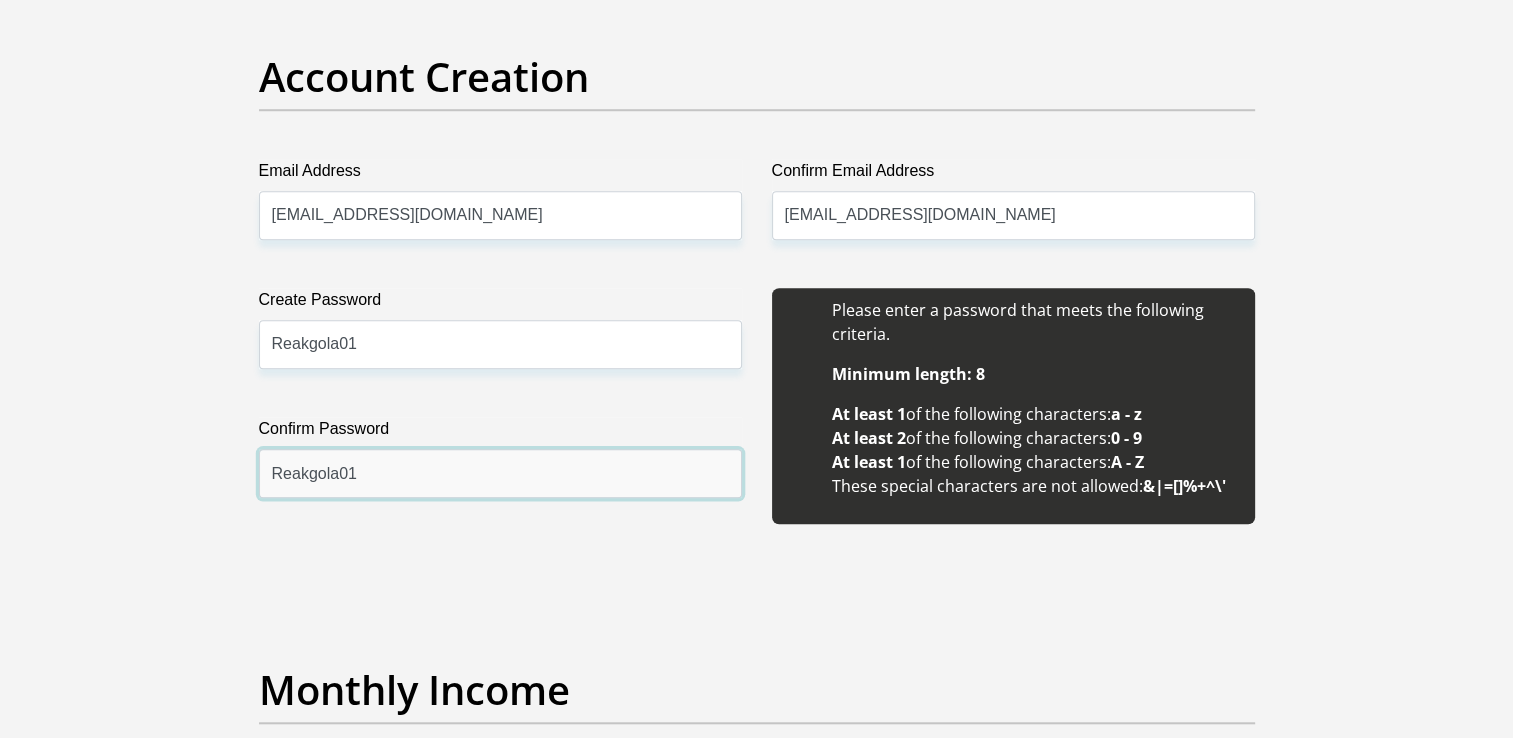 click on "Reakgola01" at bounding box center [500, 473] 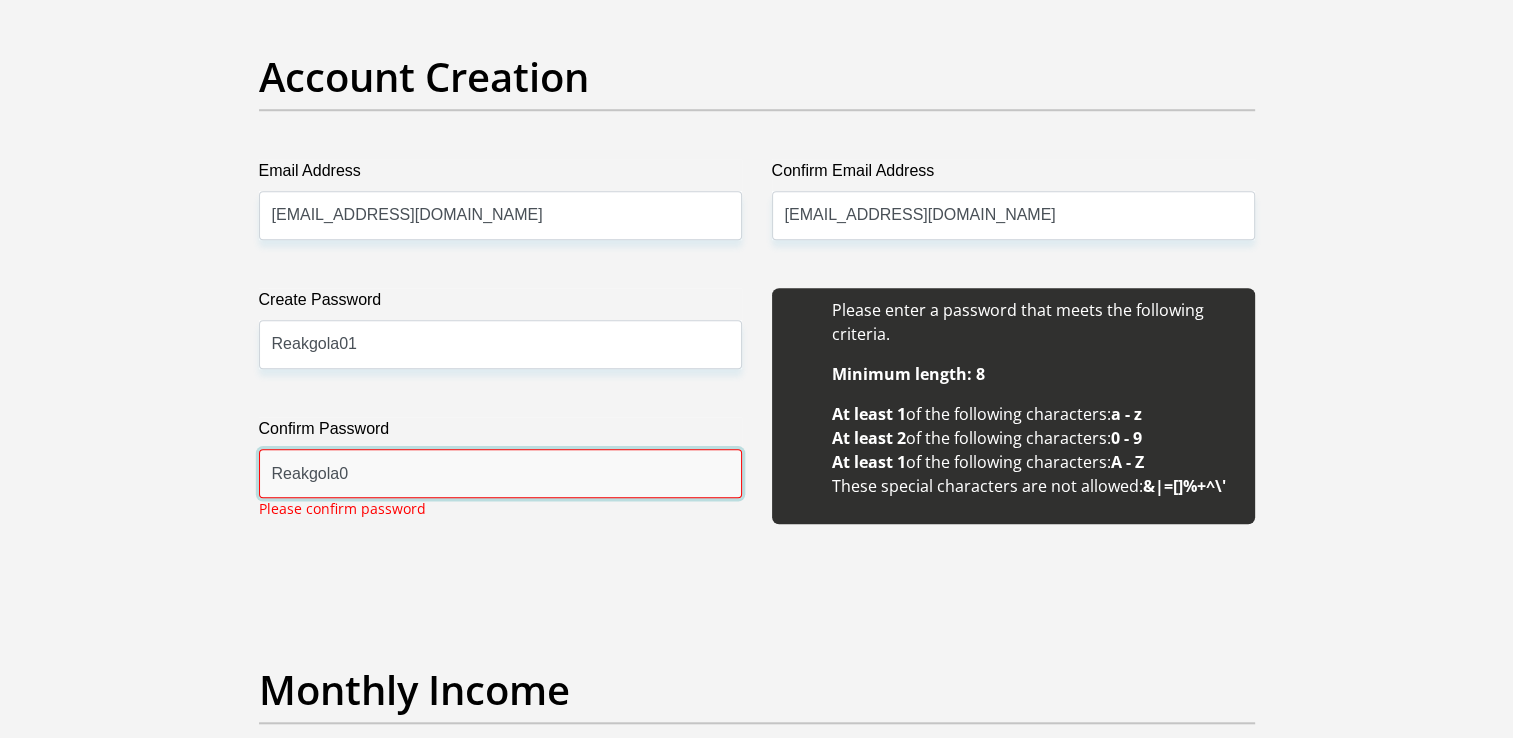 type on "Reakgola01" 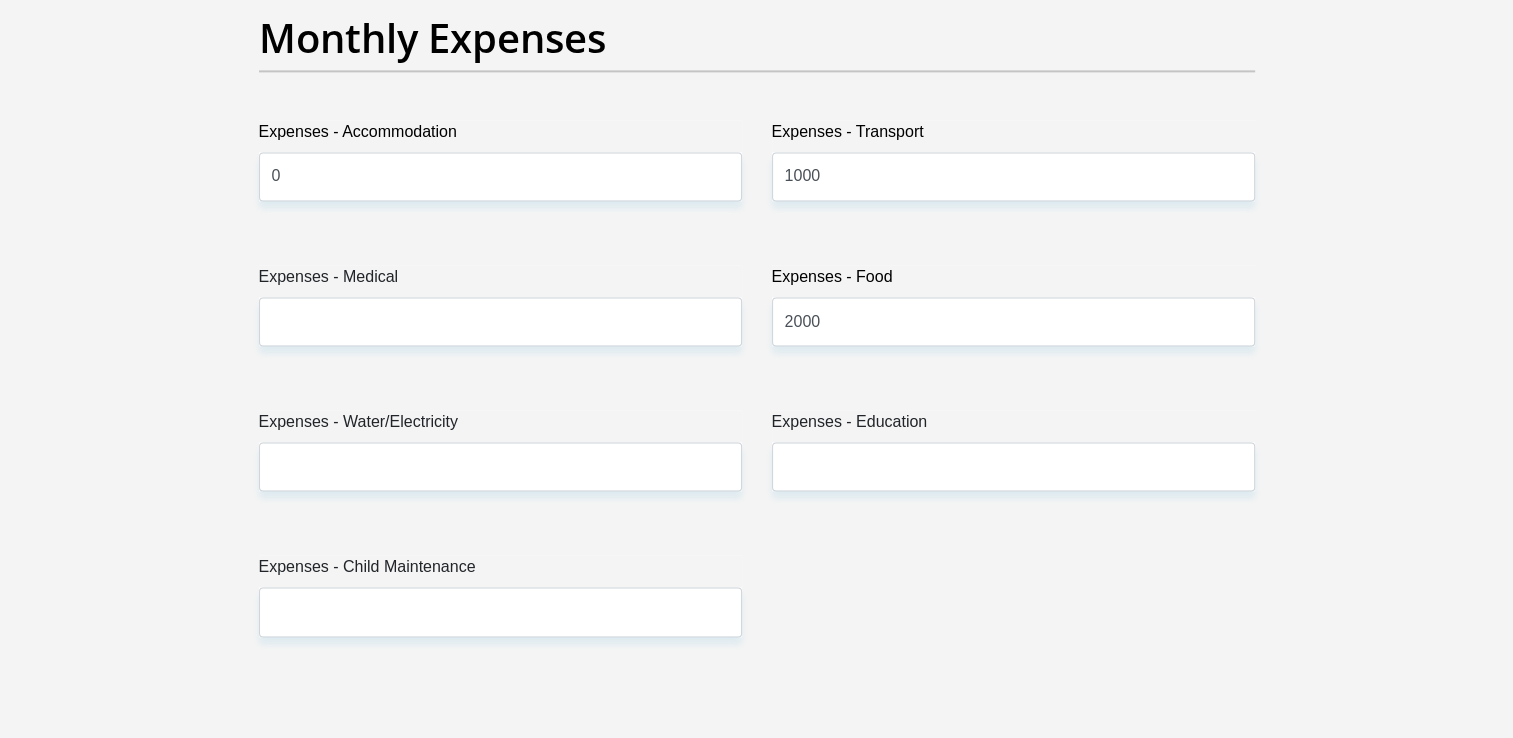 scroll, scrollTop: 2892, scrollLeft: 0, axis: vertical 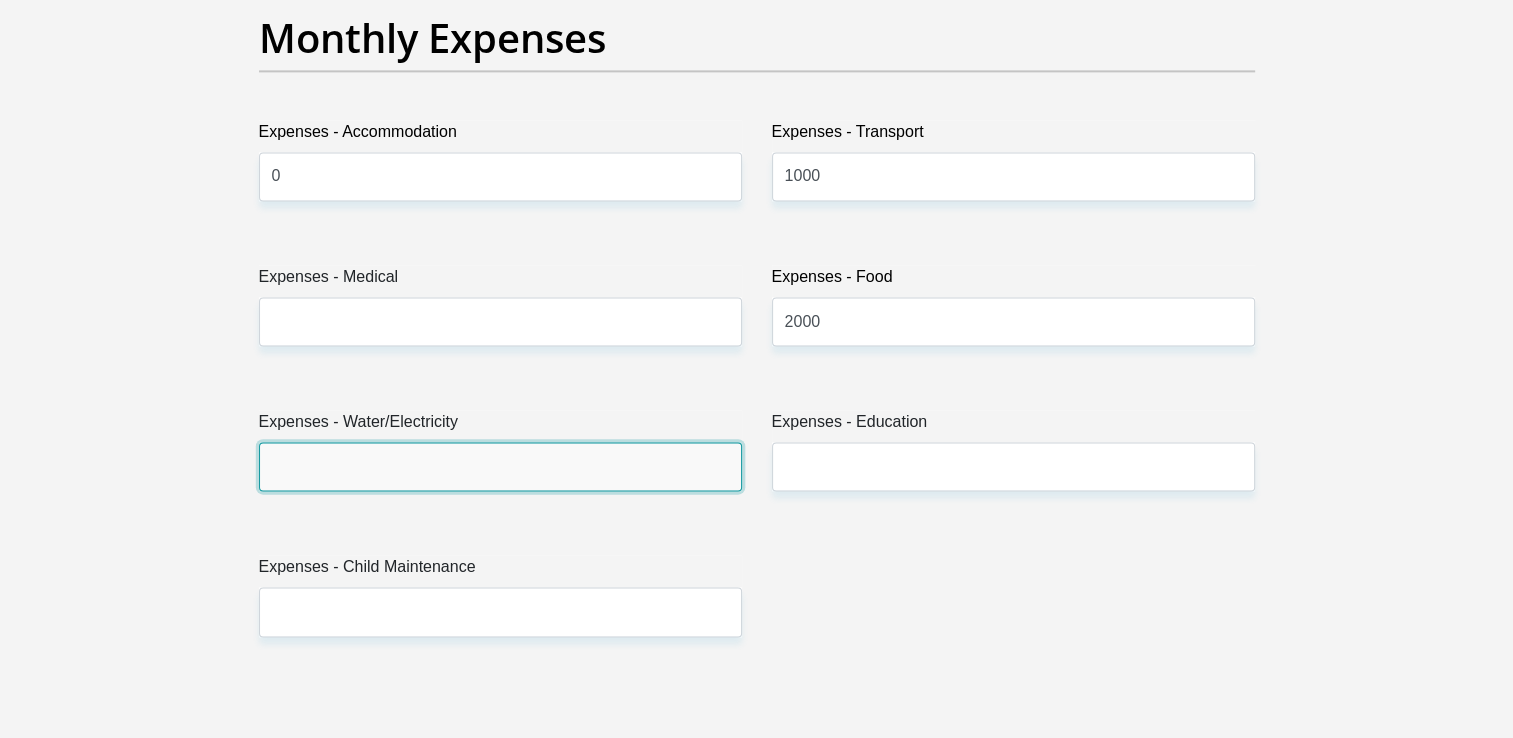 click on "Expenses - Water/Electricity" at bounding box center [500, 466] 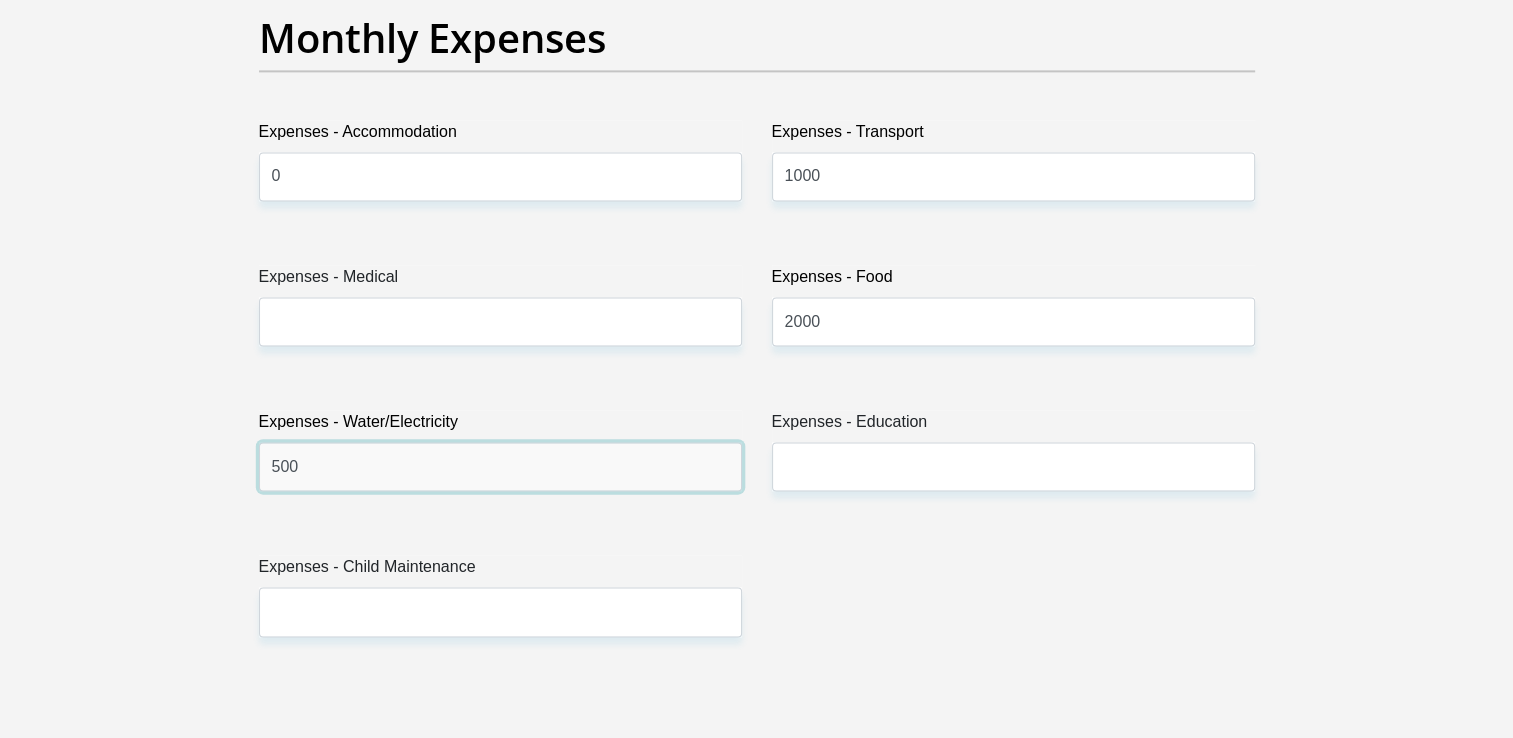 type on "500" 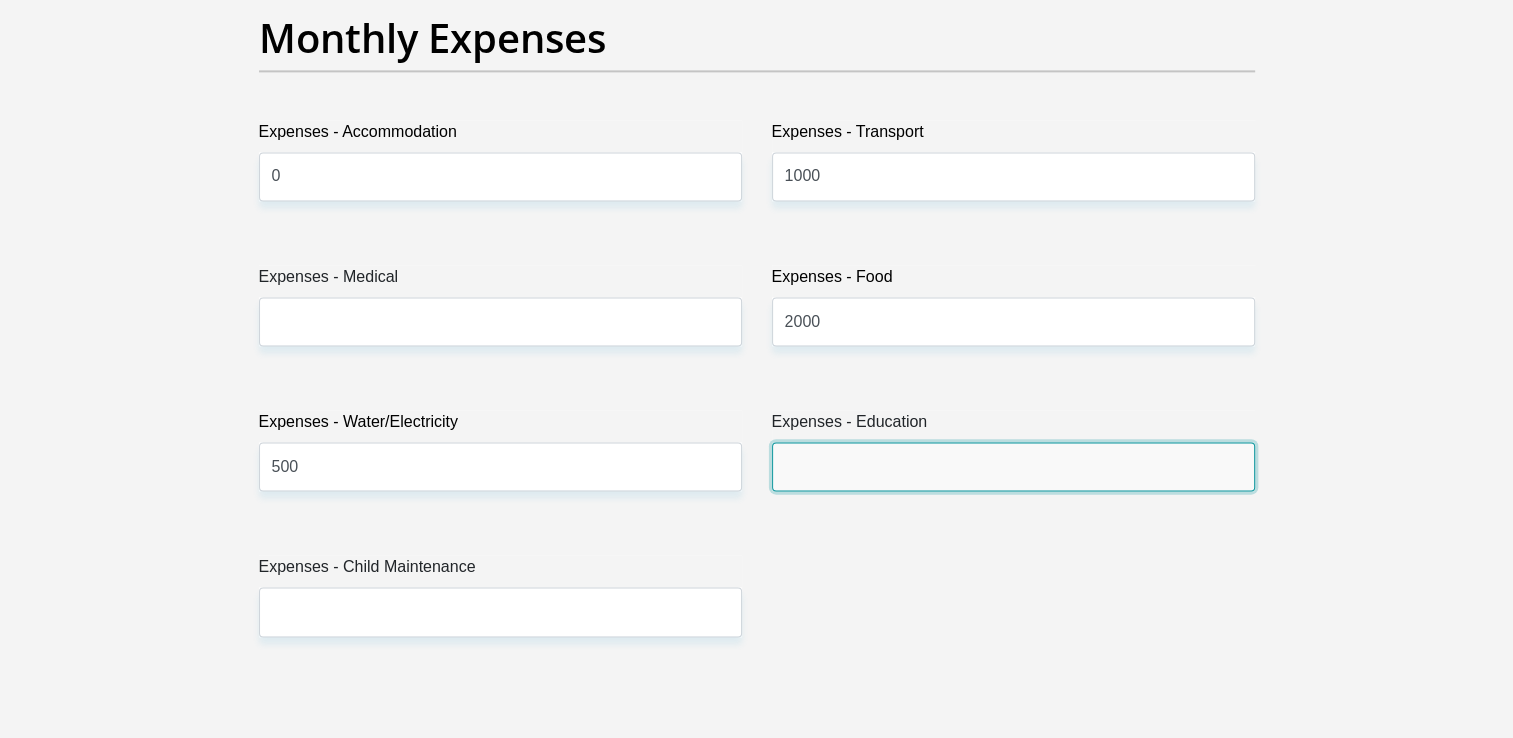 click on "Expenses - Education" at bounding box center (1013, 466) 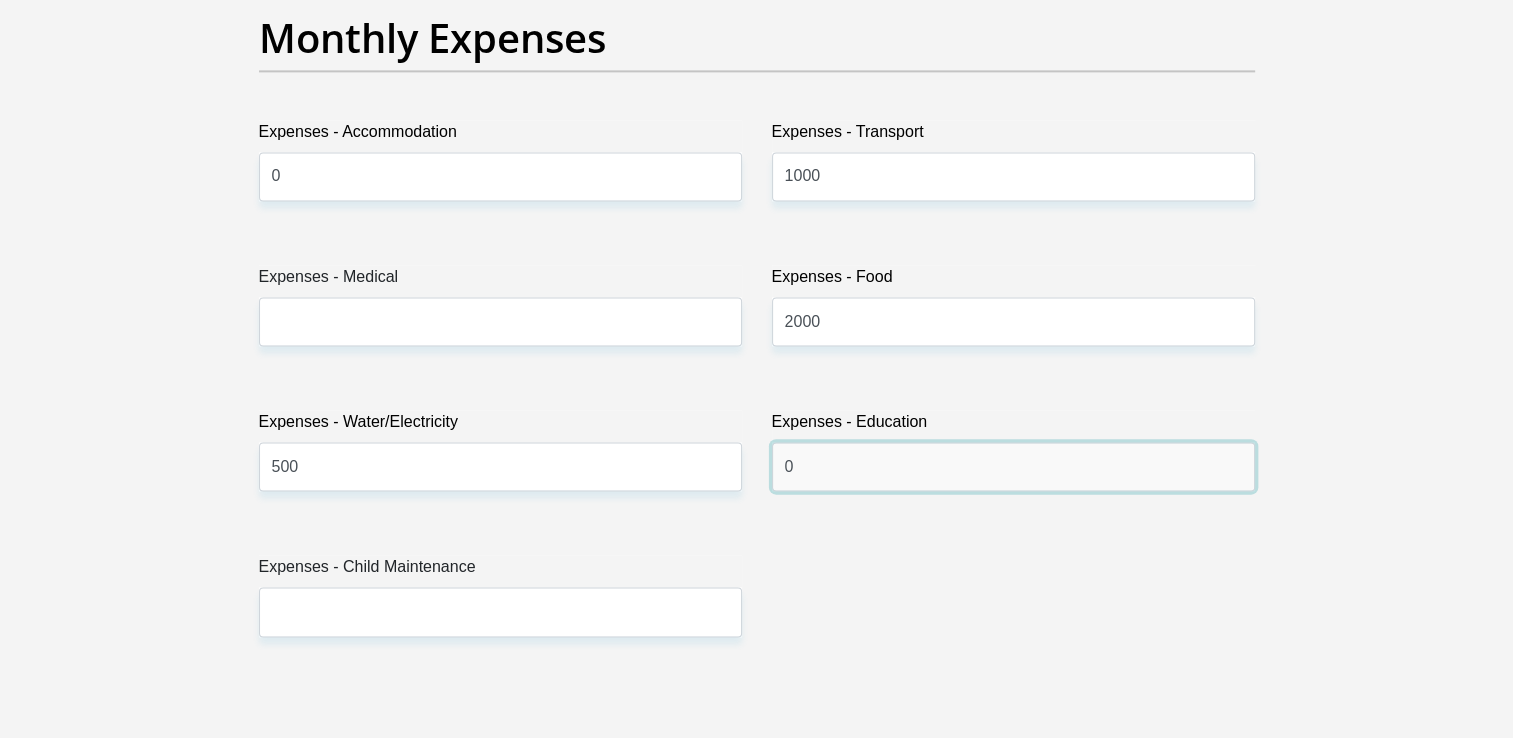 type on "0" 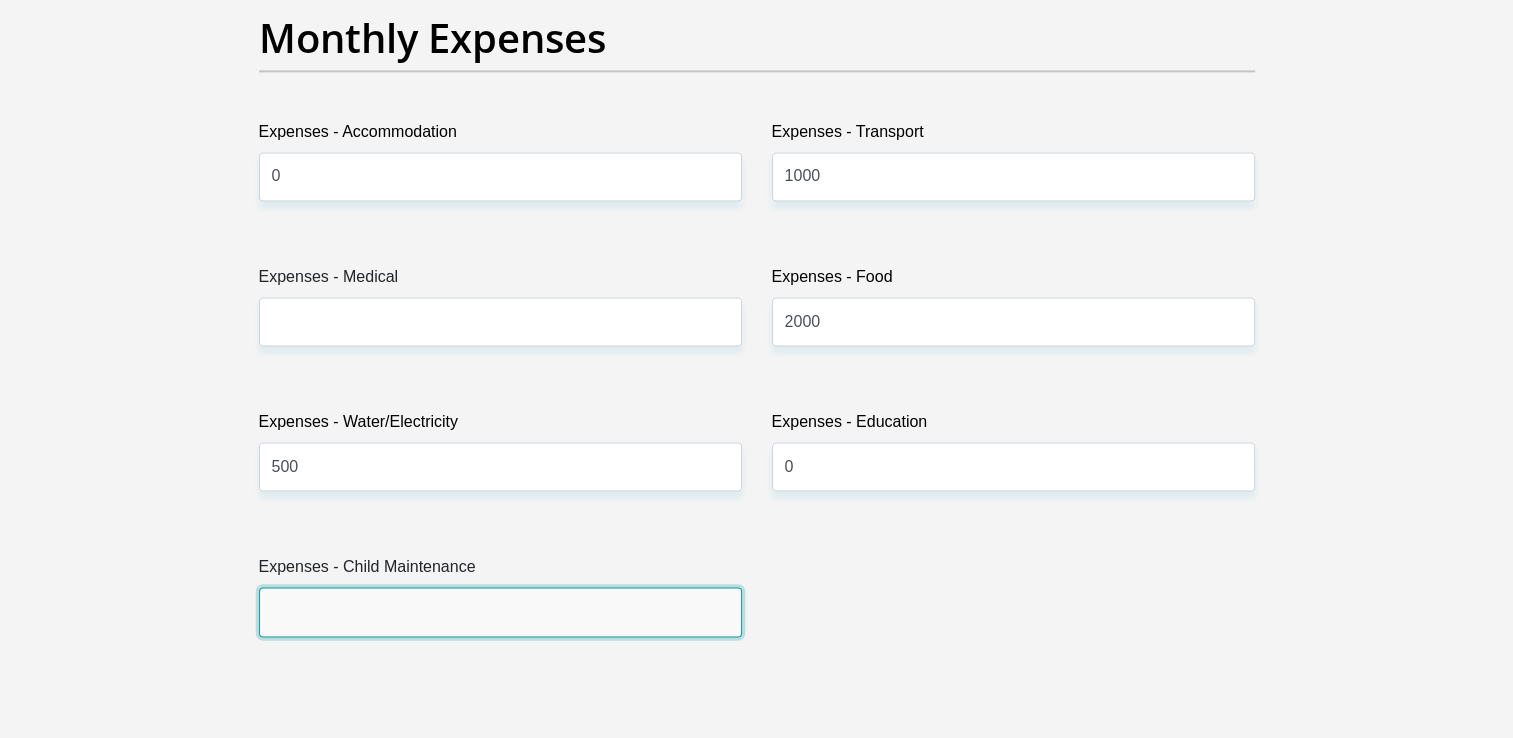 click on "Expenses - Child Maintenance" at bounding box center (500, 611) 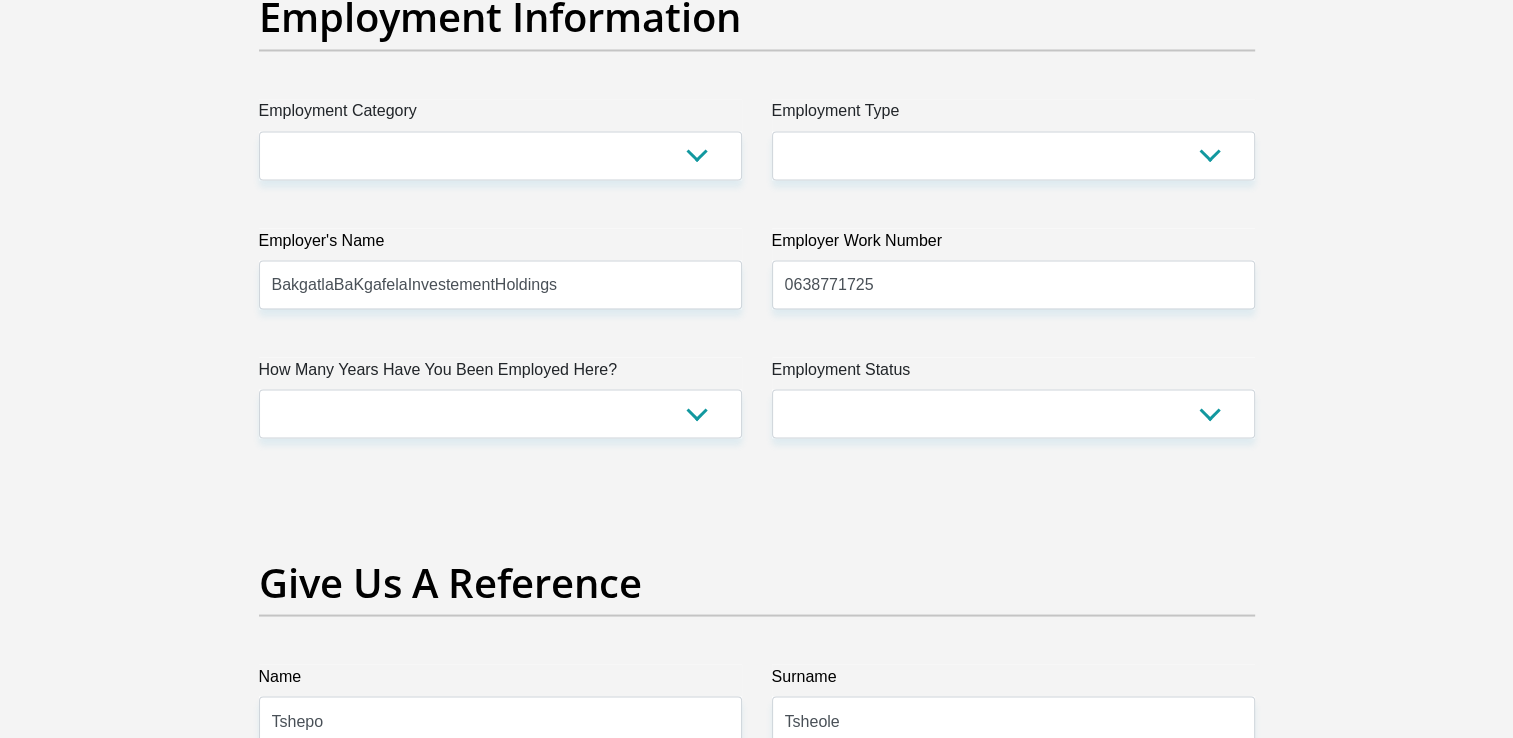 scroll, scrollTop: 3672, scrollLeft: 0, axis: vertical 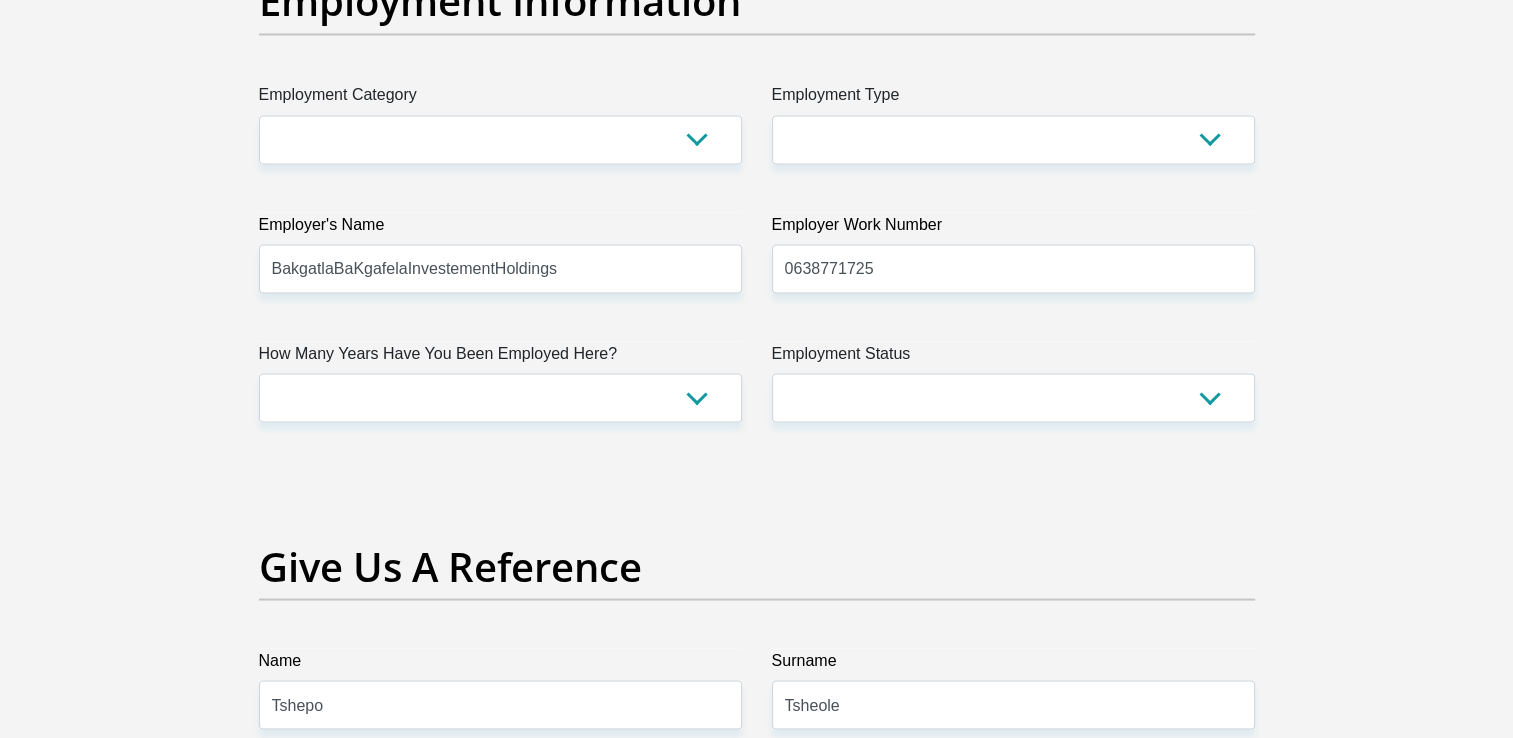 type on "0" 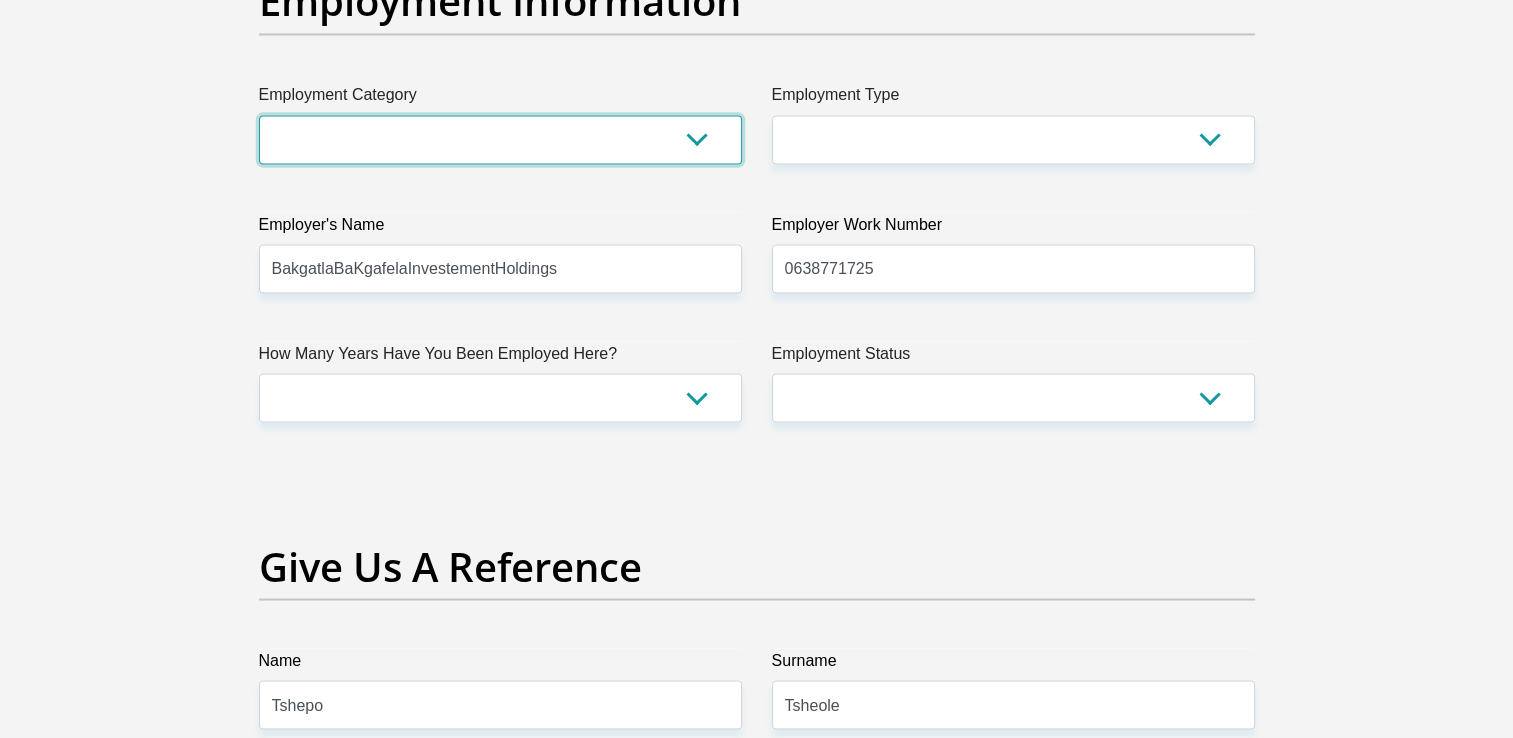 click on "AGRICULTURE
ALCOHOL & TOBACCO
CONSTRUCTION MATERIALS
METALLURGY
EQUIPMENT FOR RENEWABLE ENERGY
SPECIALIZED CONTRACTORS
CAR
GAMING (INCL. INTERNET
OTHER WHOLESALE
UNLICENSED PHARMACEUTICALS
CURRENCY EXCHANGE HOUSES
OTHER FINANCIAL INSTITUTIONS & INSURANCE
REAL ESTATE AGENTS
OIL & GAS
OTHER MATERIALS (E.G. IRON ORE)
PRECIOUS STONES & PRECIOUS METALS
POLITICAL ORGANIZATIONS
RELIGIOUS ORGANIZATIONS(NOT SECTS)
ACTI. HAVING BUSINESS DEAL WITH PUBLIC ADMINISTRATION
LAUNDROMATS" at bounding box center (500, 139) 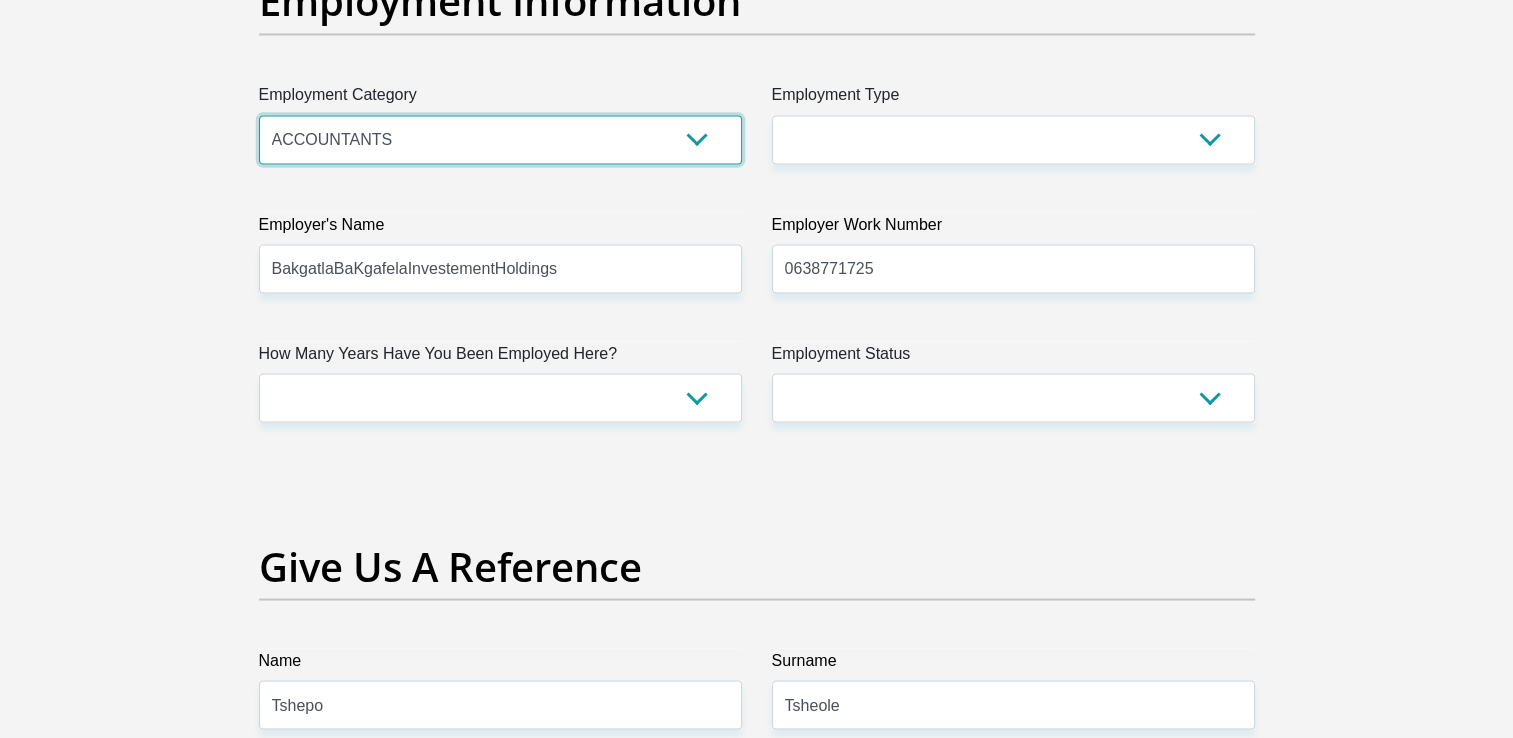 click on "AGRICULTURE
ALCOHOL & TOBACCO
CONSTRUCTION MATERIALS
METALLURGY
EQUIPMENT FOR RENEWABLE ENERGY
SPECIALIZED CONTRACTORS
CAR
GAMING (INCL. INTERNET
OTHER WHOLESALE
UNLICENSED PHARMACEUTICALS
CURRENCY EXCHANGE HOUSES
OTHER FINANCIAL INSTITUTIONS & INSURANCE
REAL ESTATE AGENTS
OIL & GAS
OTHER MATERIALS (E.G. IRON ORE)
PRECIOUS STONES & PRECIOUS METALS
POLITICAL ORGANIZATIONS
RELIGIOUS ORGANIZATIONS(NOT SECTS)
ACTI. HAVING BUSINESS DEAL WITH PUBLIC ADMINISTRATION
LAUNDROMATS" at bounding box center [500, 139] 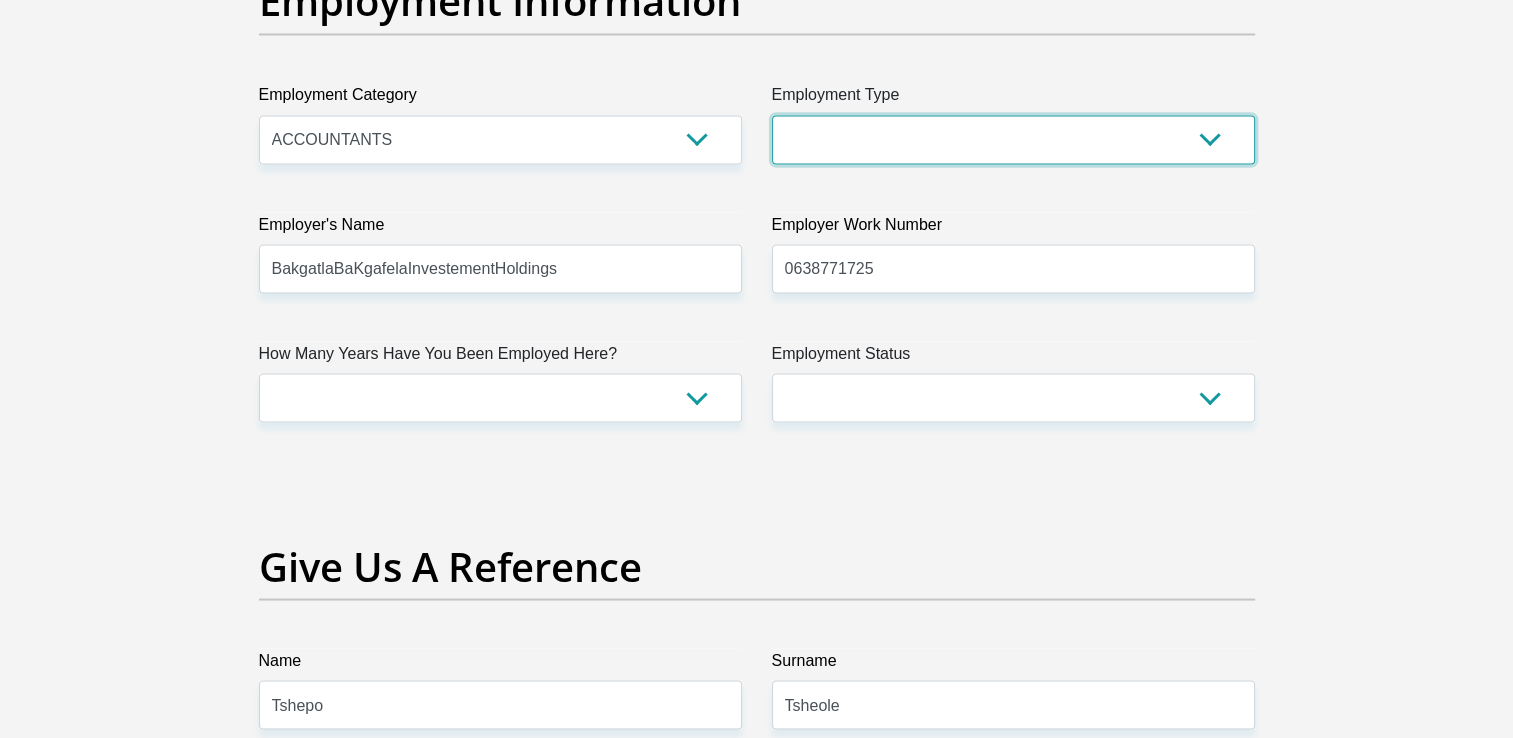 click on "College/Lecturer
Craft Seller
Creative
Driver
Executive
Farmer
Forces - Non Commissioned
Forces - Officer
Hawker
Housewife
Labourer
Licenced Professional
Manager
Miner
Non Licenced Professional
Office Staff/Clerk
Outside Worker
Pensioner
Permanent Teacher
Production/Manufacturing
Sales
Self-Employed
Semi-Professional Worker
Service Industry  Social Worker  Student" at bounding box center (1013, 139) 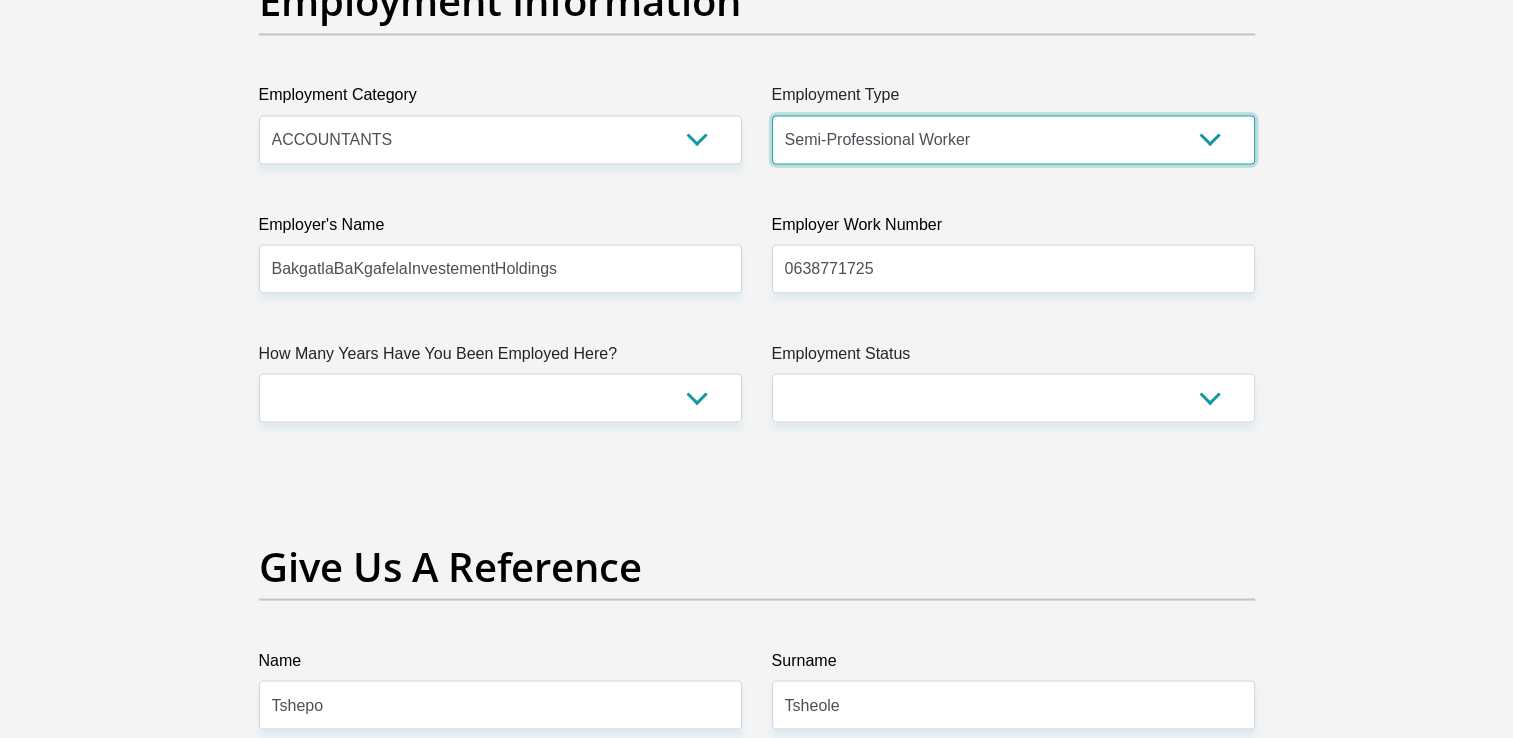 click on "College/Lecturer
Craft Seller
Creative
Driver
Executive
Farmer
Forces - Non Commissioned
Forces - Officer
Hawker
Housewife
Labourer
Licenced Professional
Manager
Miner
Non Licenced Professional
Office Staff/Clerk
Outside Worker
Pensioner
Permanent Teacher
Production/Manufacturing
Sales
Self-Employed
Semi-Professional Worker
Service Industry  Social Worker  Student" at bounding box center [1013, 139] 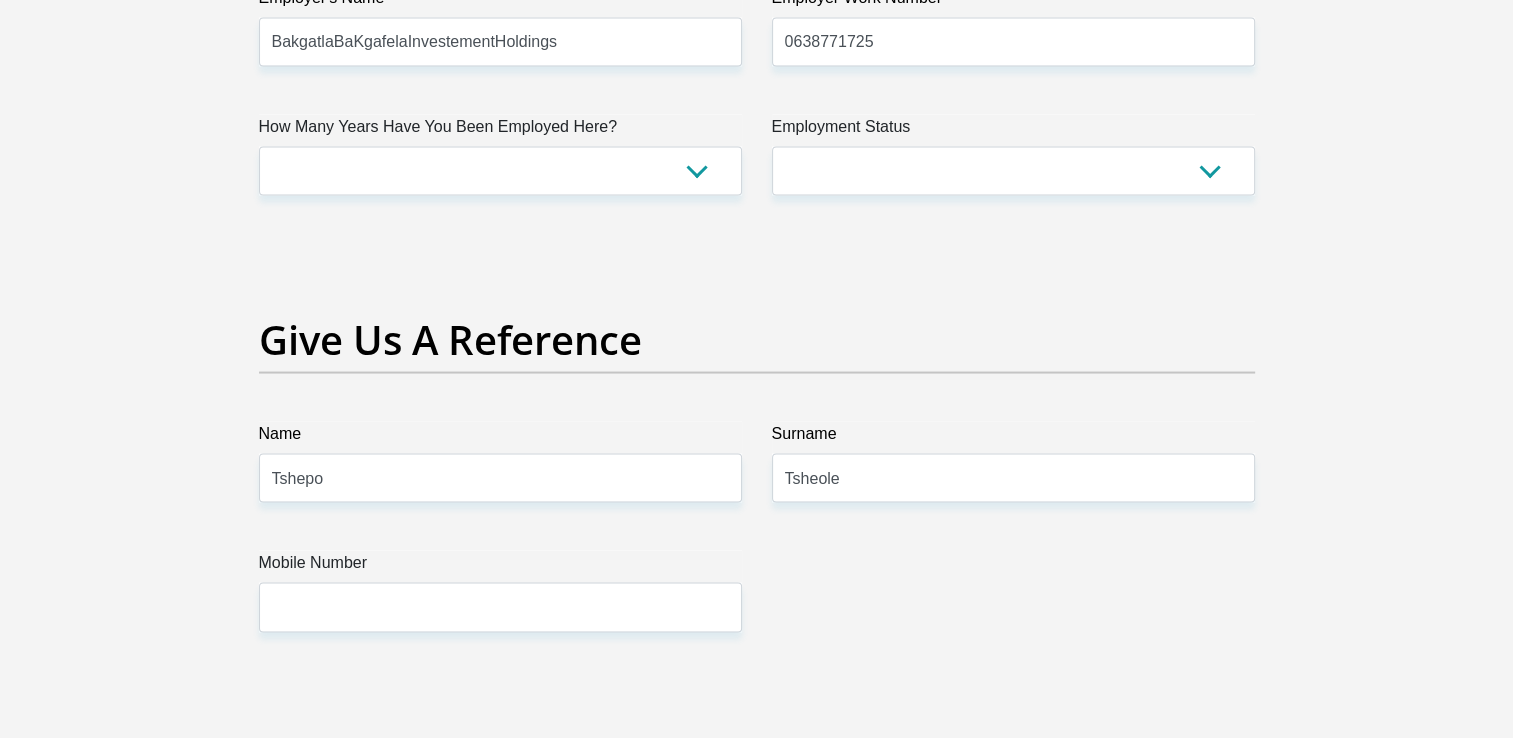 scroll, scrollTop: 3908, scrollLeft: 0, axis: vertical 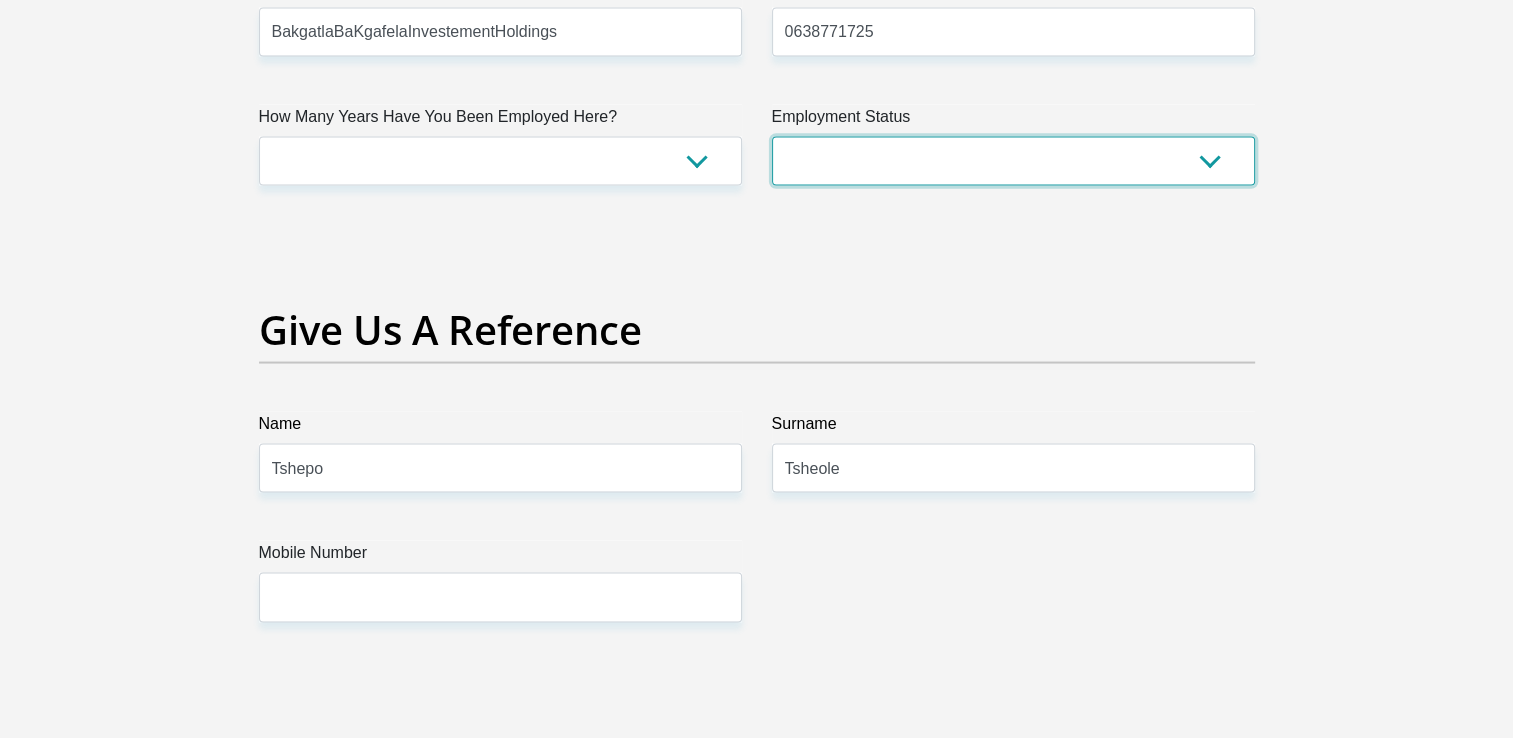 click on "Permanent/Full-time
Part-time/Casual
Contract Worker
Self-Employed
Housewife
Retired
Student
Medically Boarded
Disability
Unemployed" at bounding box center [1013, 161] 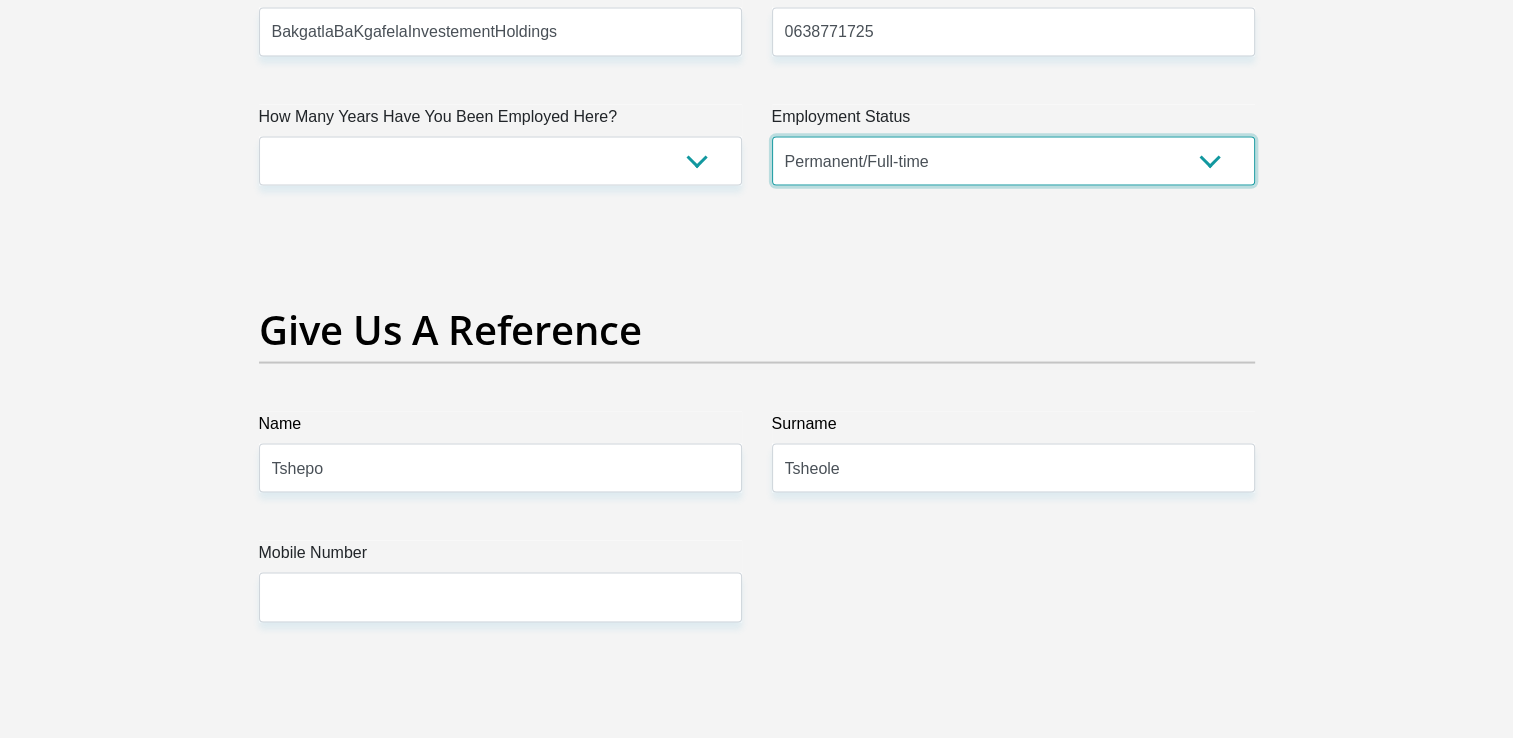 click on "Permanent/Full-time
Part-time/Casual
Contract Worker
Self-Employed
Housewife
Retired
Student
Medically Boarded
Disability
Unemployed" at bounding box center [1013, 161] 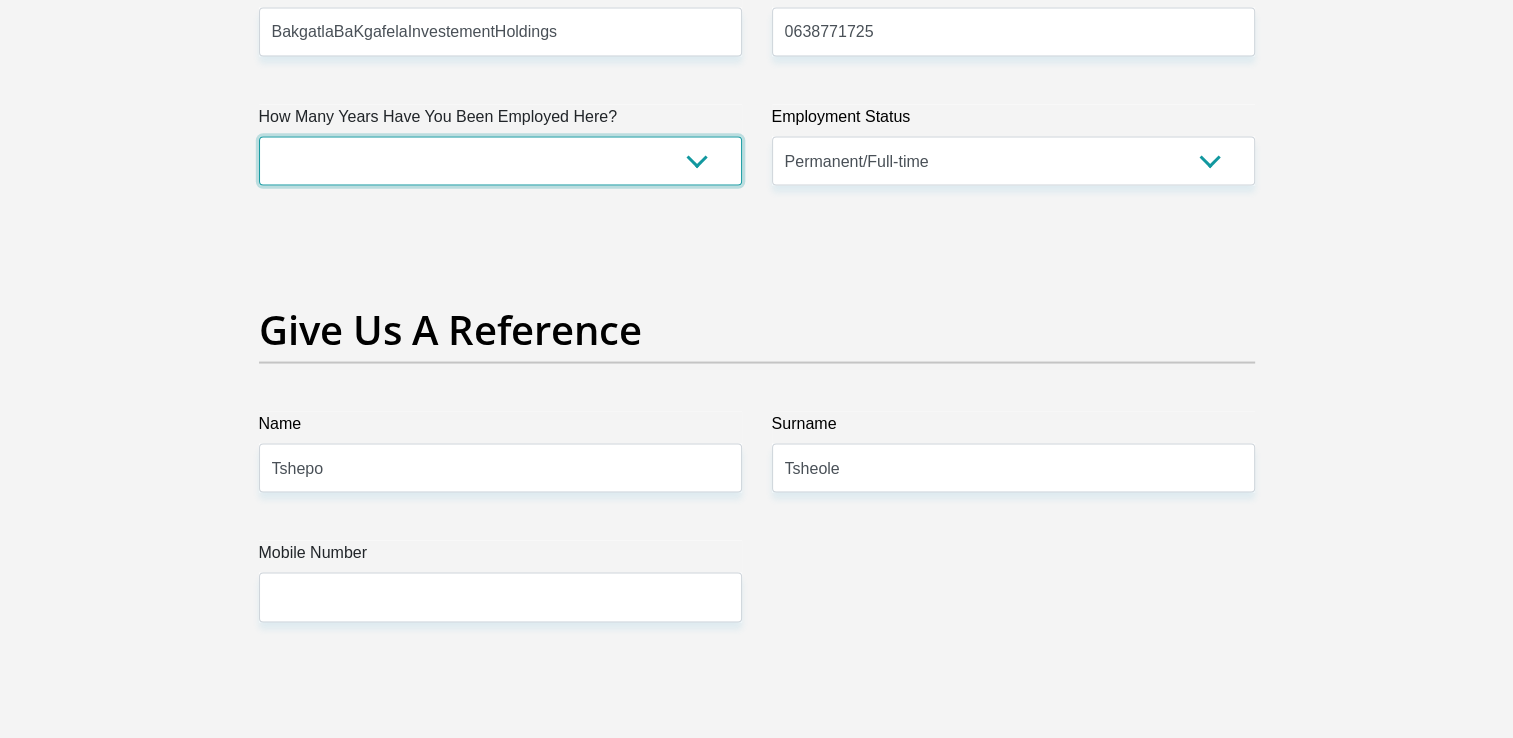 click on "less than 1 year
1-3 years
3-5 years
5+ years" at bounding box center (500, 161) 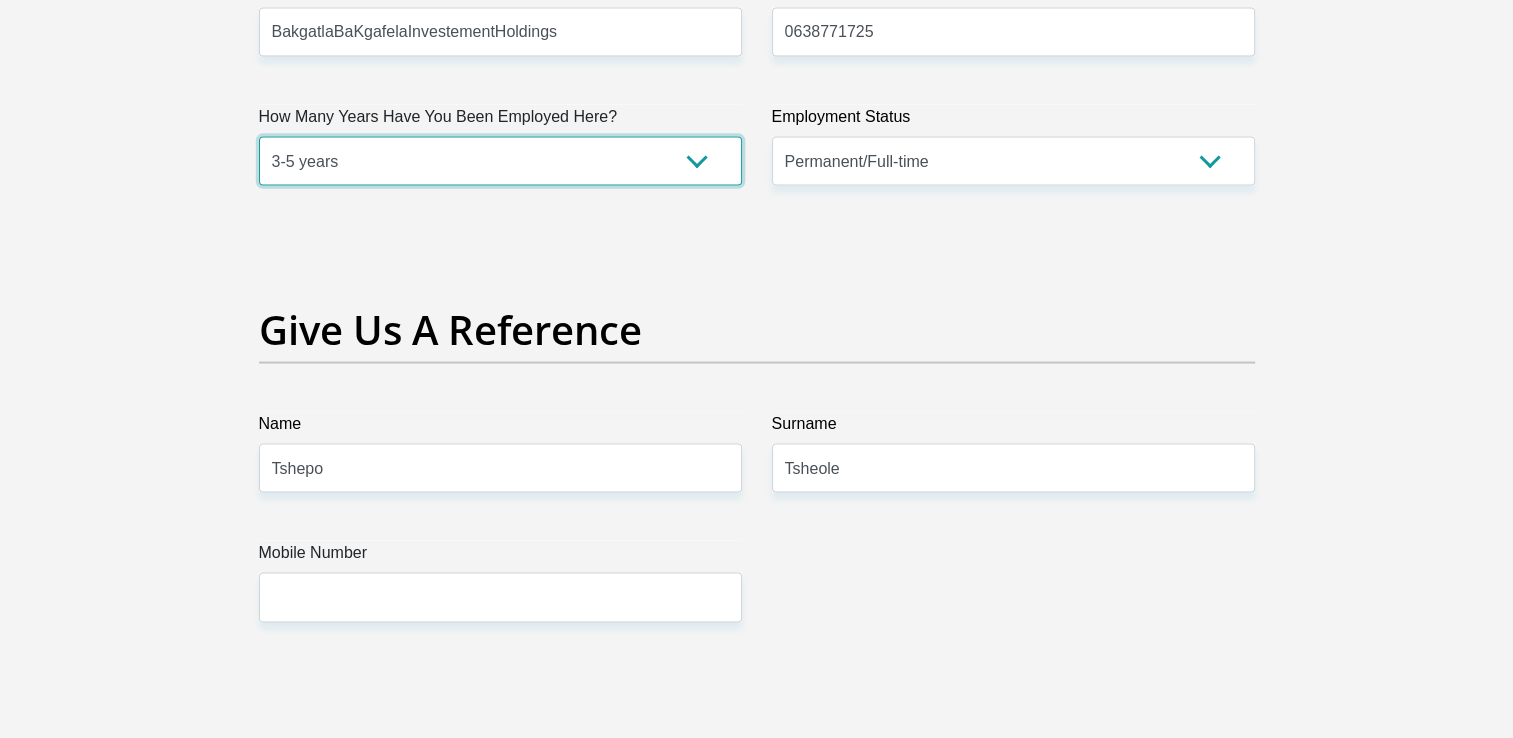 click on "less than 1 year
1-3 years
3-5 years
5+ years" at bounding box center (500, 161) 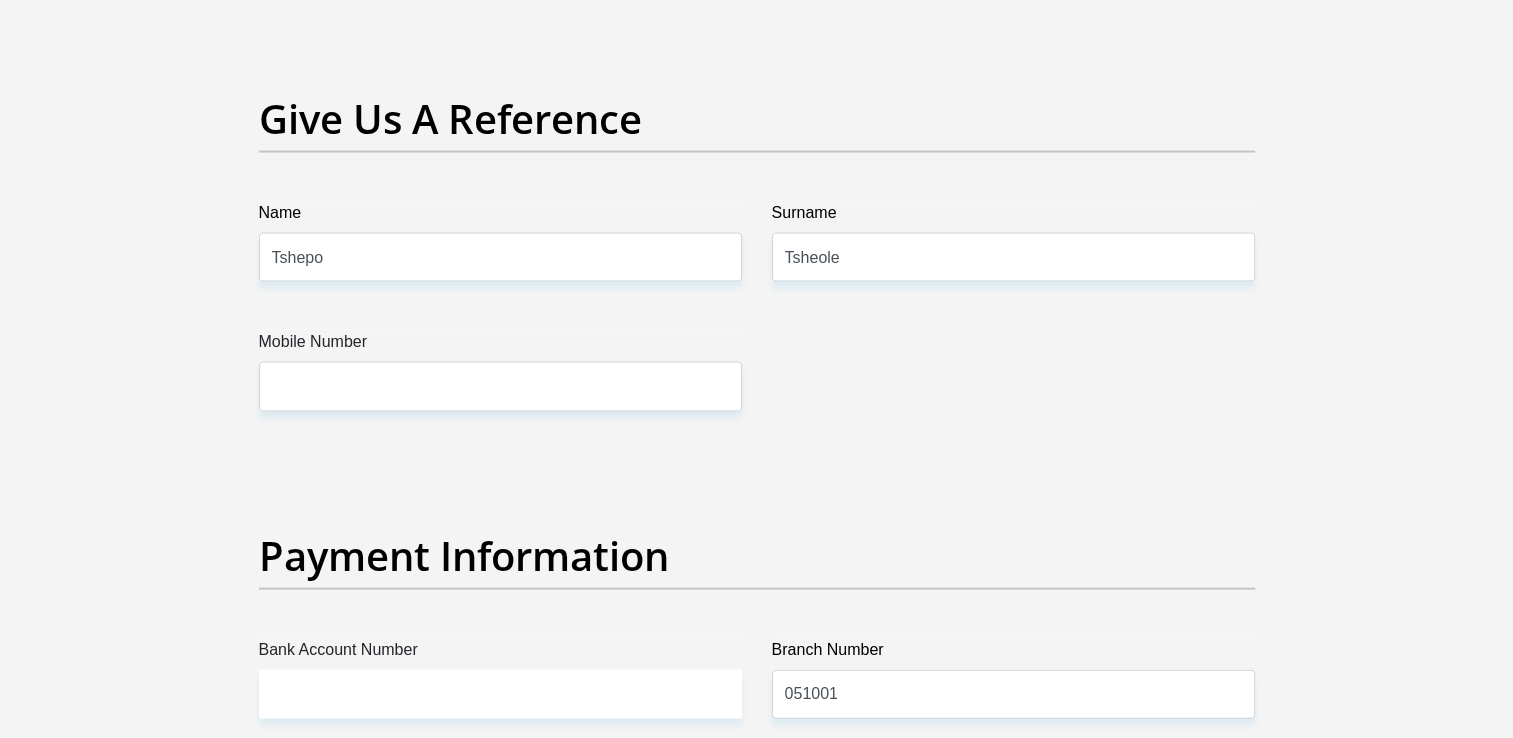 scroll, scrollTop: 4120, scrollLeft: 0, axis: vertical 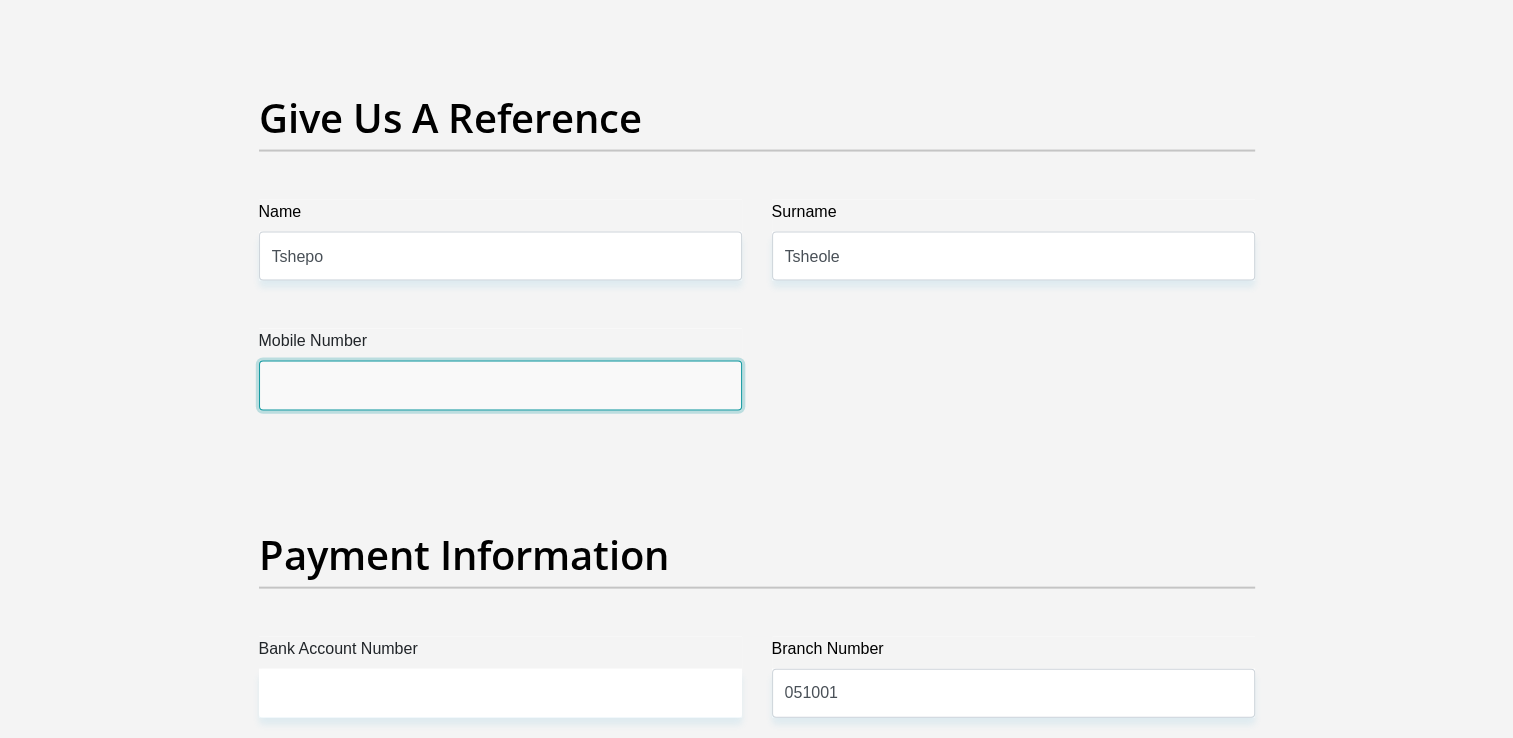 click on "Mobile Number" at bounding box center (500, 385) 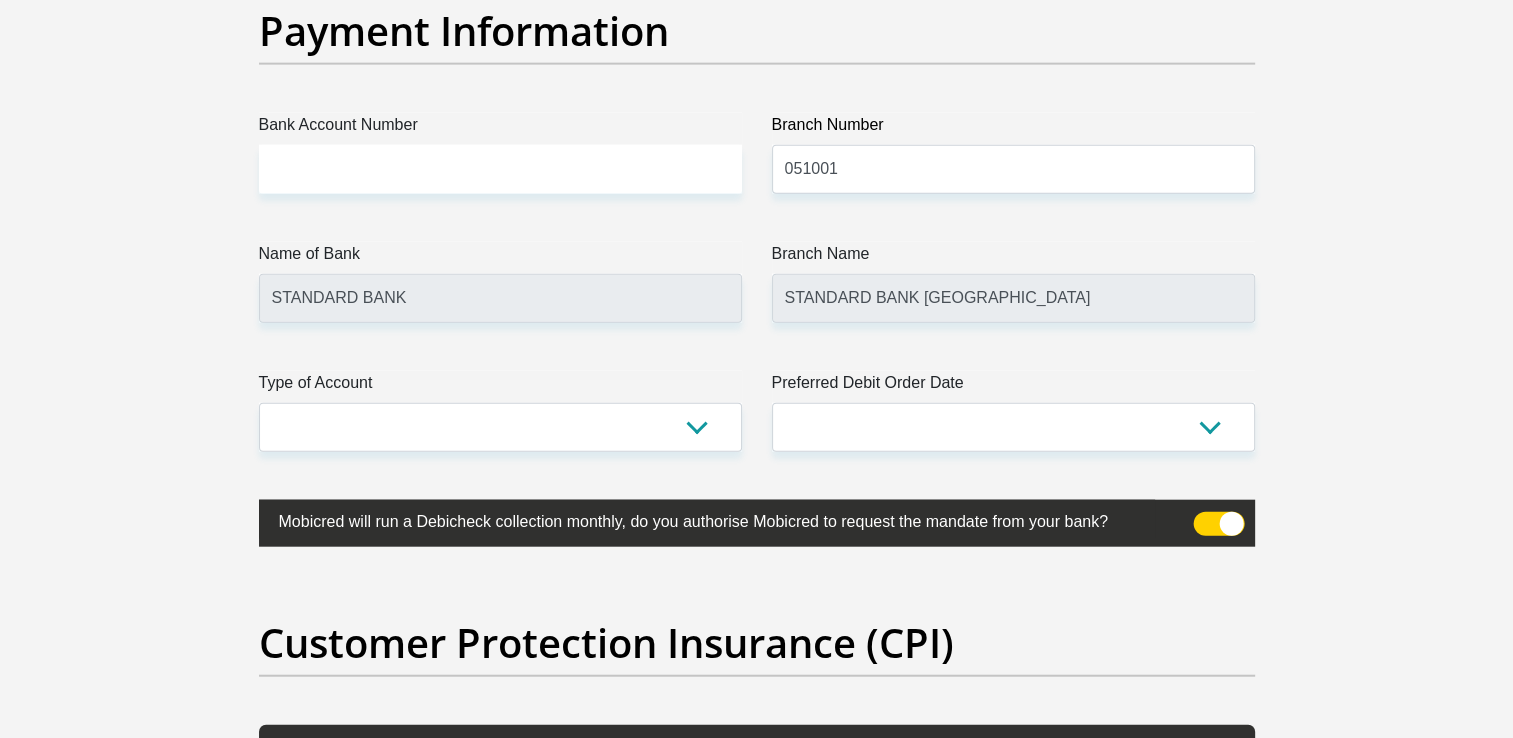 scroll, scrollTop: 4646, scrollLeft: 0, axis: vertical 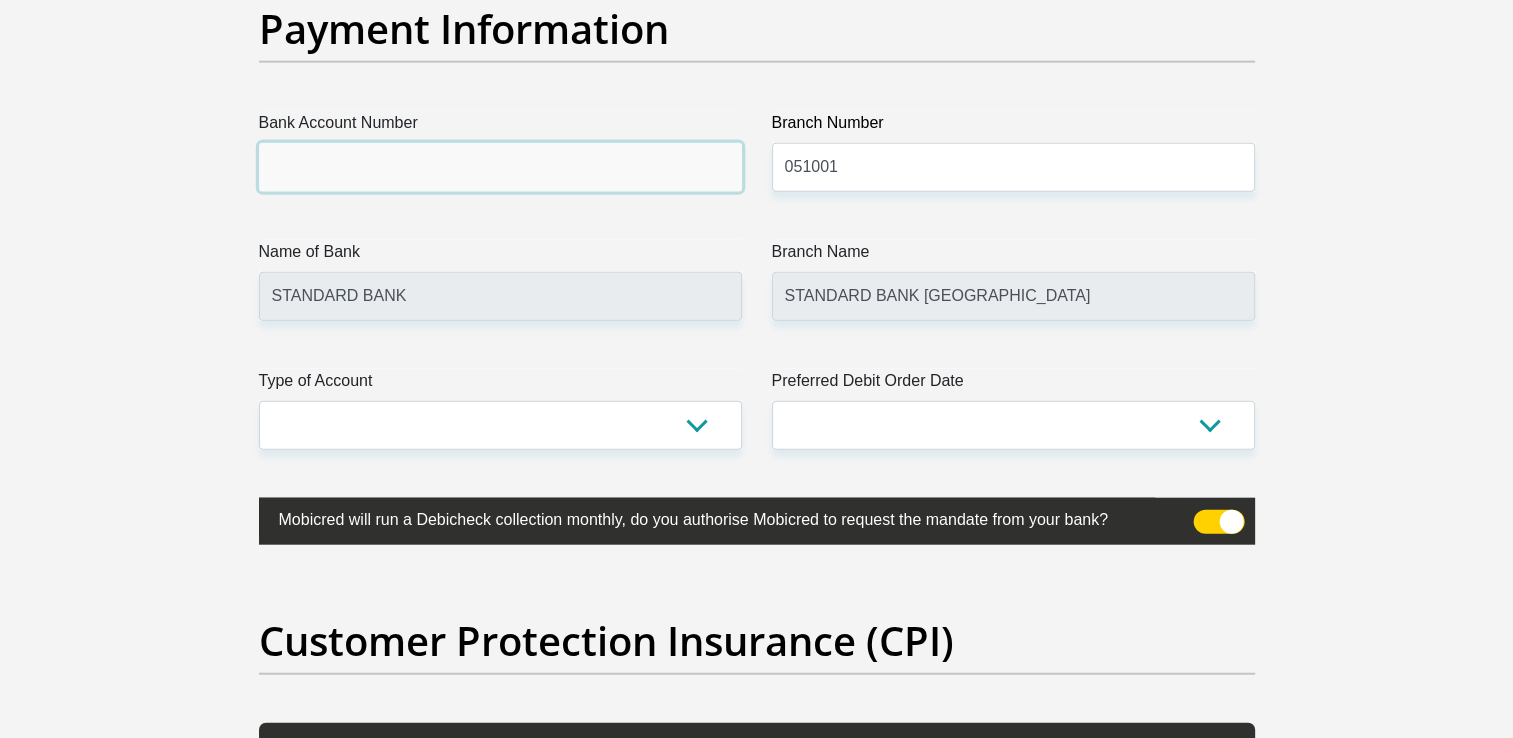 click on "Bank Account Number" at bounding box center [500, 167] 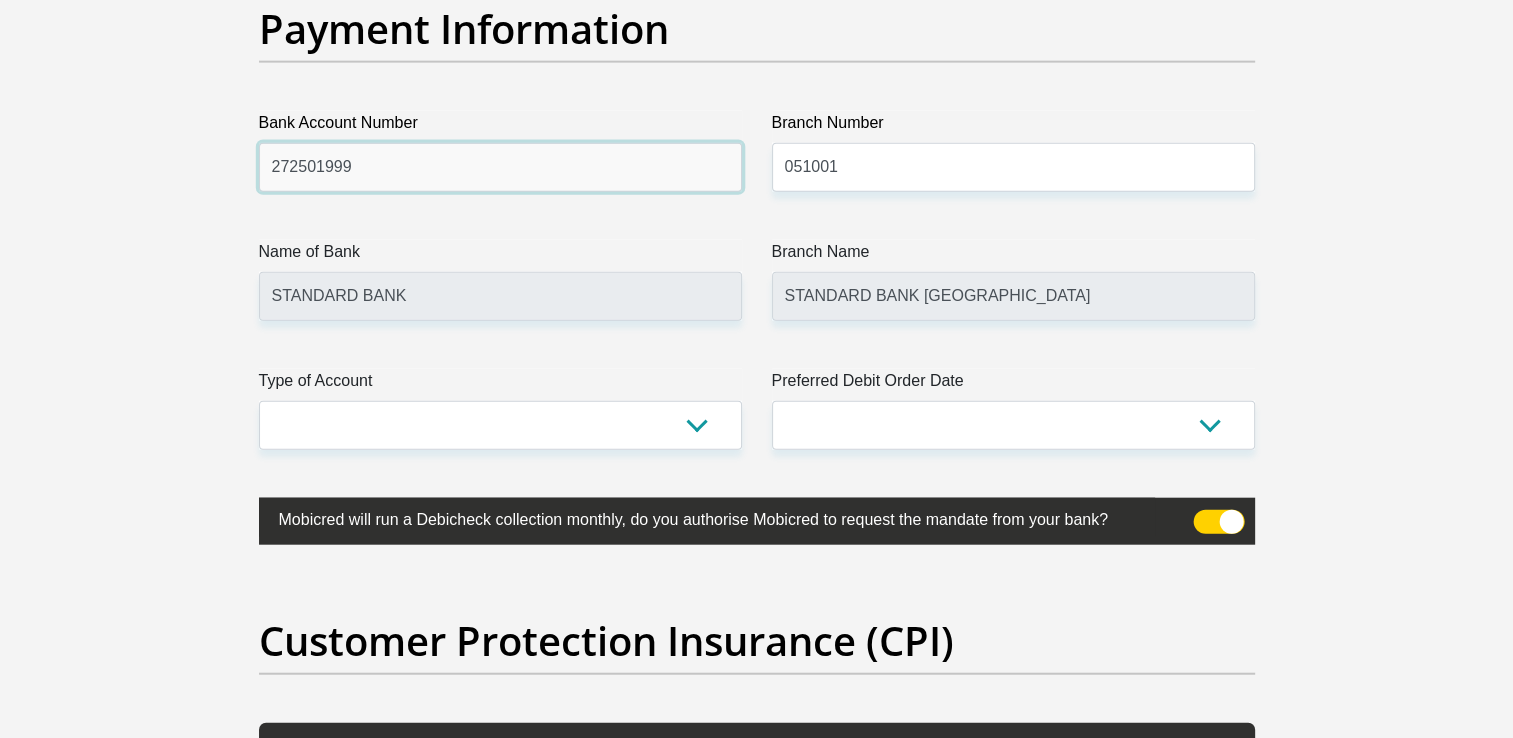 type on "272501999" 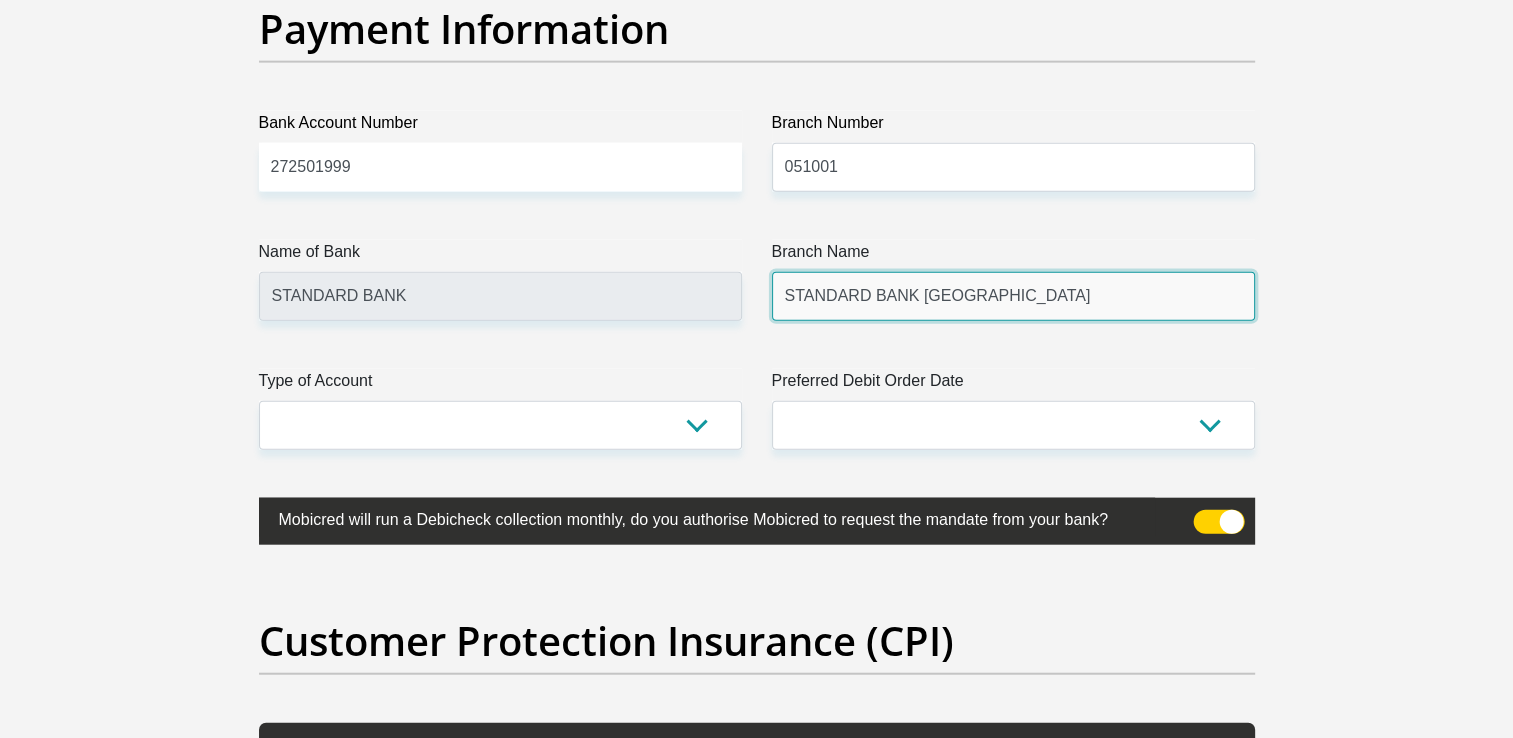 click on "STANDARD BANK SOUTH AFRICA" at bounding box center (1013, 296) 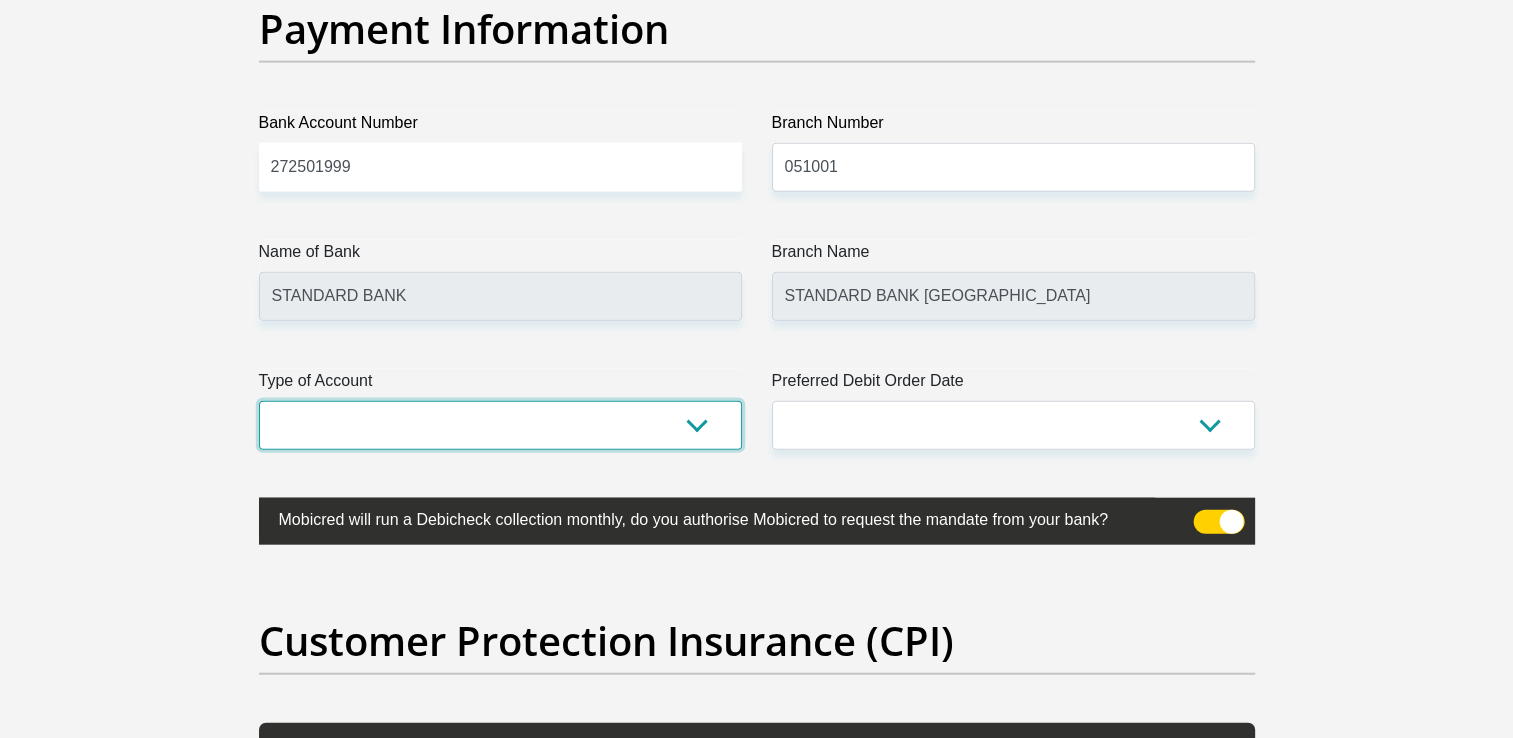 click on "Cheque
Savings" at bounding box center [500, 425] 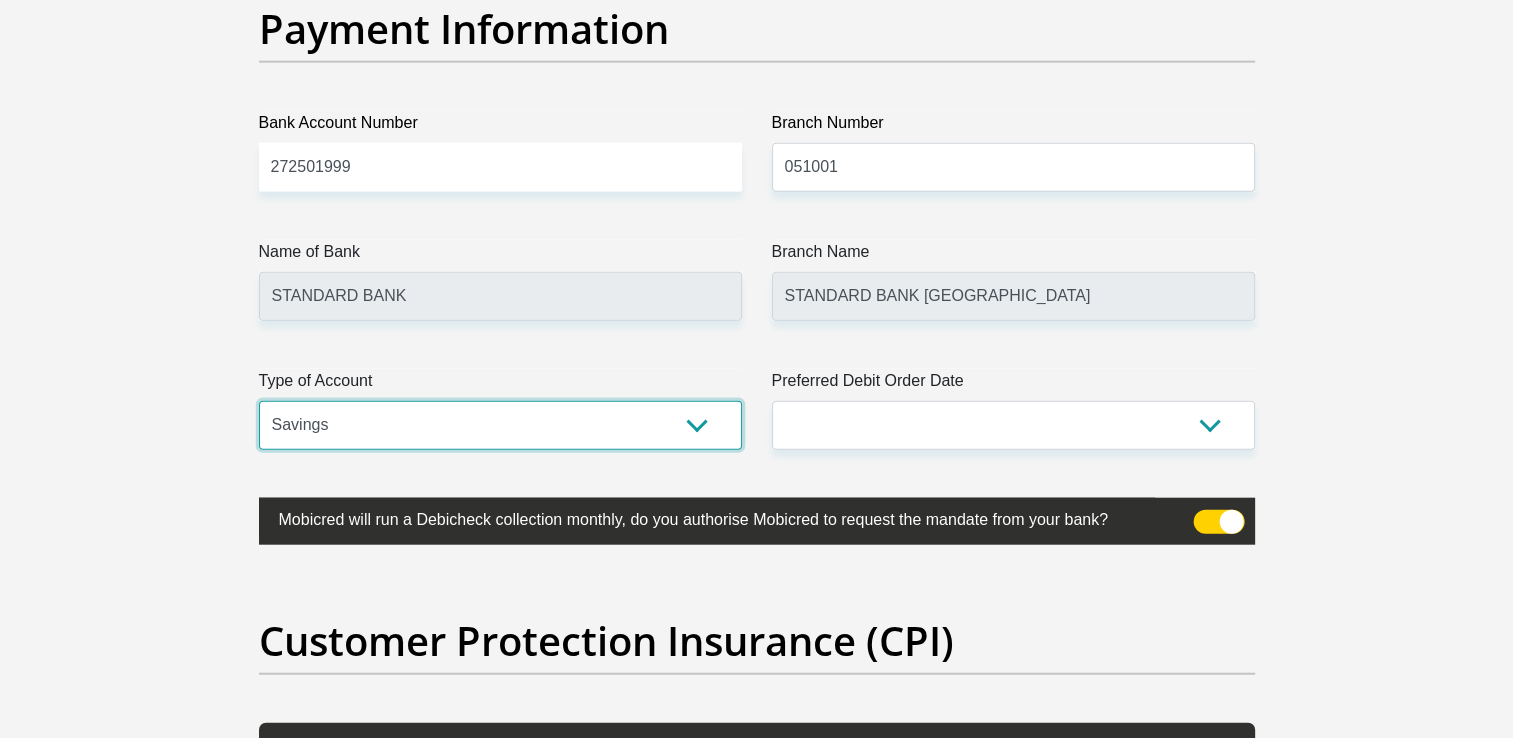click on "Cheque
Savings" at bounding box center (500, 425) 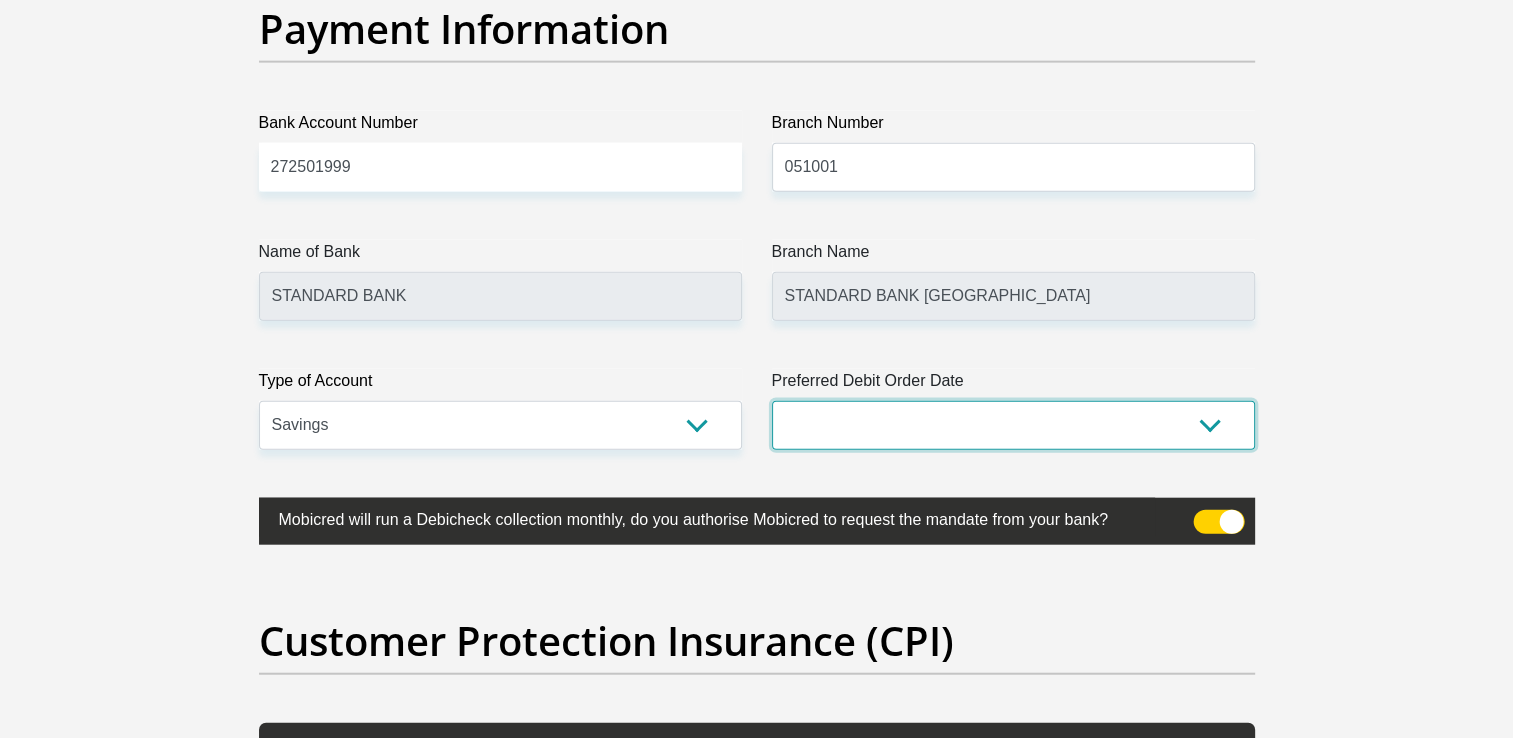 click on "1st
2nd
3rd
4th
5th
7th
18th
19th
20th
21st
22nd
23rd
24th
25th
26th
27th
28th
29th
30th" at bounding box center [1013, 425] 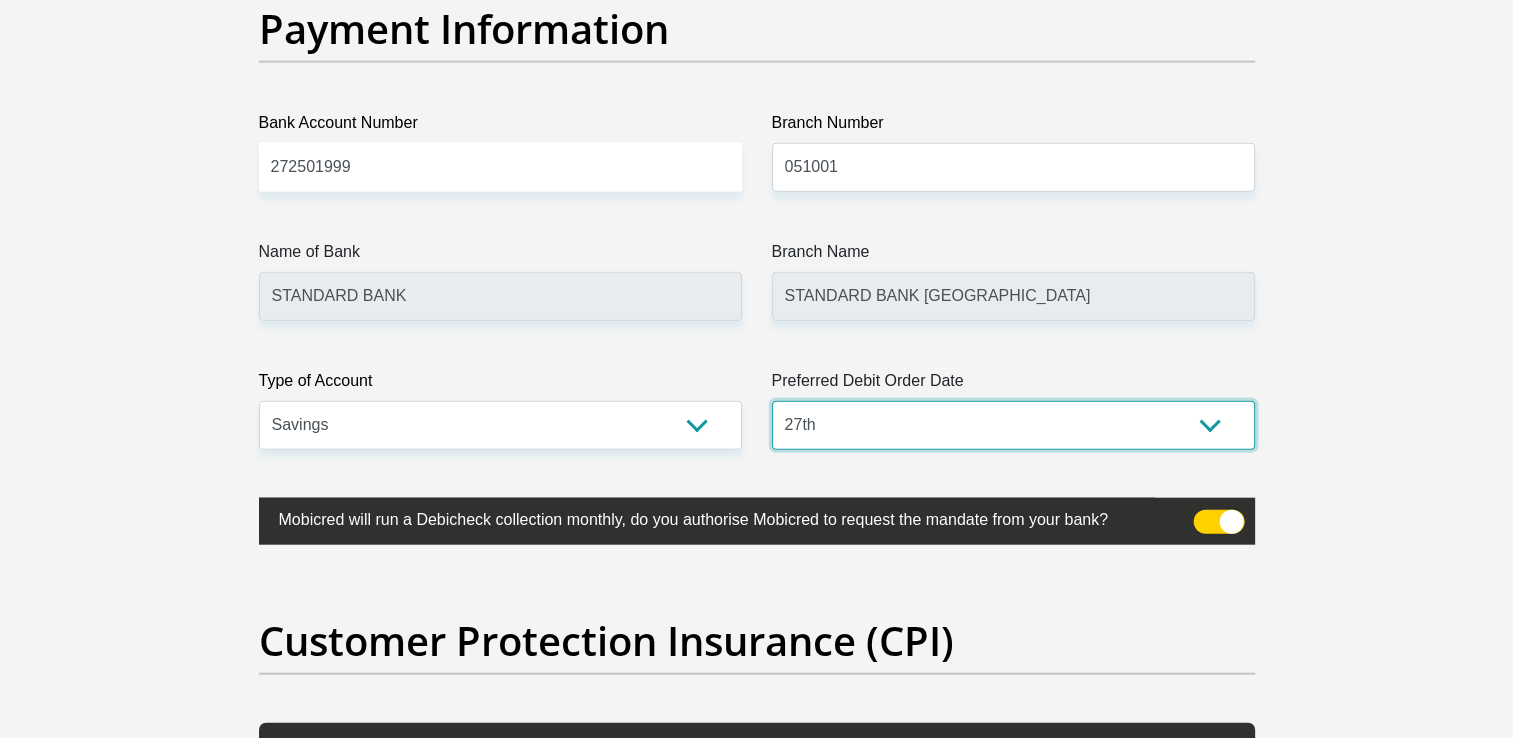 click on "1st
2nd
3rd
4th
5th
7th
18th
19th
20th
21st
22nd
23rd
24th
25th
26th
27th
28th
29th
30th" at bounding box center (1013, 425) 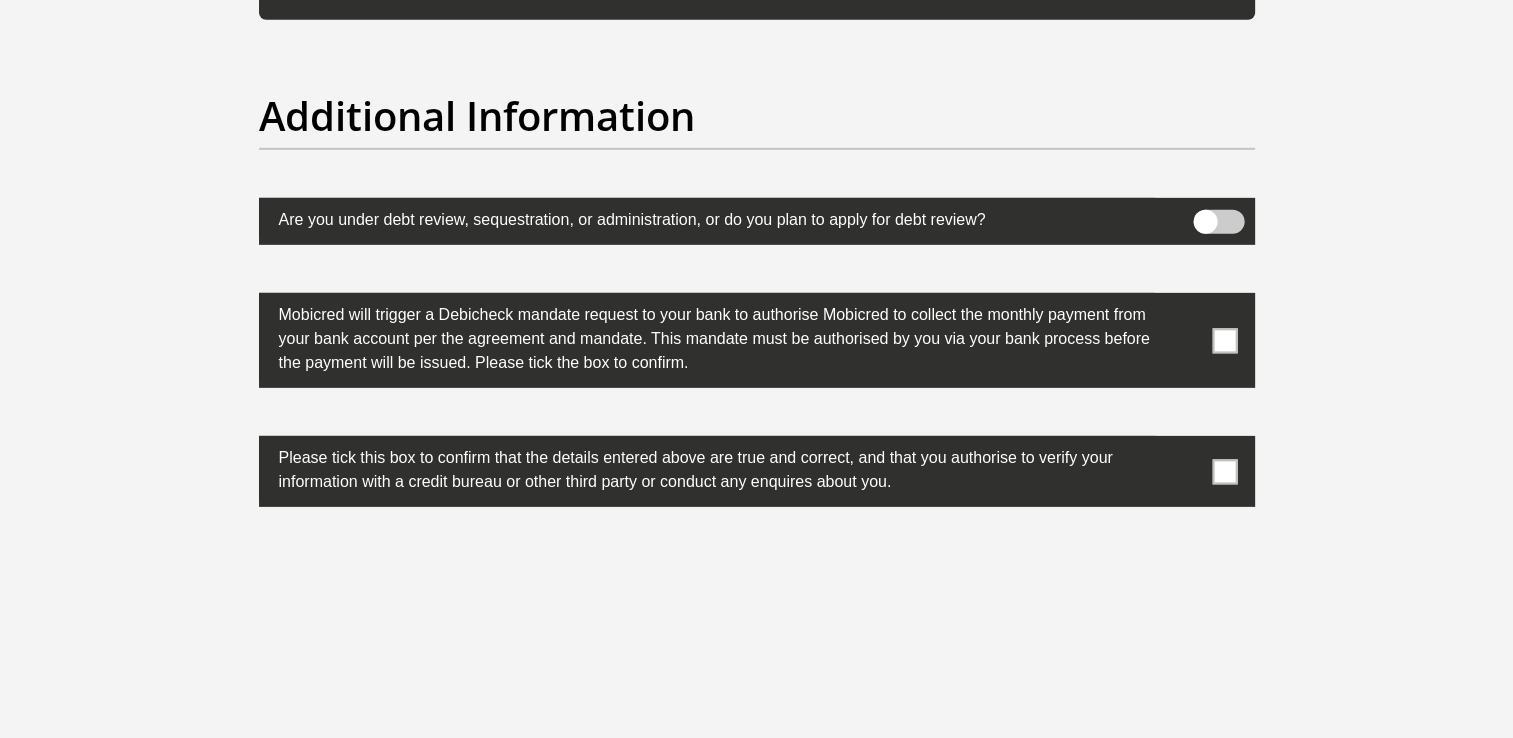 scroll, scrollTop: 6191, scrollLeft: 0, axis: vertical 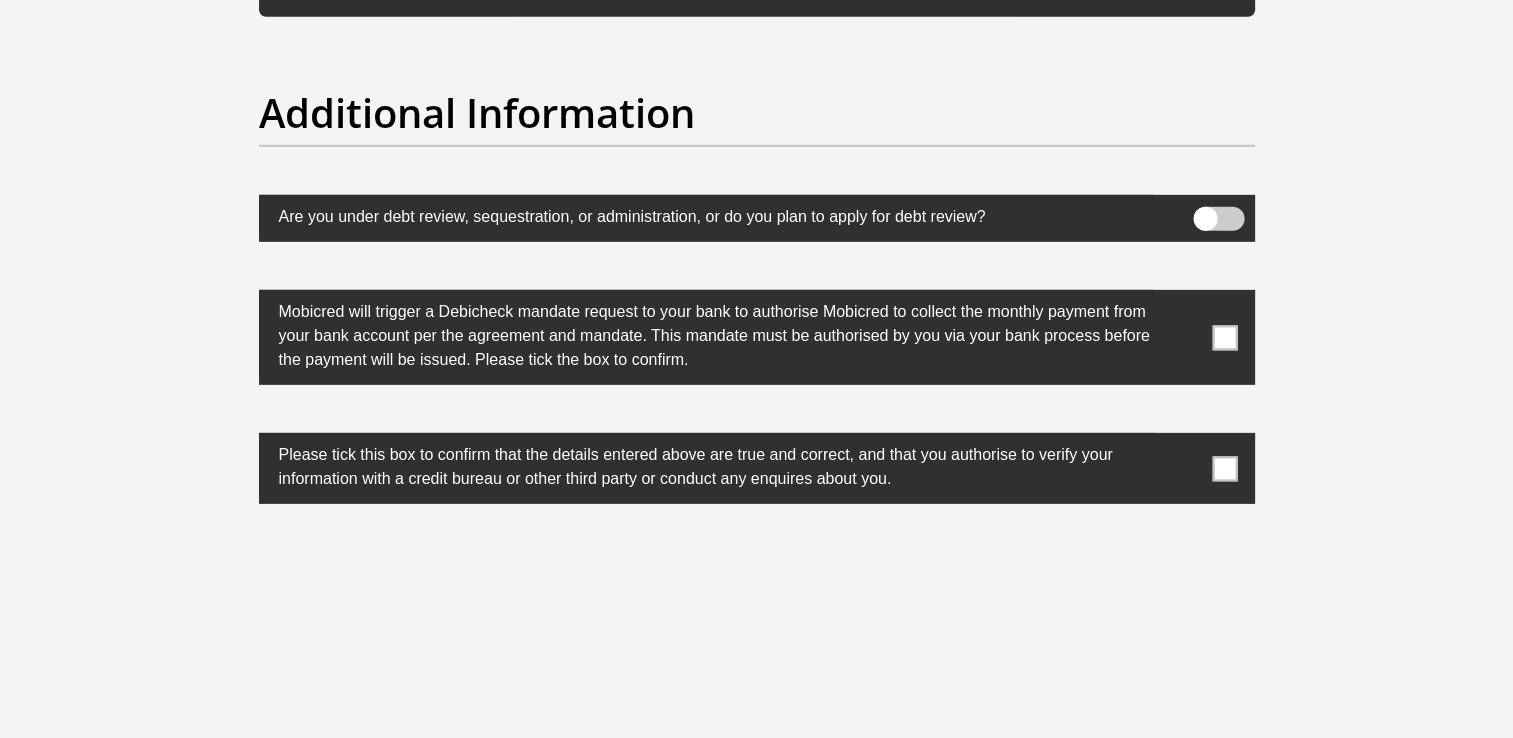 click at bounding box center (1218, 219) 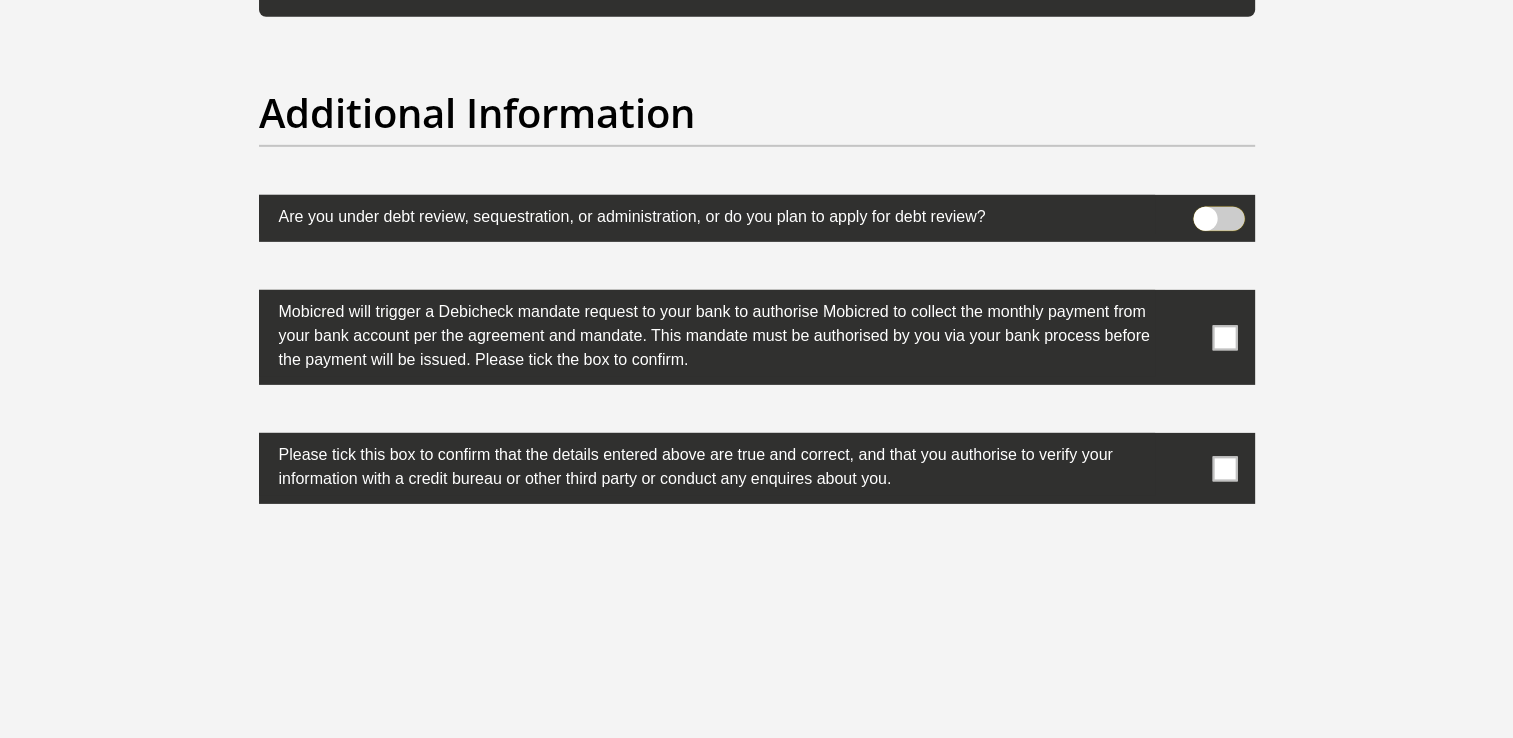 click at bounding box center (1205, 212) 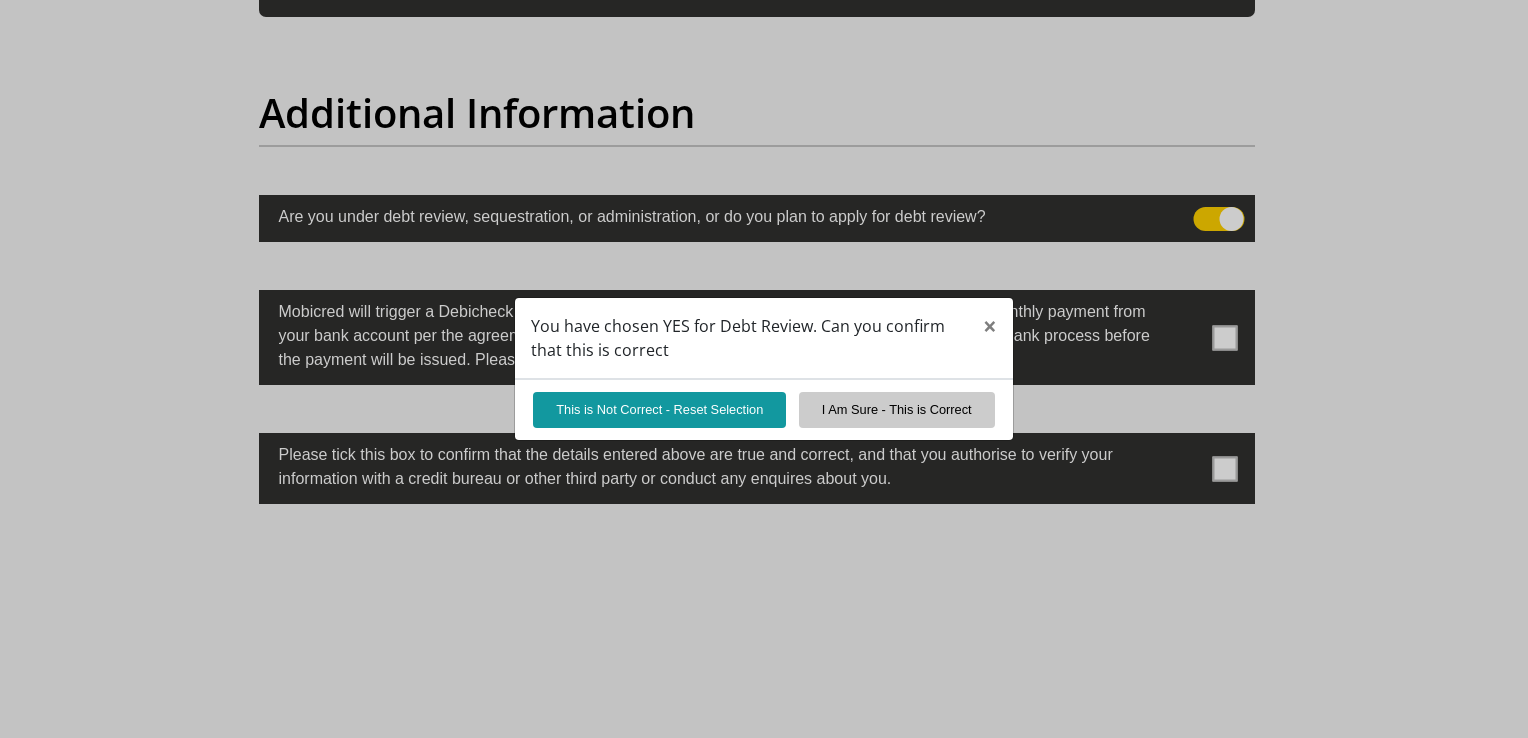 click on "You have chosen YES for Debt Review.
Can you confirm that this is correct
×
This is Not Correct - Reset Selection
I Am Sure - This is Correct" at bounding box center [764, 369] 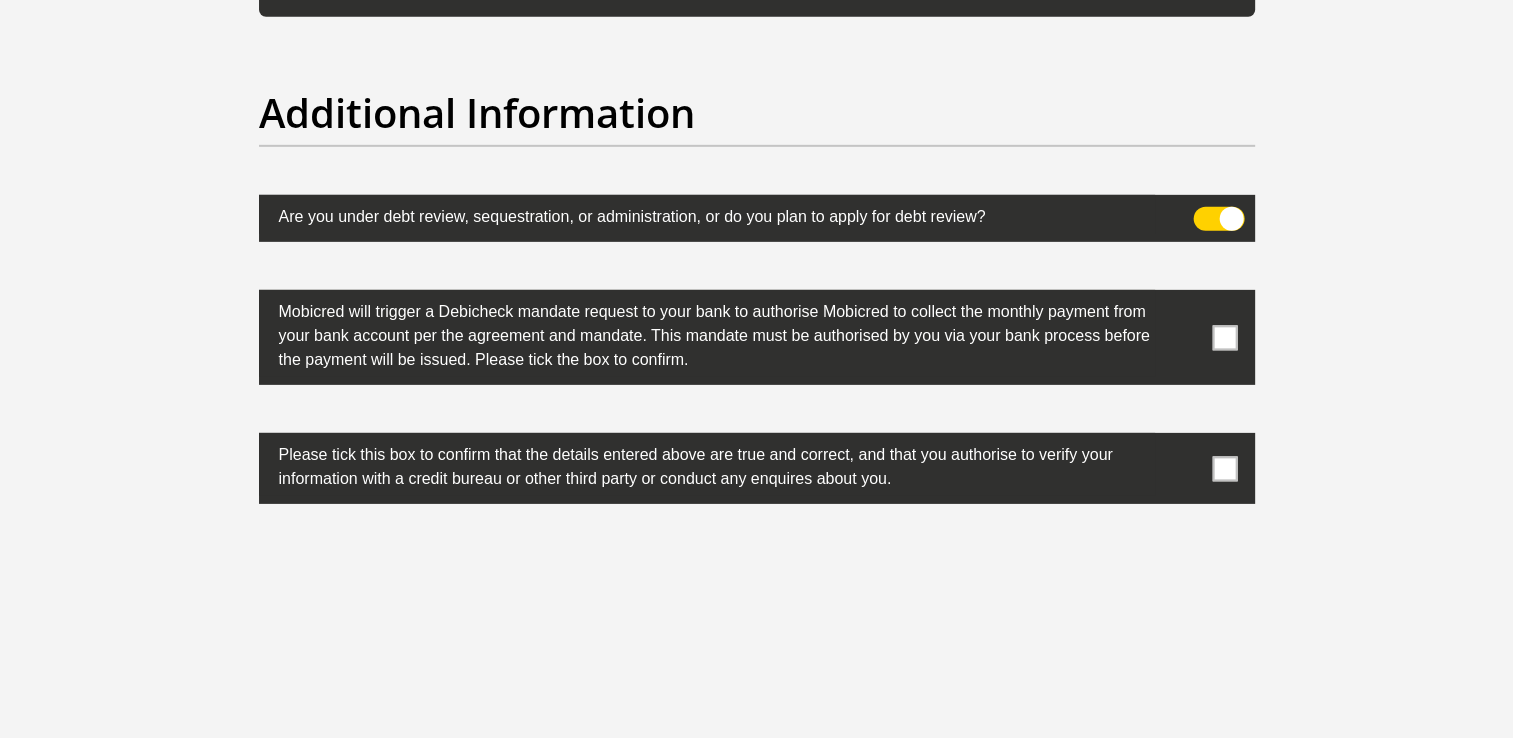 click at bounding box center (1218, 219) 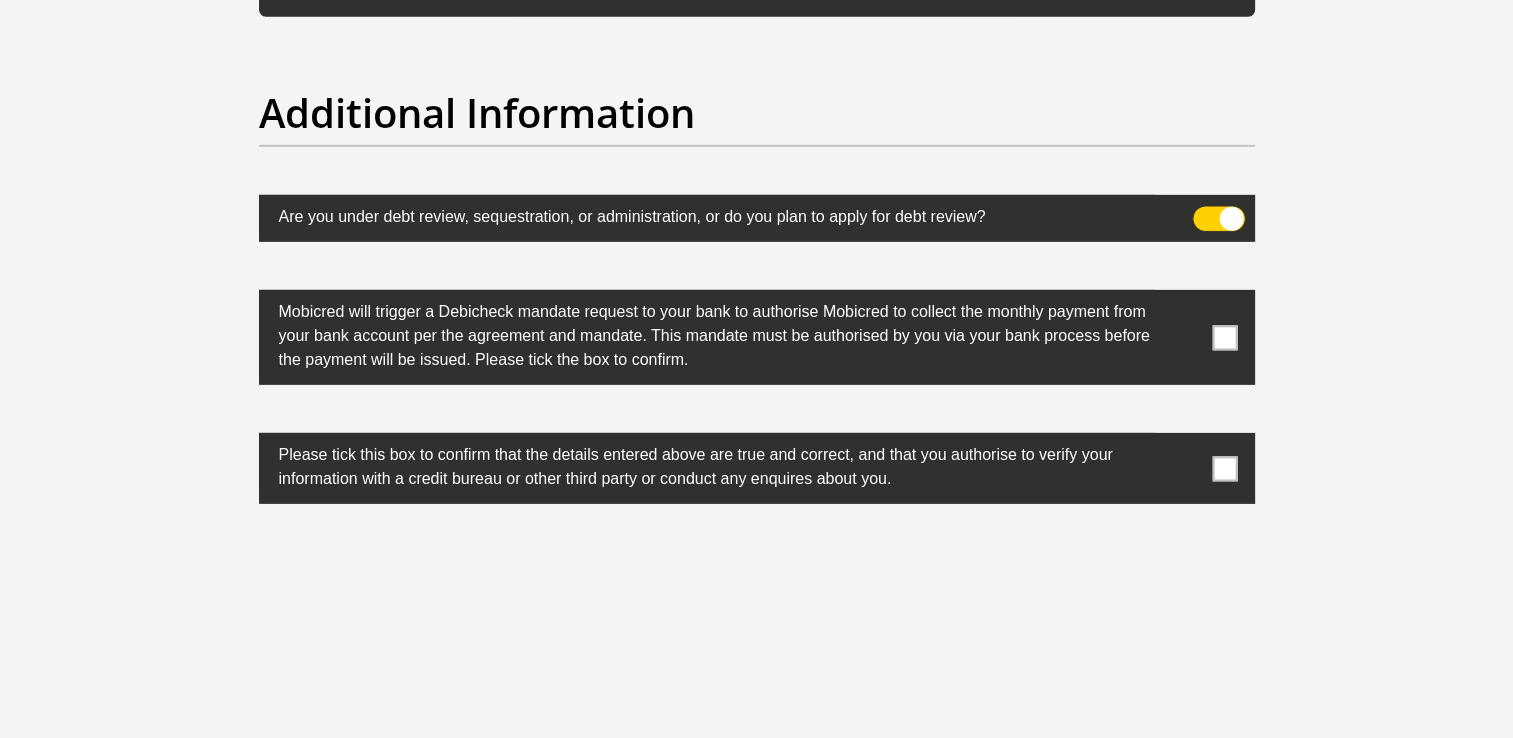 click at bounding box center (1205, 212) 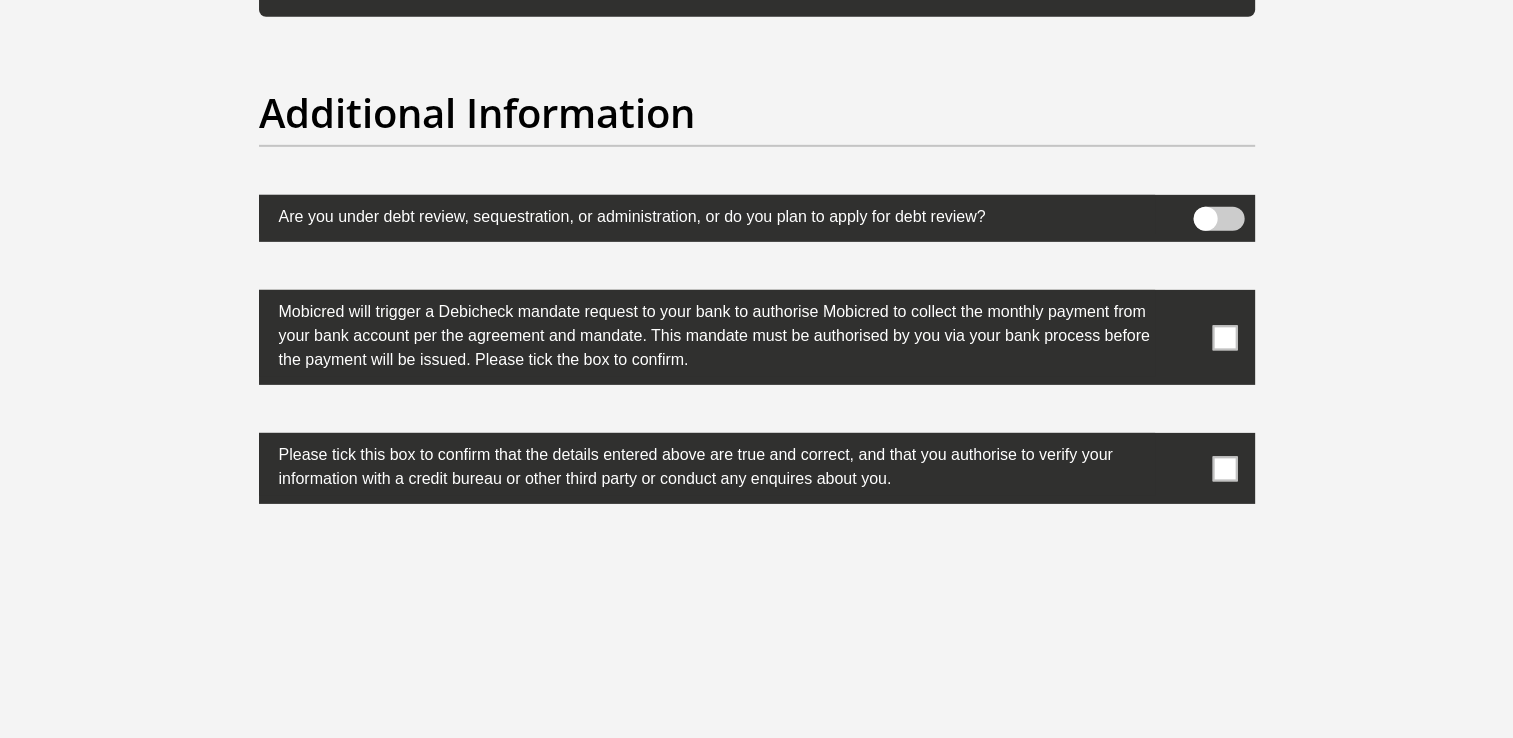 click at bounding box center [1224, 337] 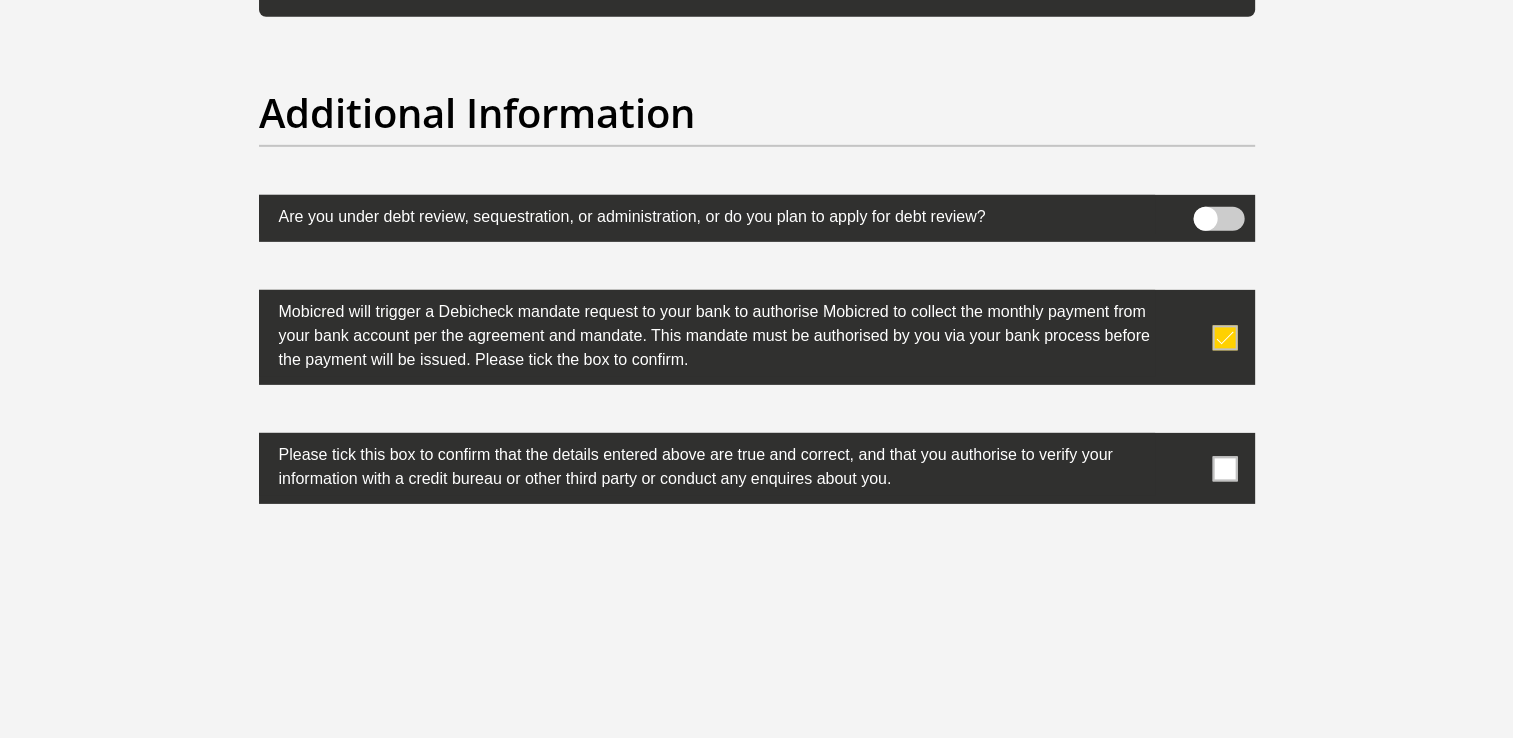 click at bounding box center (1224, 468) 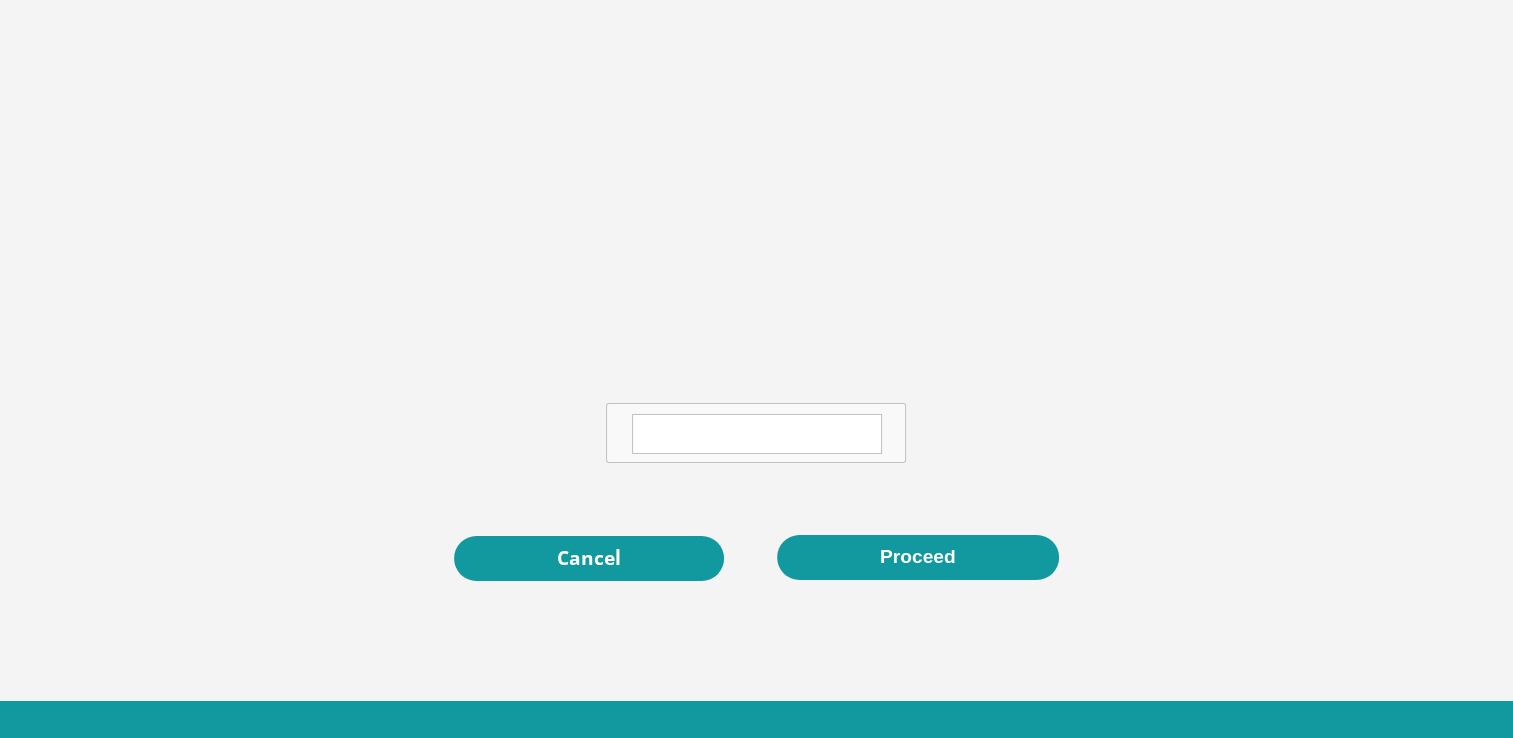 scroll, scrollTop: 6838, scrollLeft: 0, axis: vertical 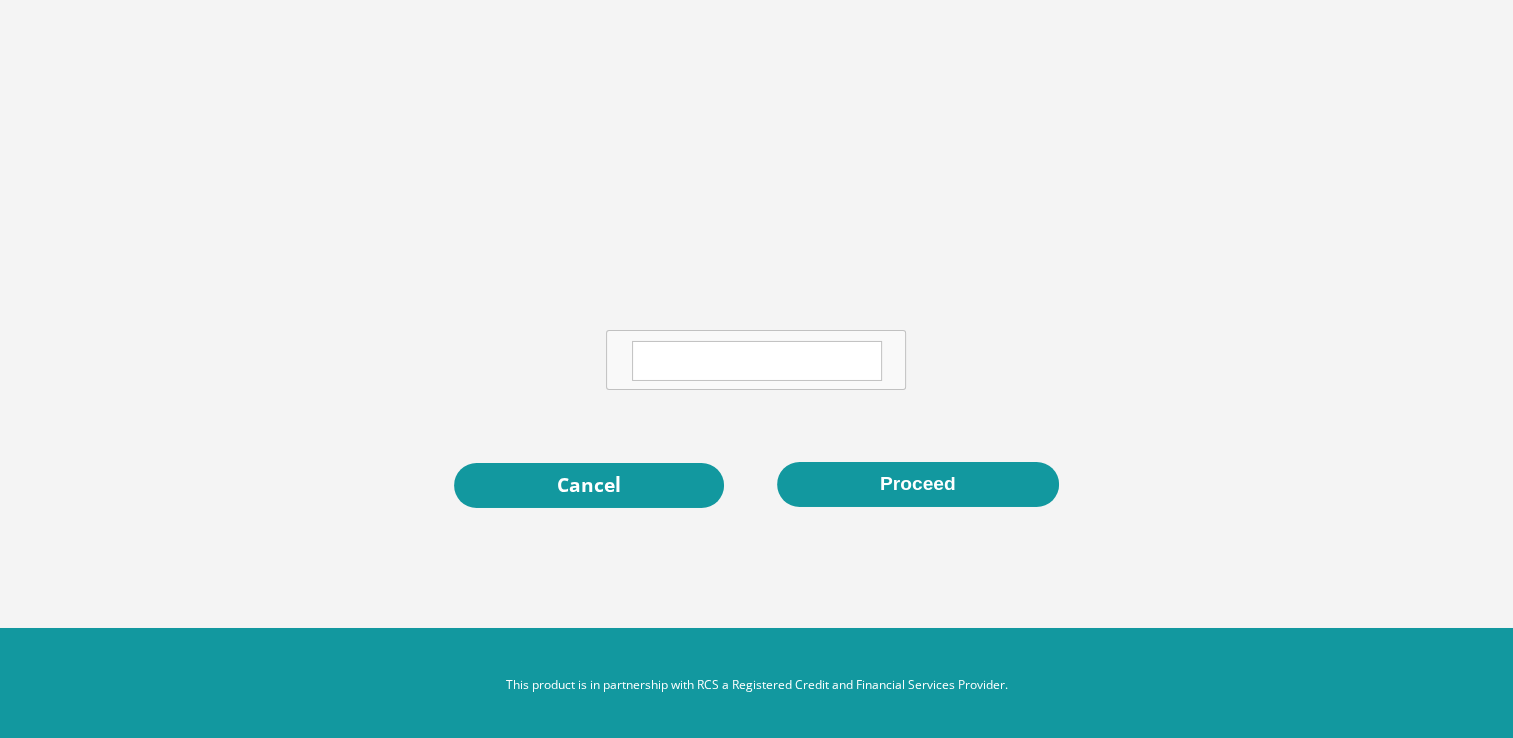 click at bounding box center [757, 361] 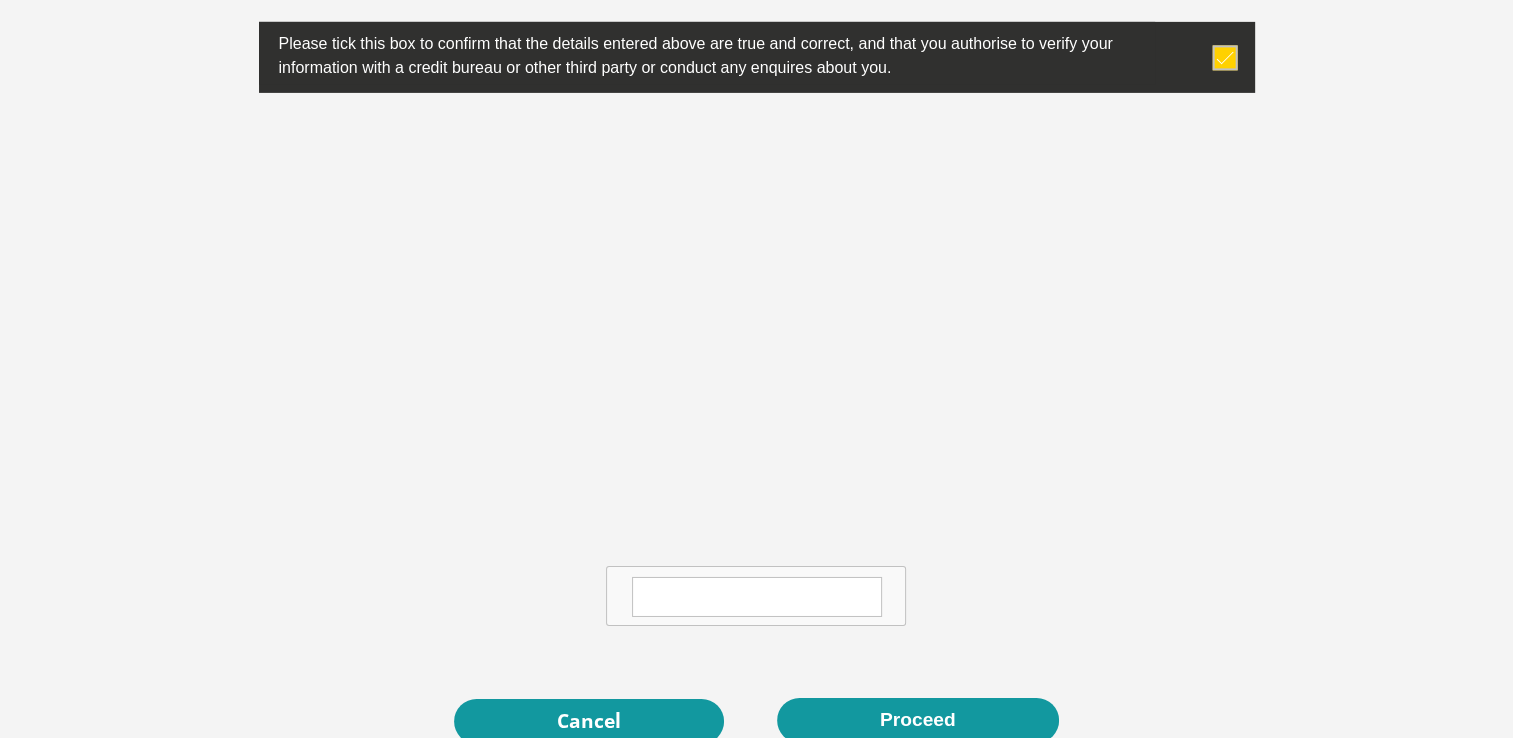 scroll, scrollTop: 6600, scrollLeft: 0, axis: vertical 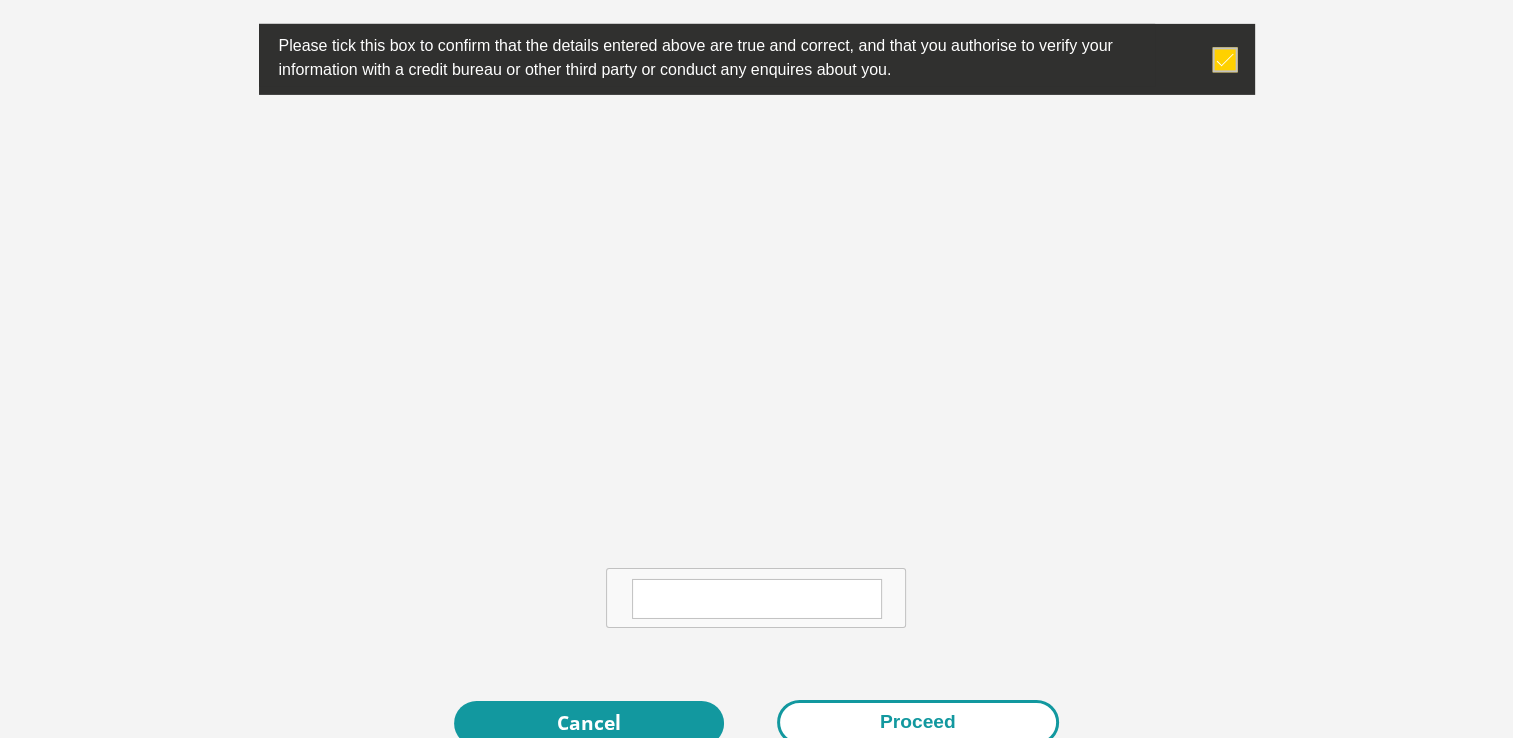 click on "Proceed" at bounding box center [918, 722] 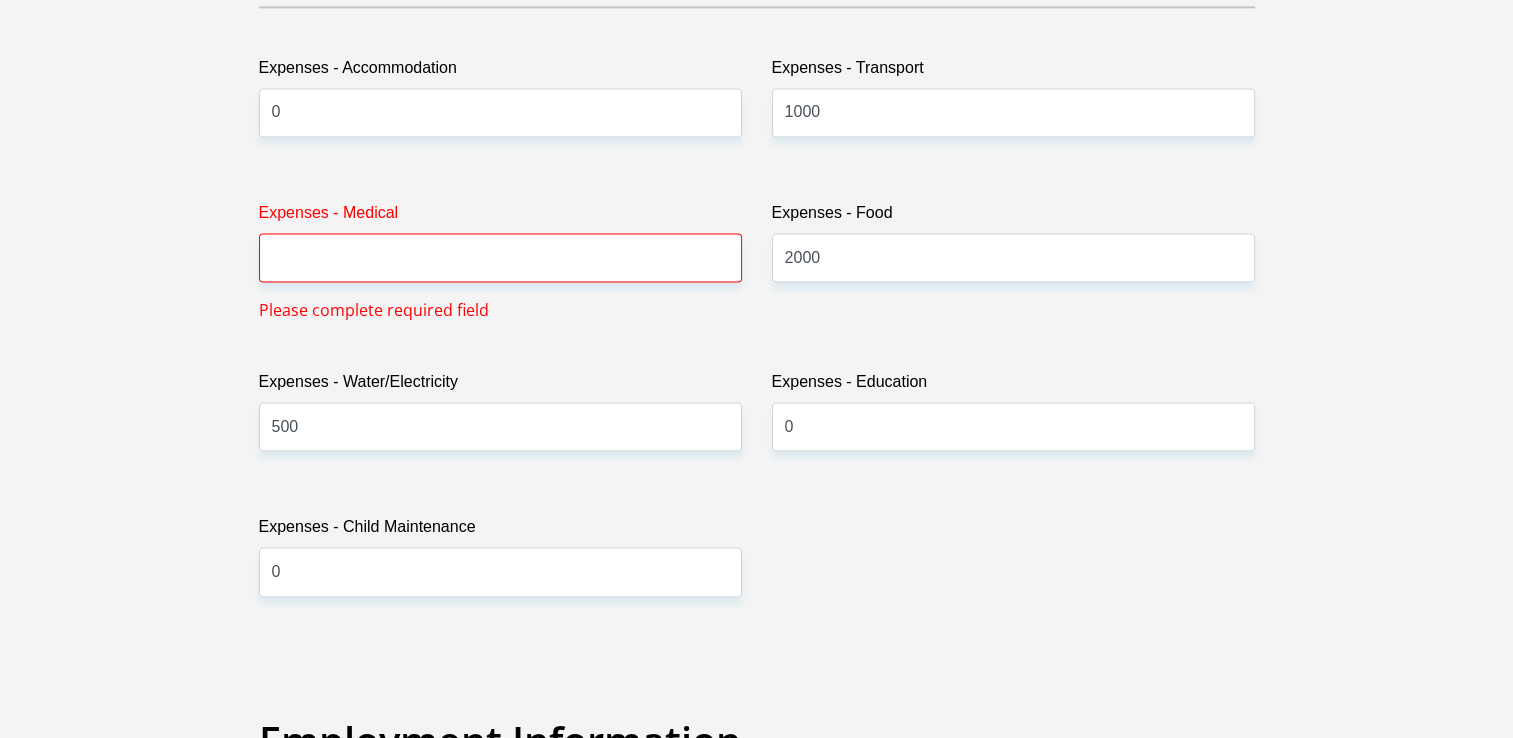 scroll, scrollTop: 2952, scrollLeft: 0, axis: vertical 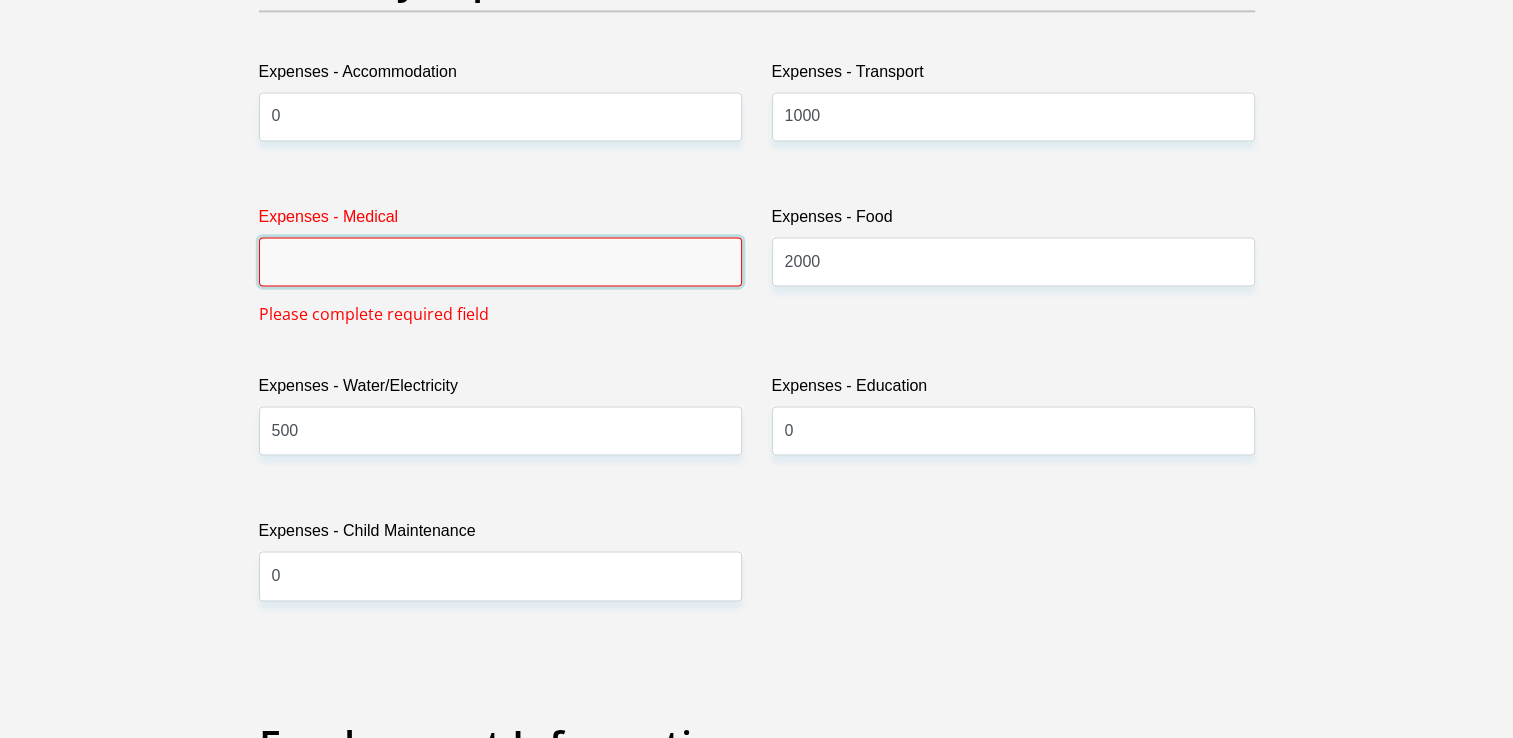 click on "Expenses - Medical" at bounding box center (500, 261) 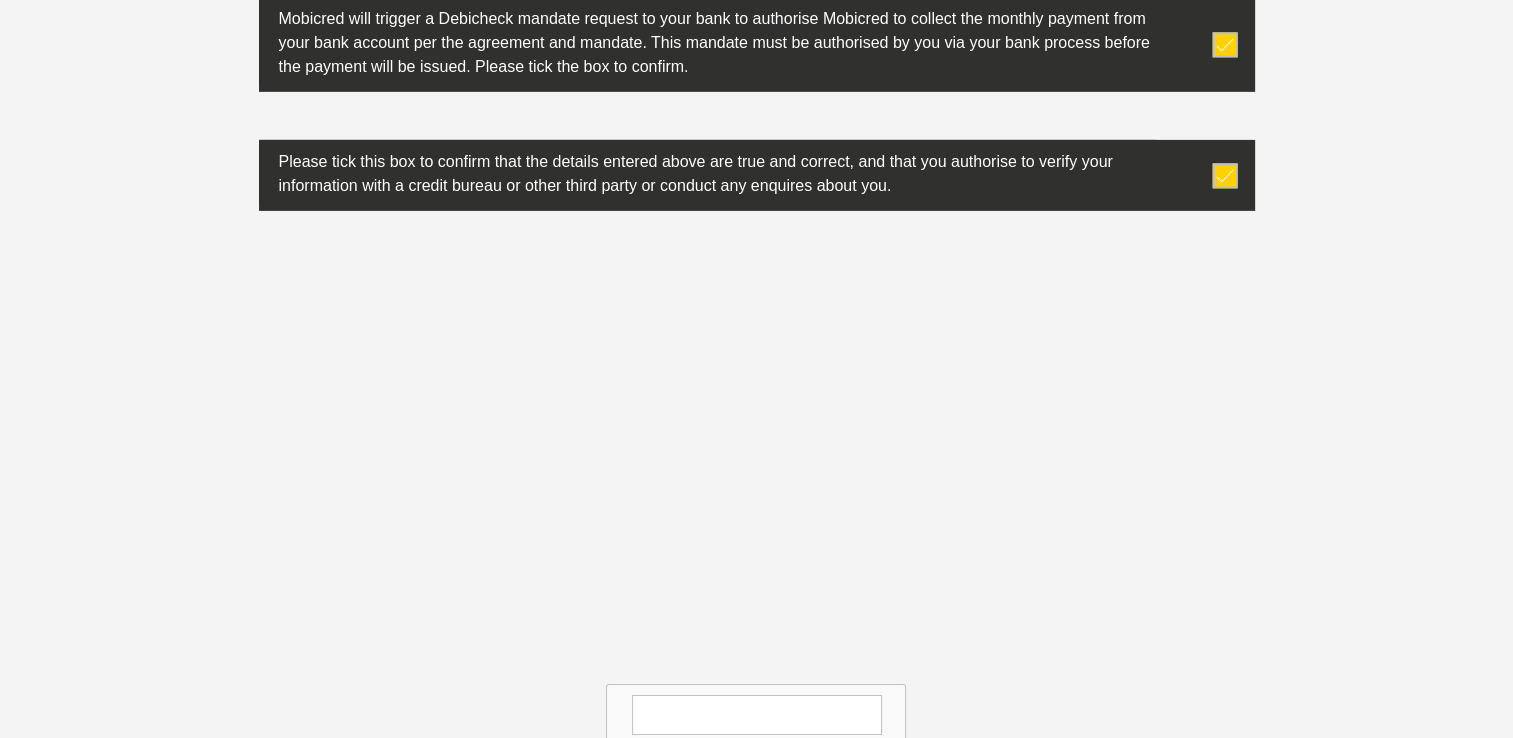 scroll, scrollTop: 6838, scrollLeft: 0, axis: vertical 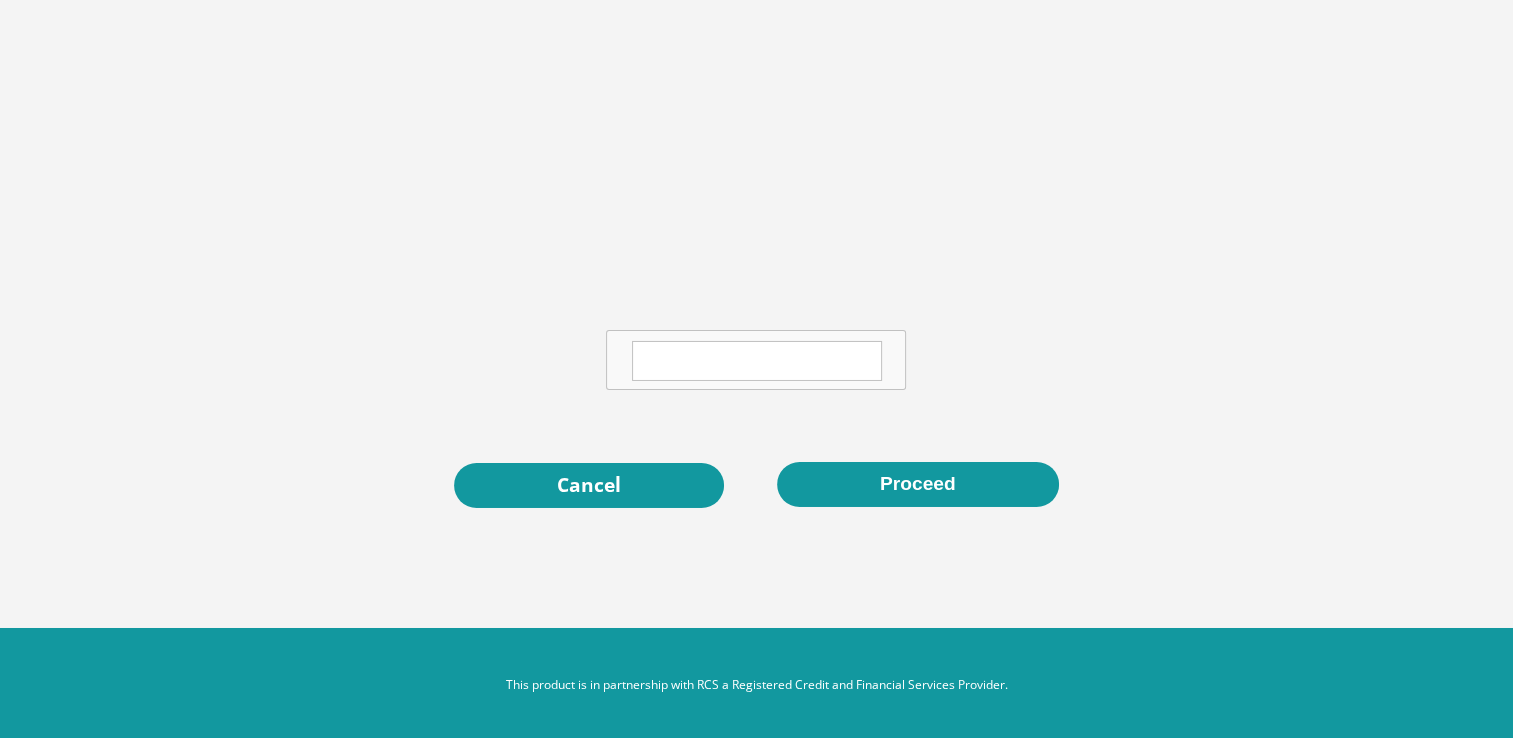 type on "0" 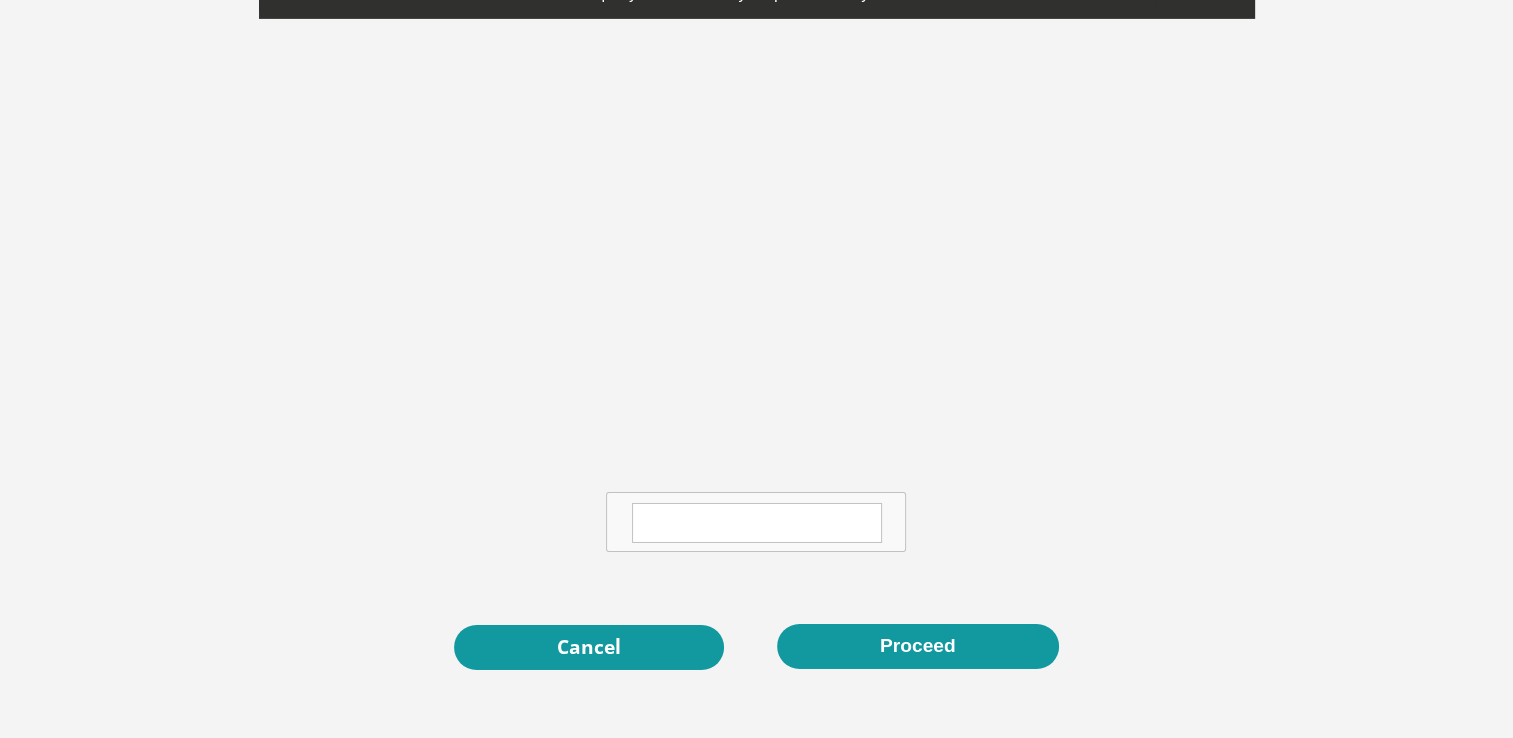 scroll, scrollTop: 6751, scrollLeft: 0, axis: vertical 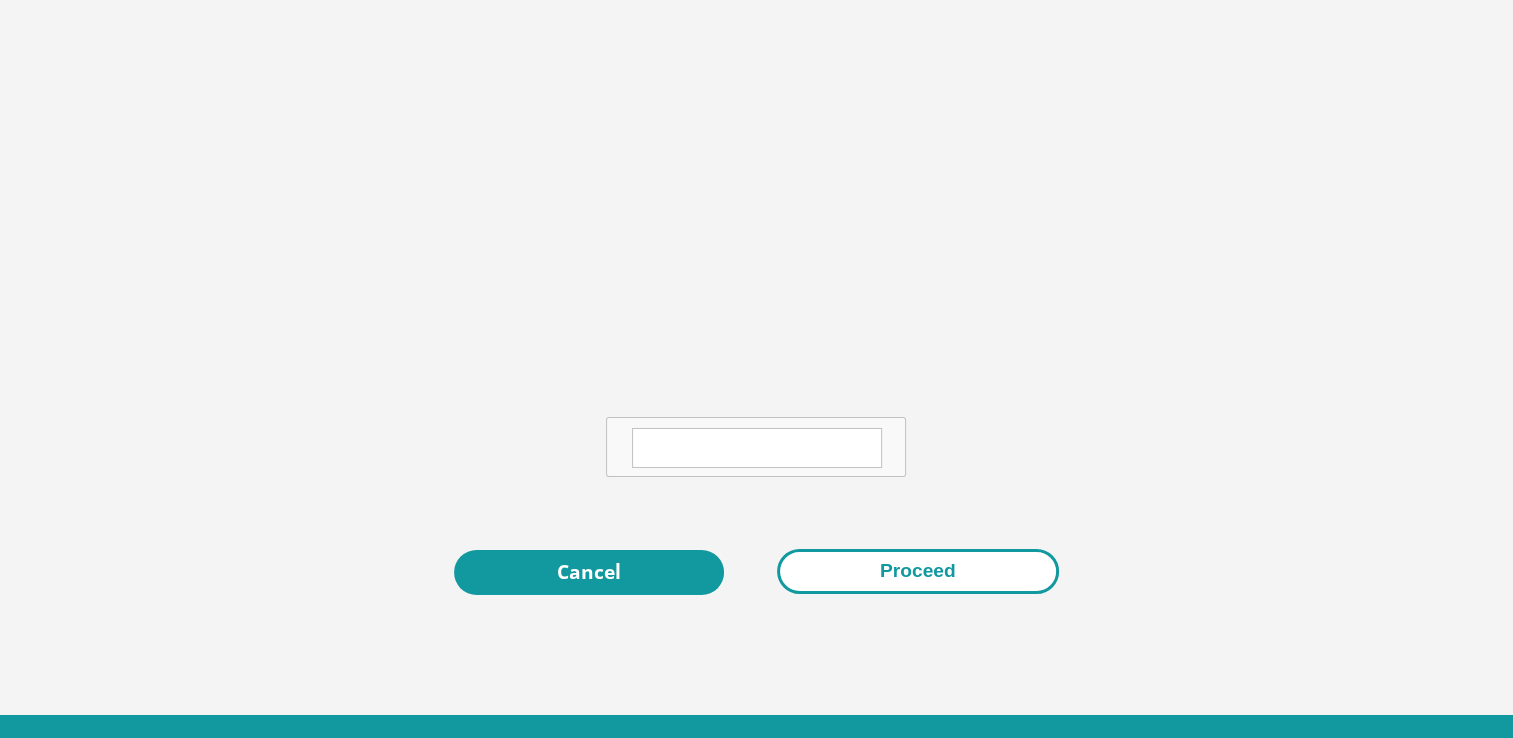 click on "Proceed" at bounding box center [918, 571] 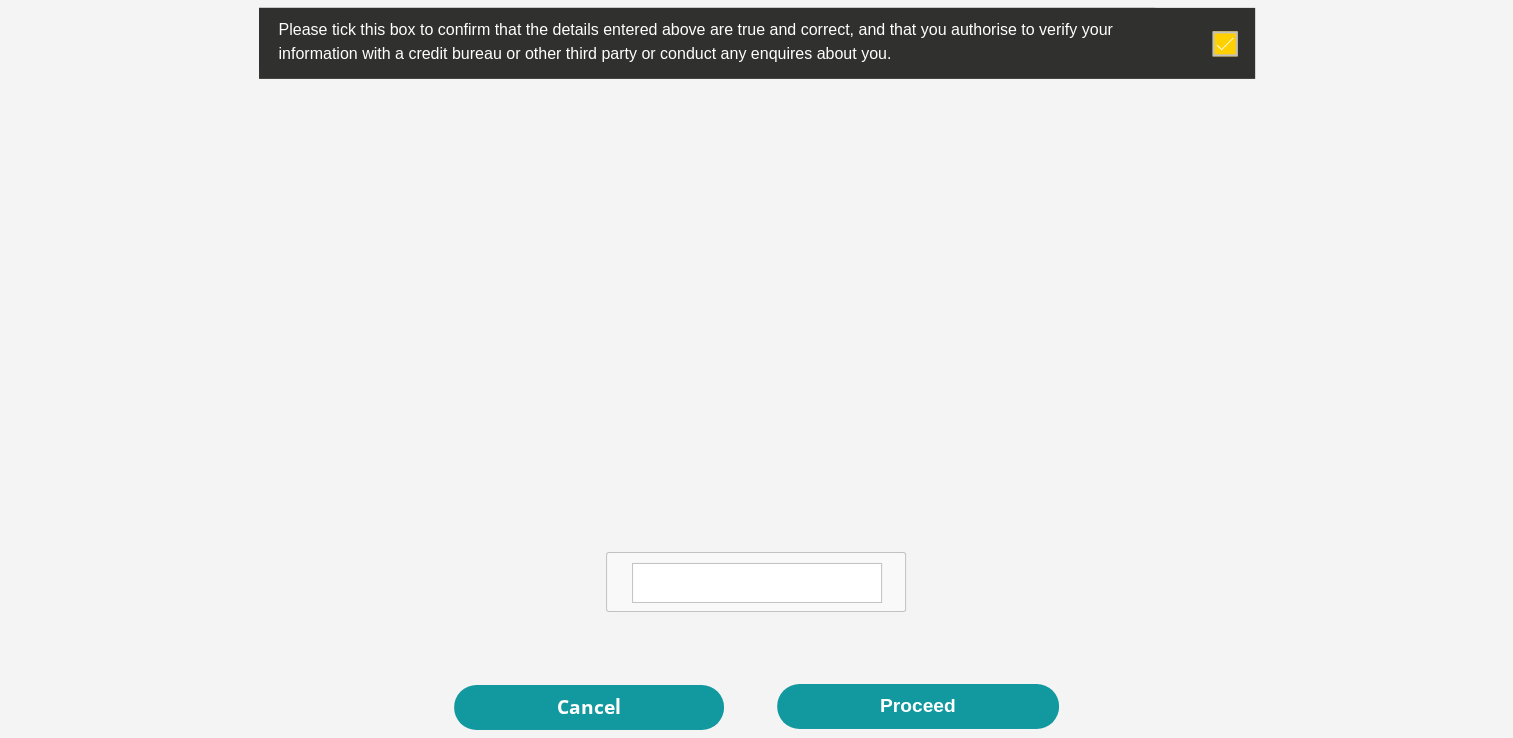 scroll, scrollTop: 6613, scrollLeft: 0, axis: vertical 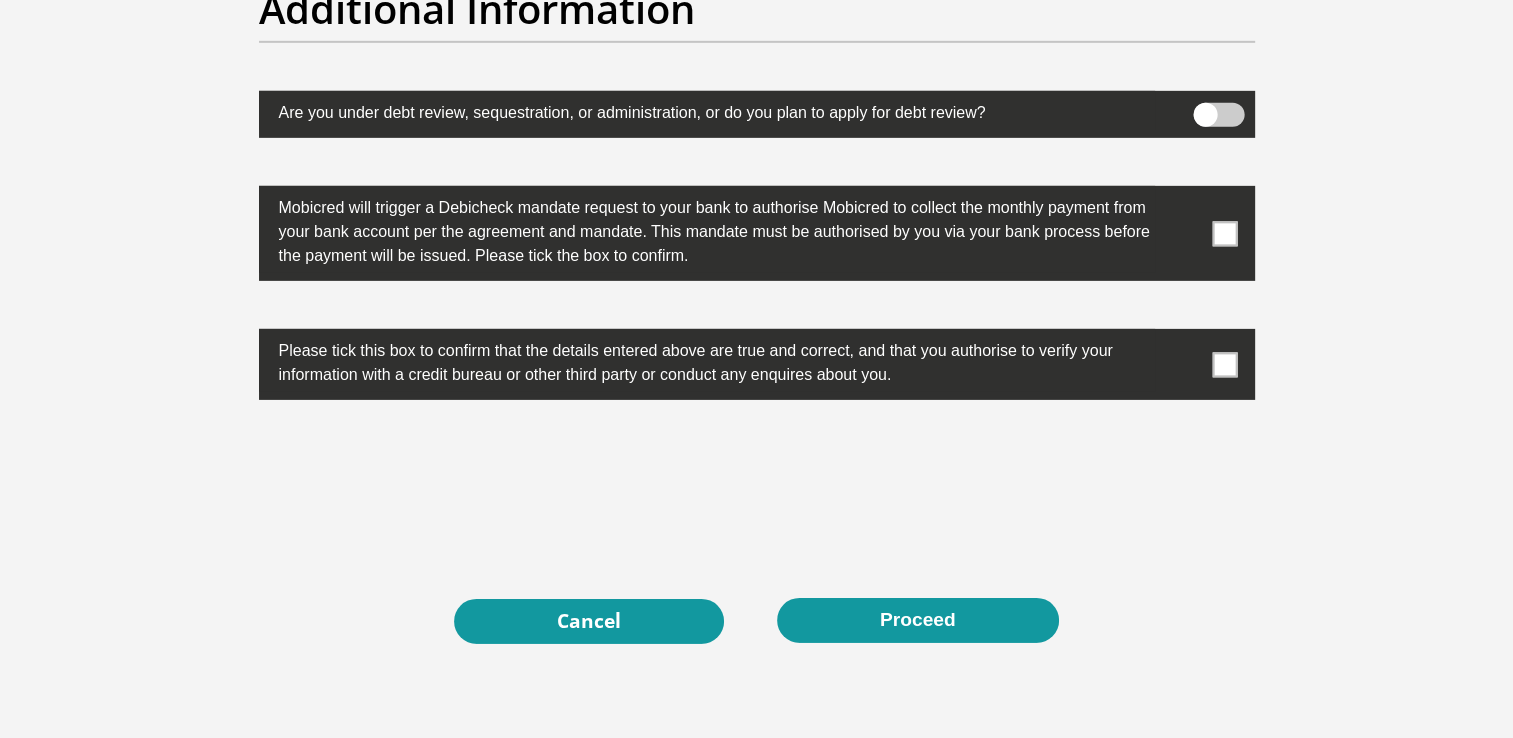 click at bounding box center (1224, 364) 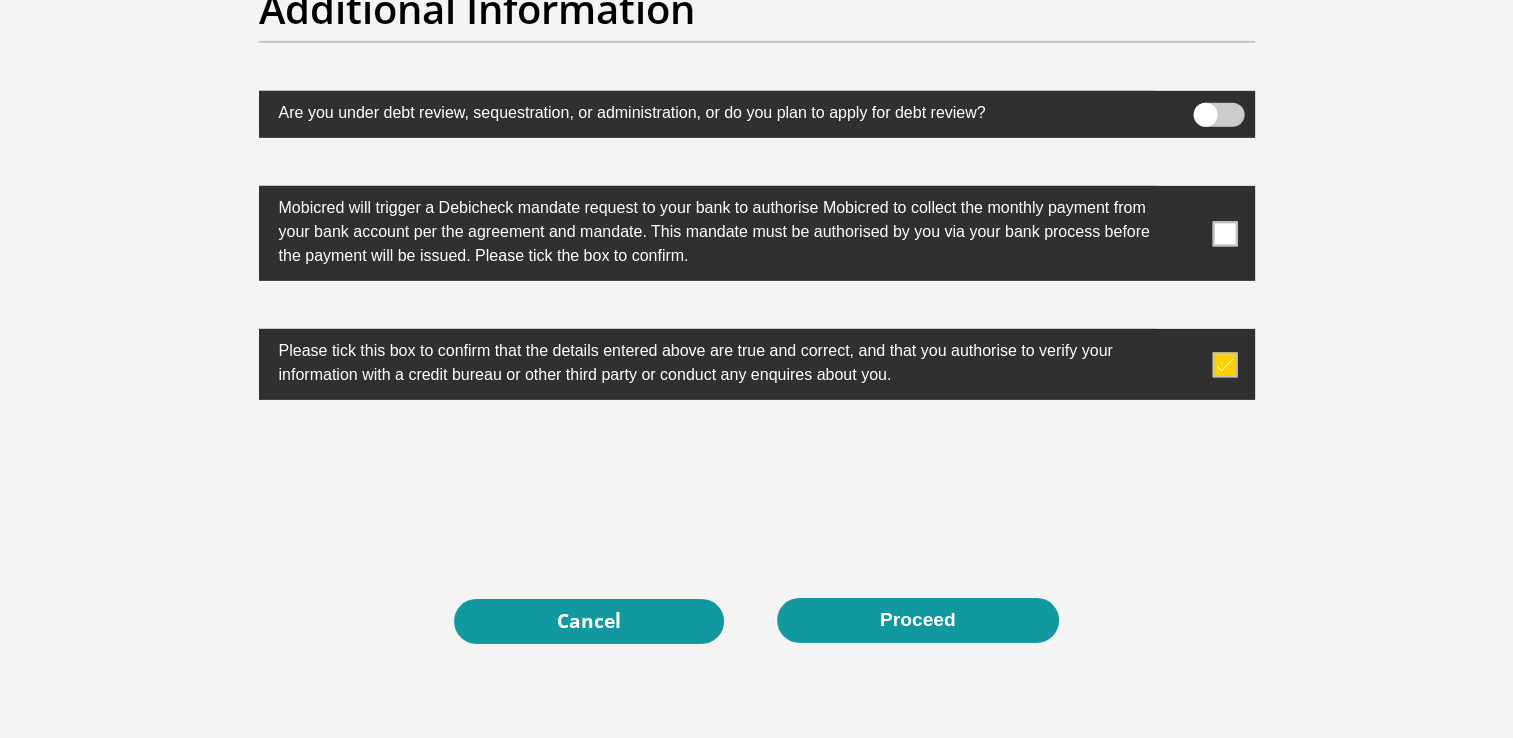 click at bounding box center (1224, 233) 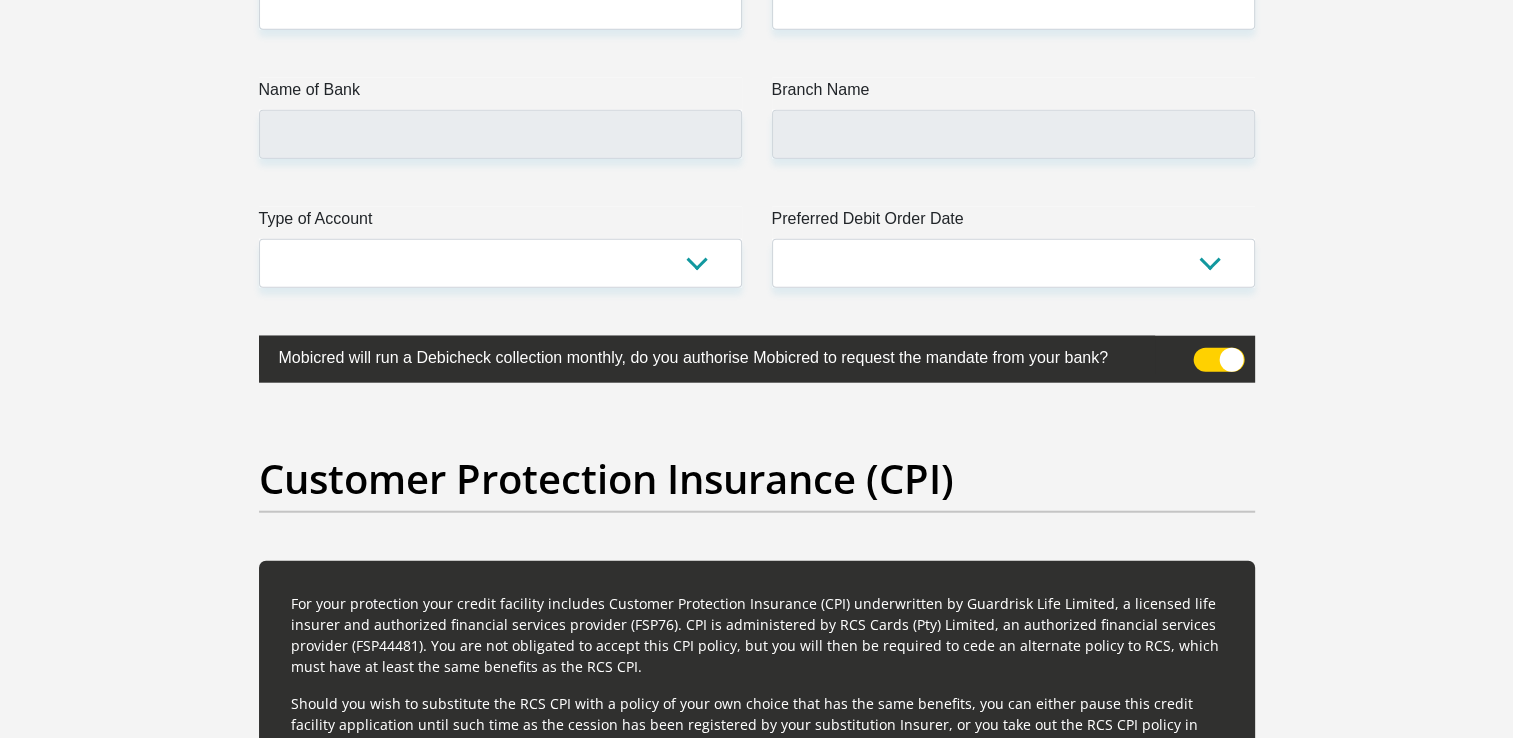 scroll, scrollTop: 4795, scrollLeft: 0, axis: vertical 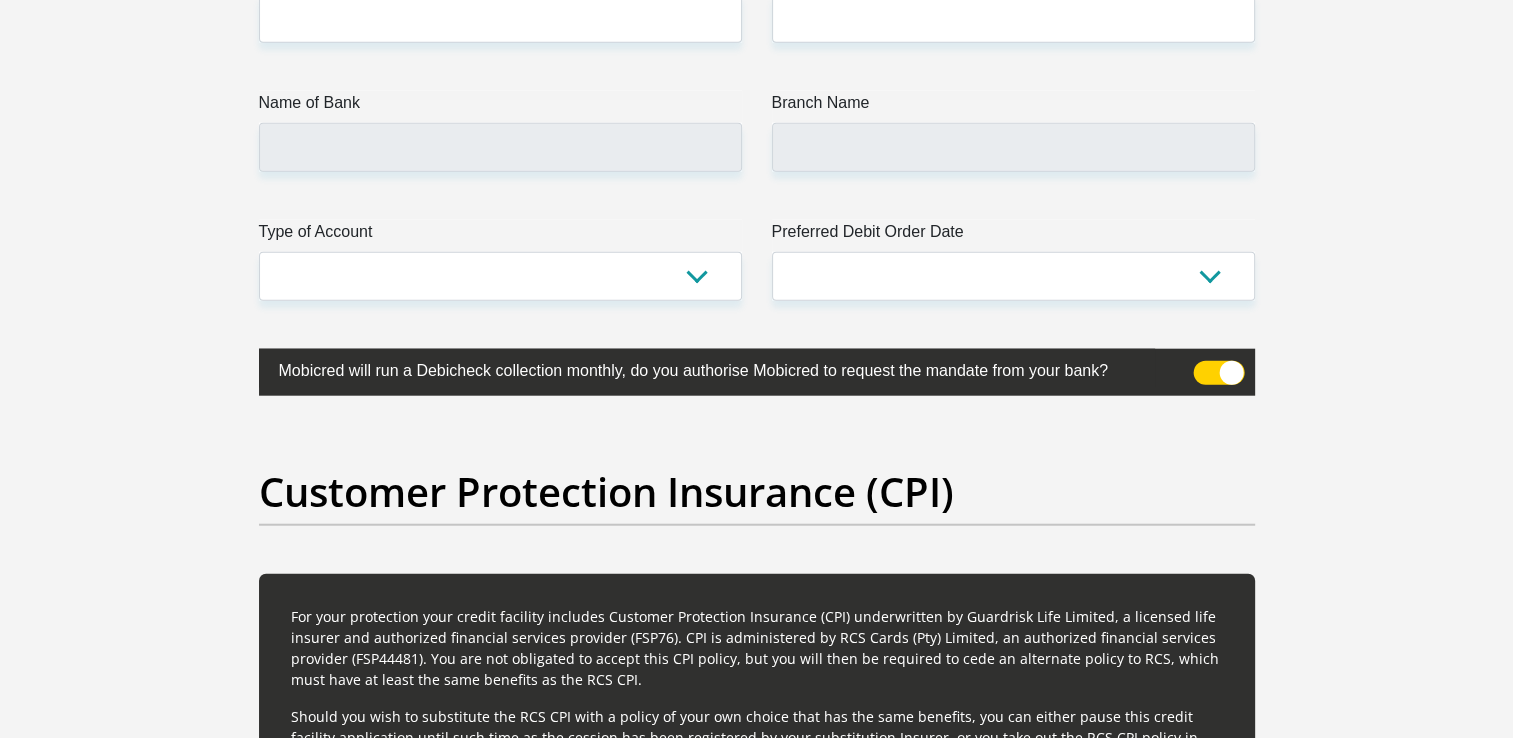 click on "Preferred Debit Order Date
1st
2nd
3rd
4th
5th
7th
18th
19th
20th
21st
22nd
23rd
24th
25th
26th
27th
28th
29th
30th" at bounding box center (1013, 260) 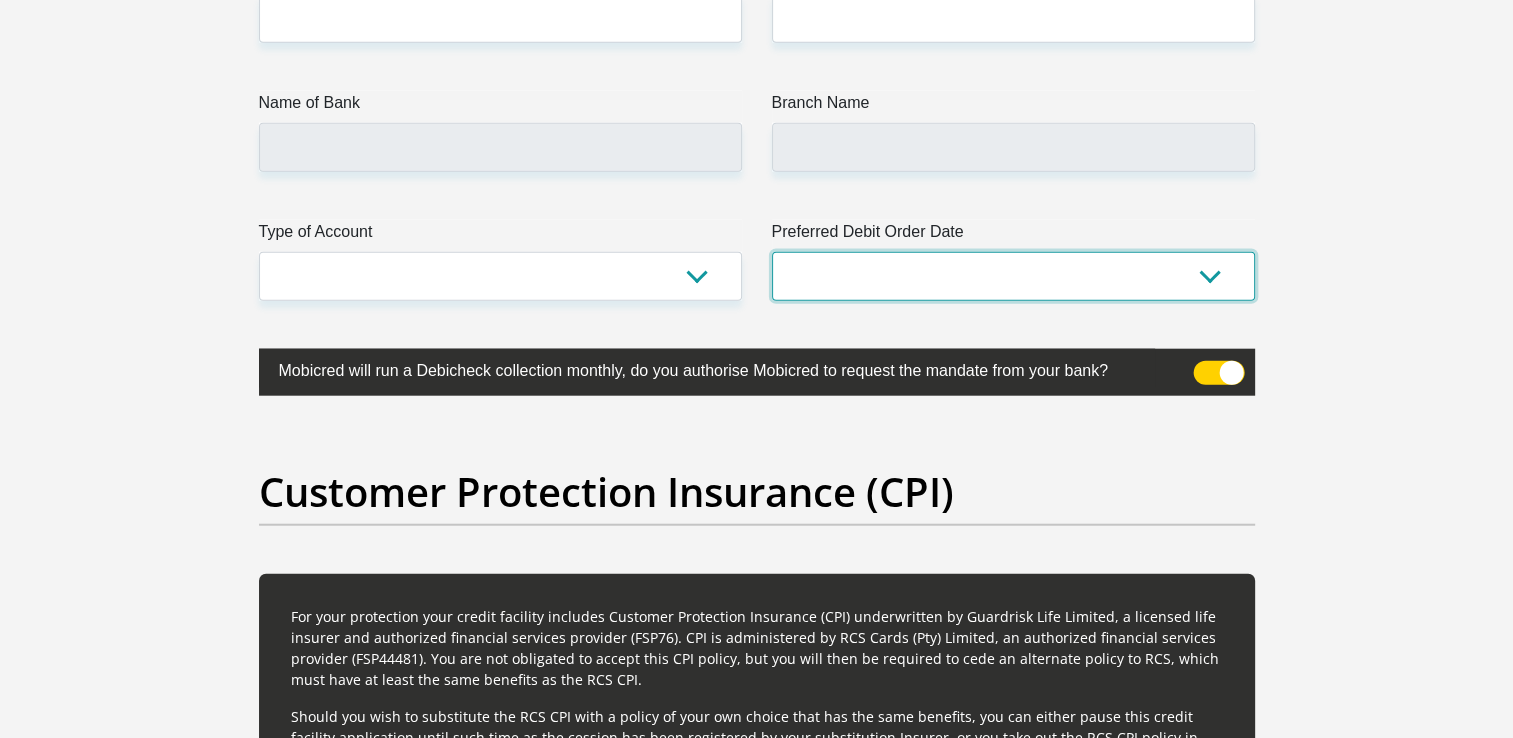 click on "1st
2nd
3rd
4th
5th
7th
18th
19th
20th
21st
22nd
23rd
24th
25th
26th
27th
28th
29th
30th" at bounding box center [1013, 276] 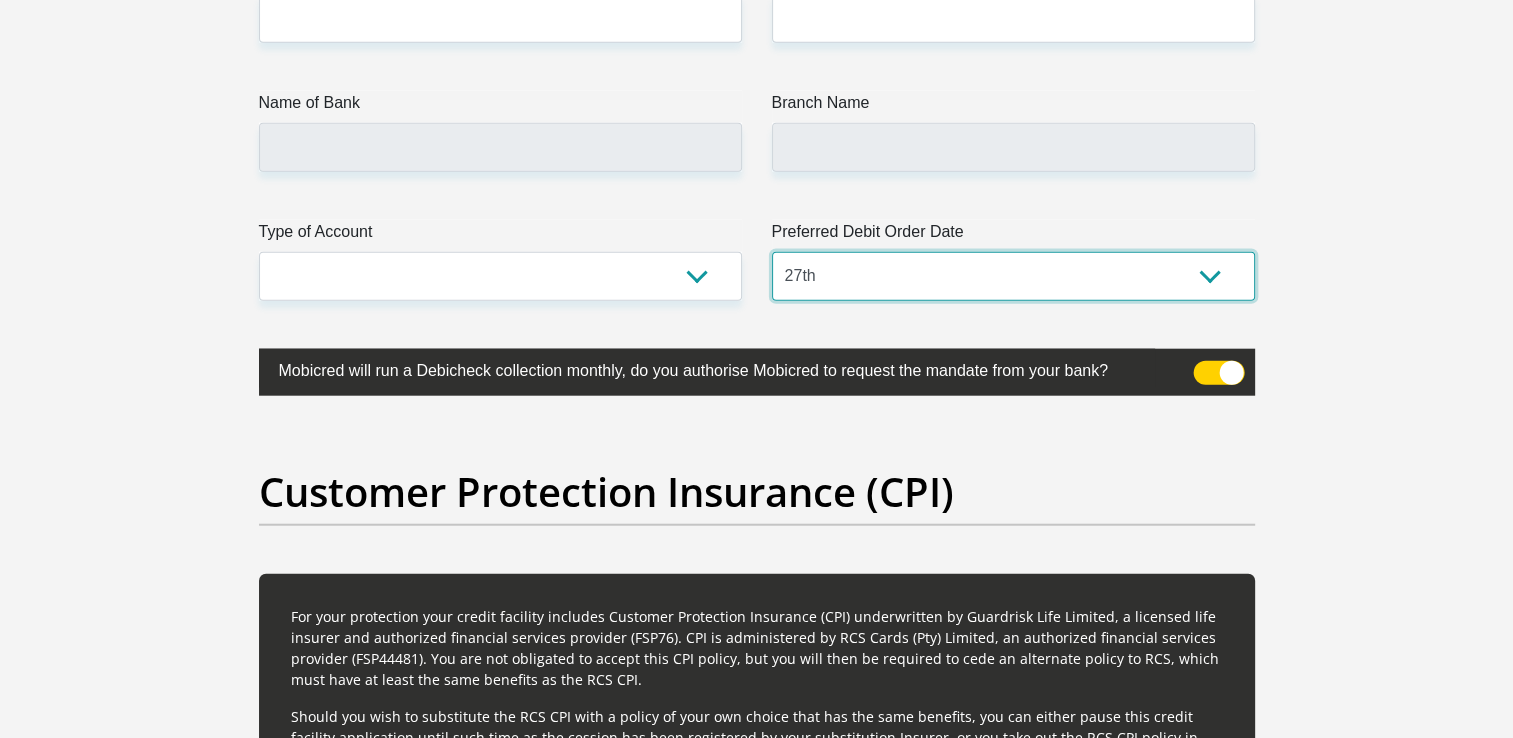 click on "1st
2nd
3rd
4th
5th
7th
18th
19th
20th
21st
22nd
23rd
24th
25th
26th
27th
28th
29th
30th" at bounding box center [1013, 276] 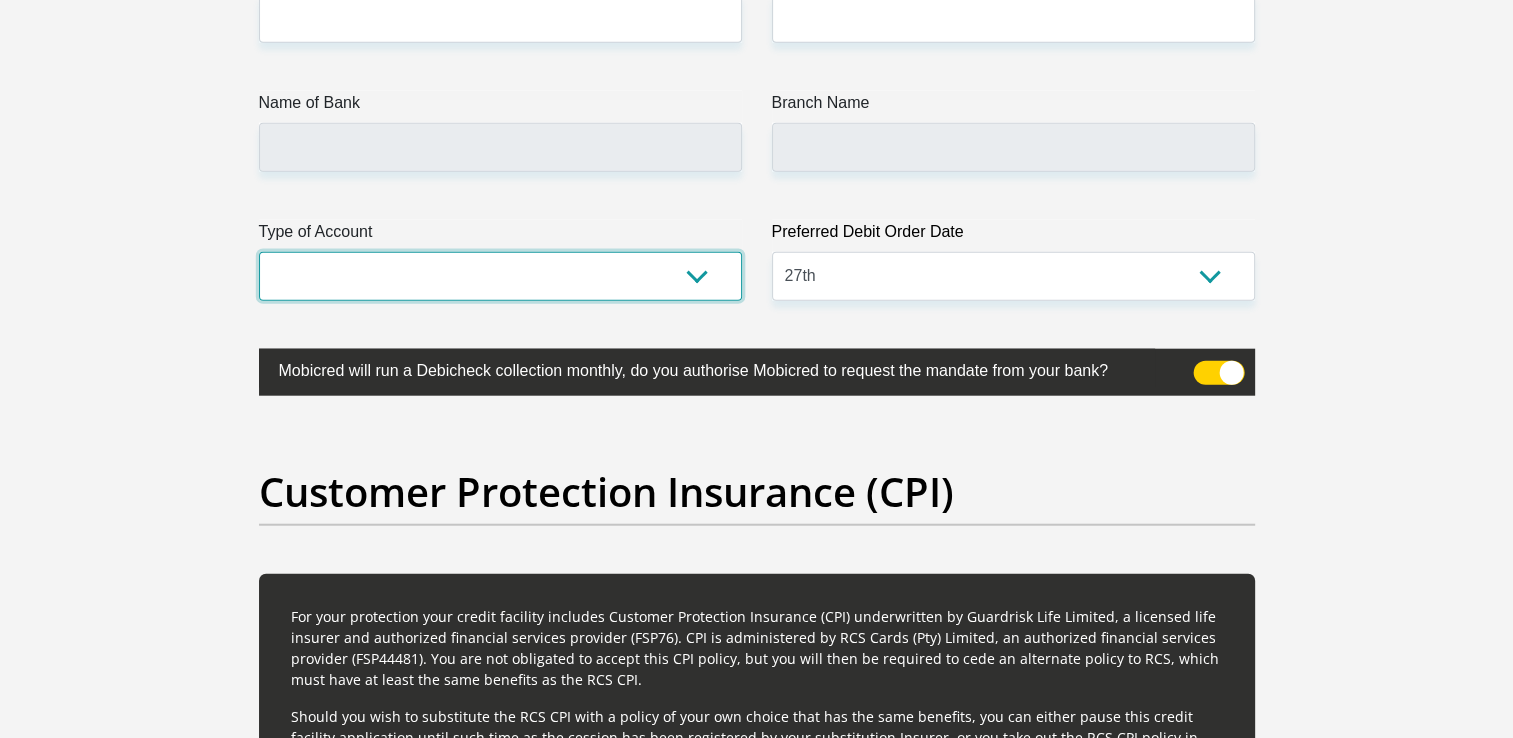 click on "Cheque
Savings" at bounding box center [500, 276] 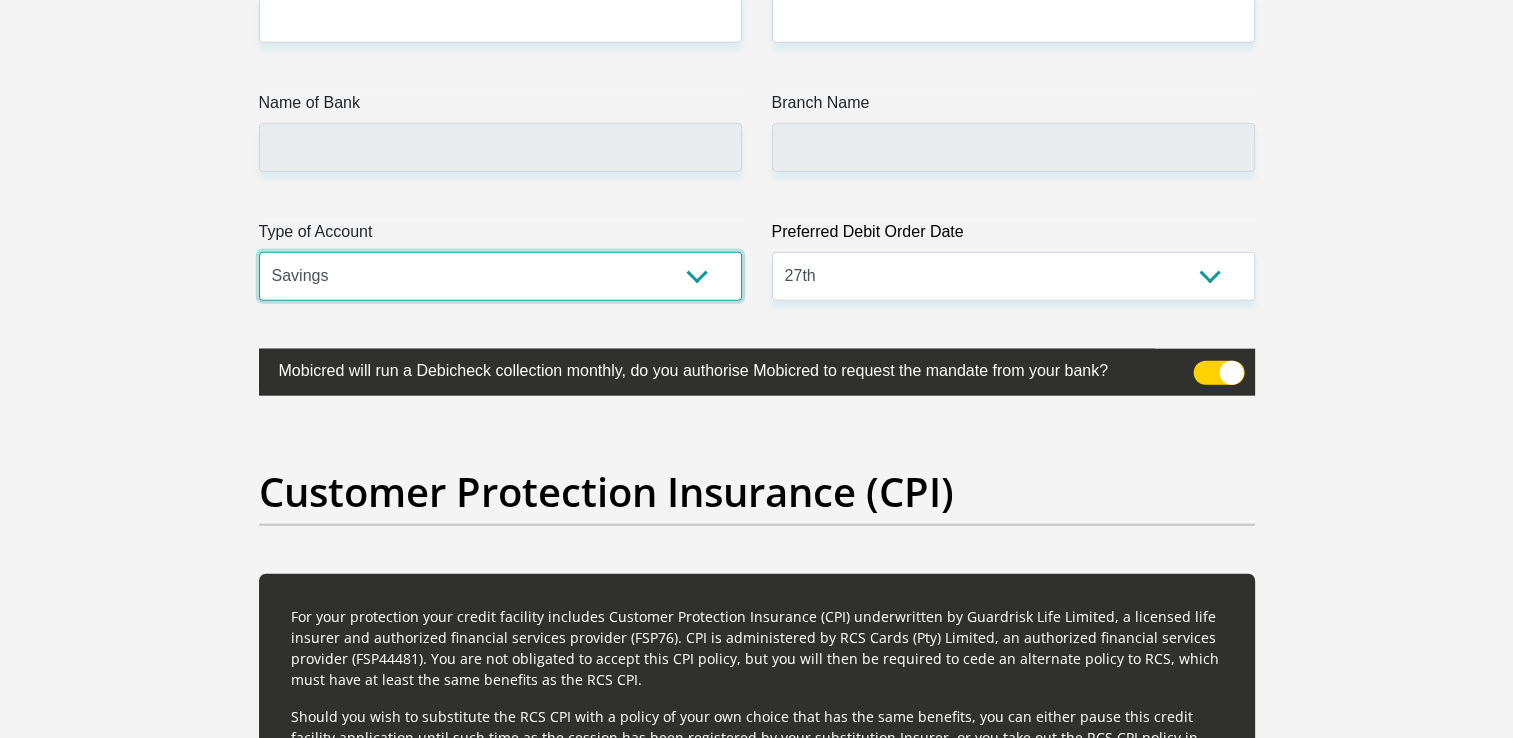 click on "Cheque
Savings" at bounding box center [500, 276] 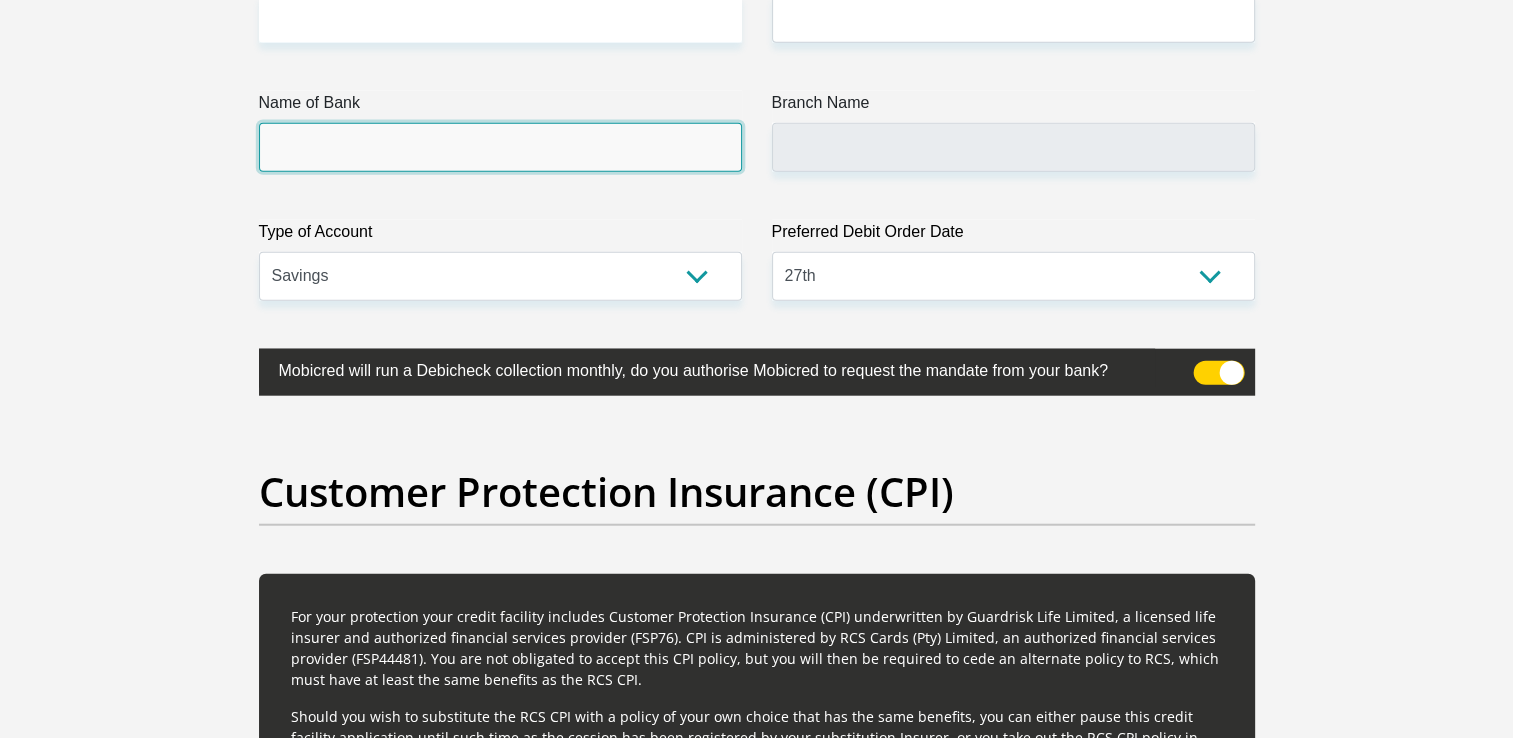 click on "Name of Bank" at bounding box center [500, 147] 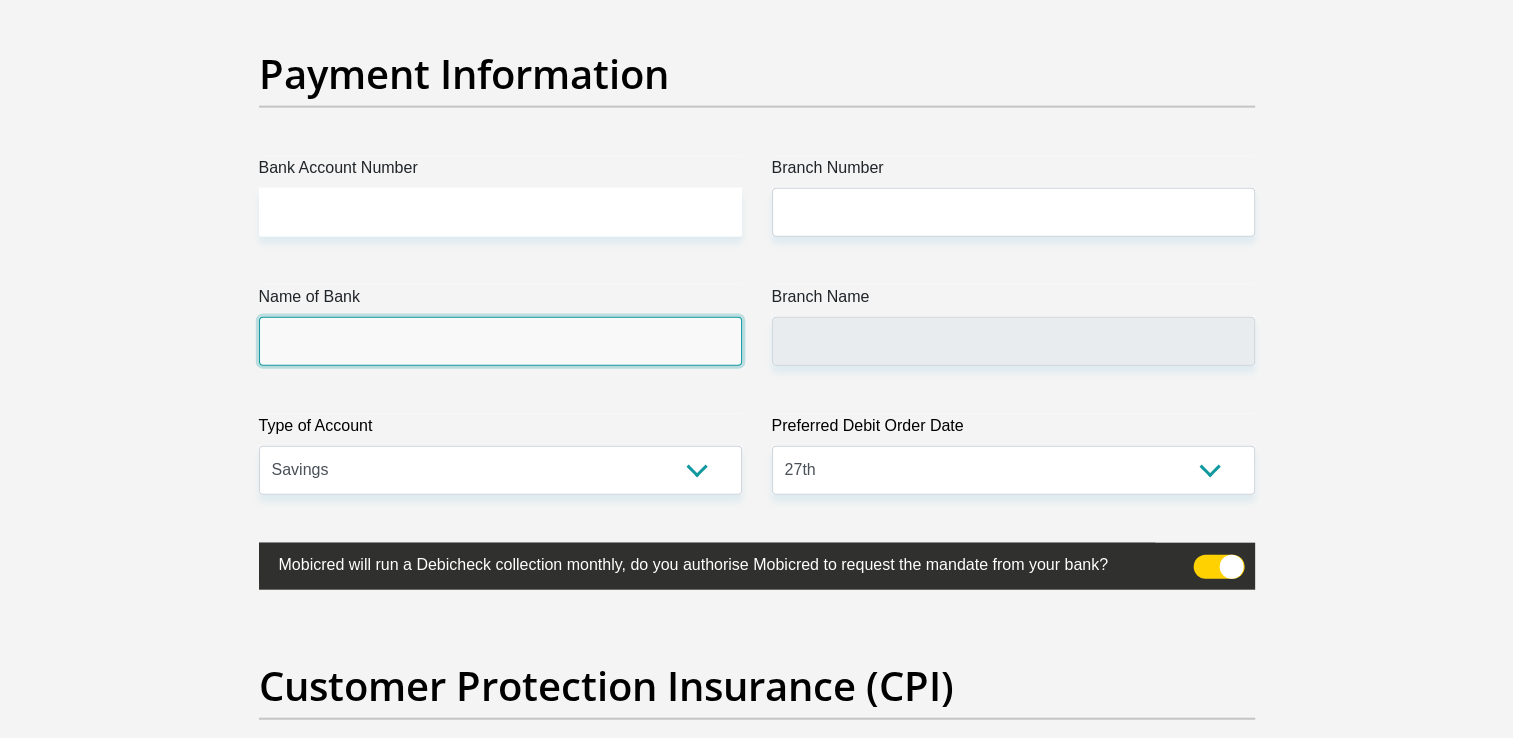 scroll, scrollTop: 4597, scrollLeft: 0, axis: vertical 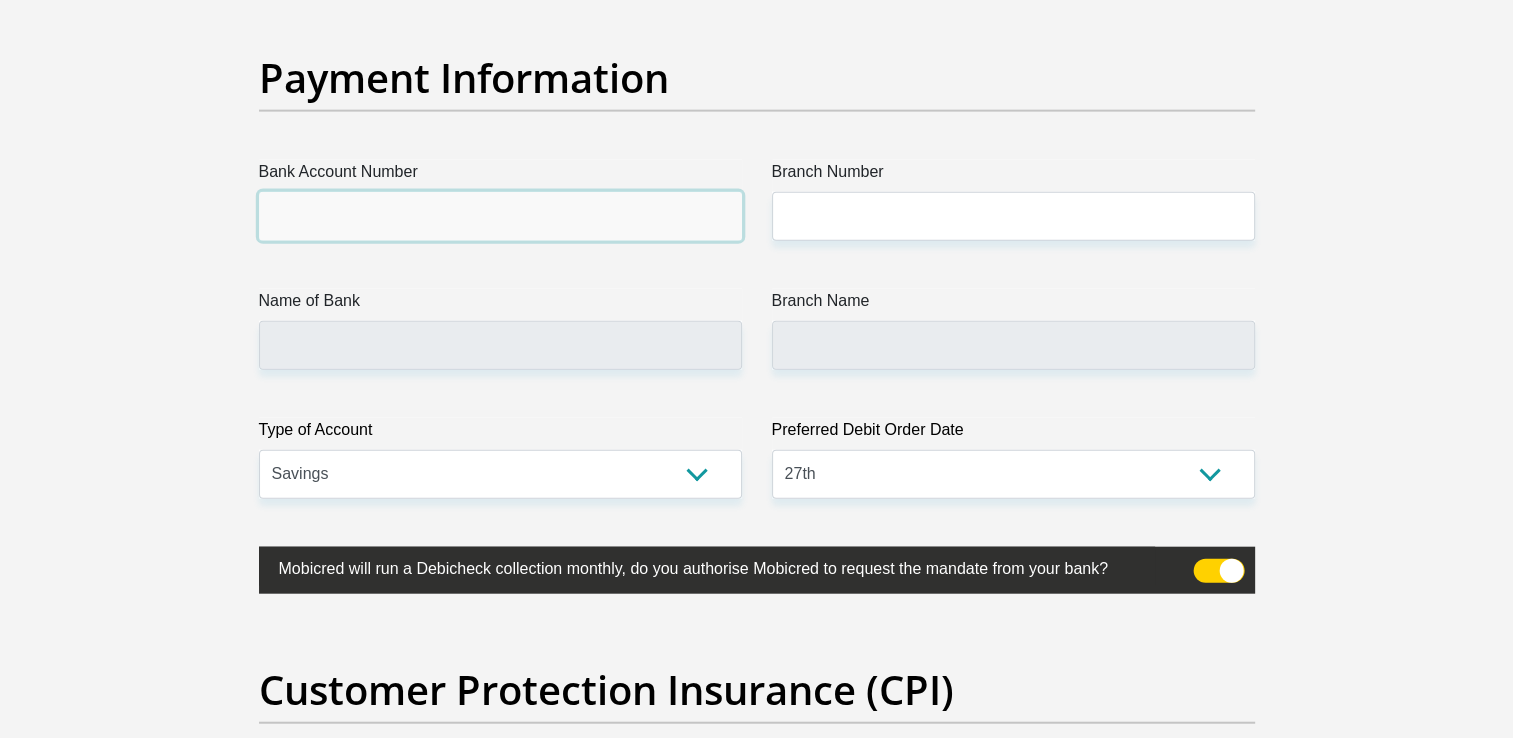 click on "Bank Account Number" at bounding box center (500, 216) 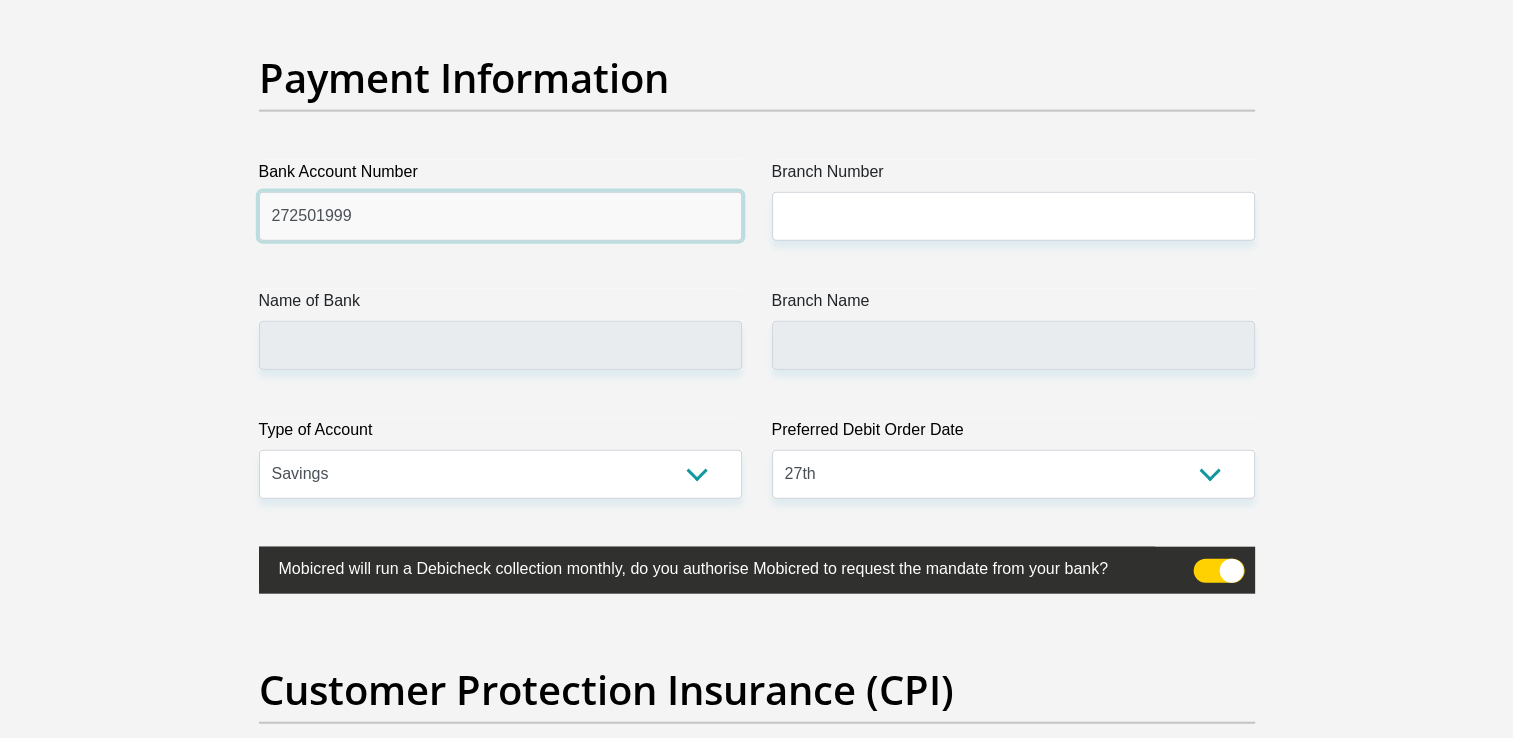 type on "272501999" 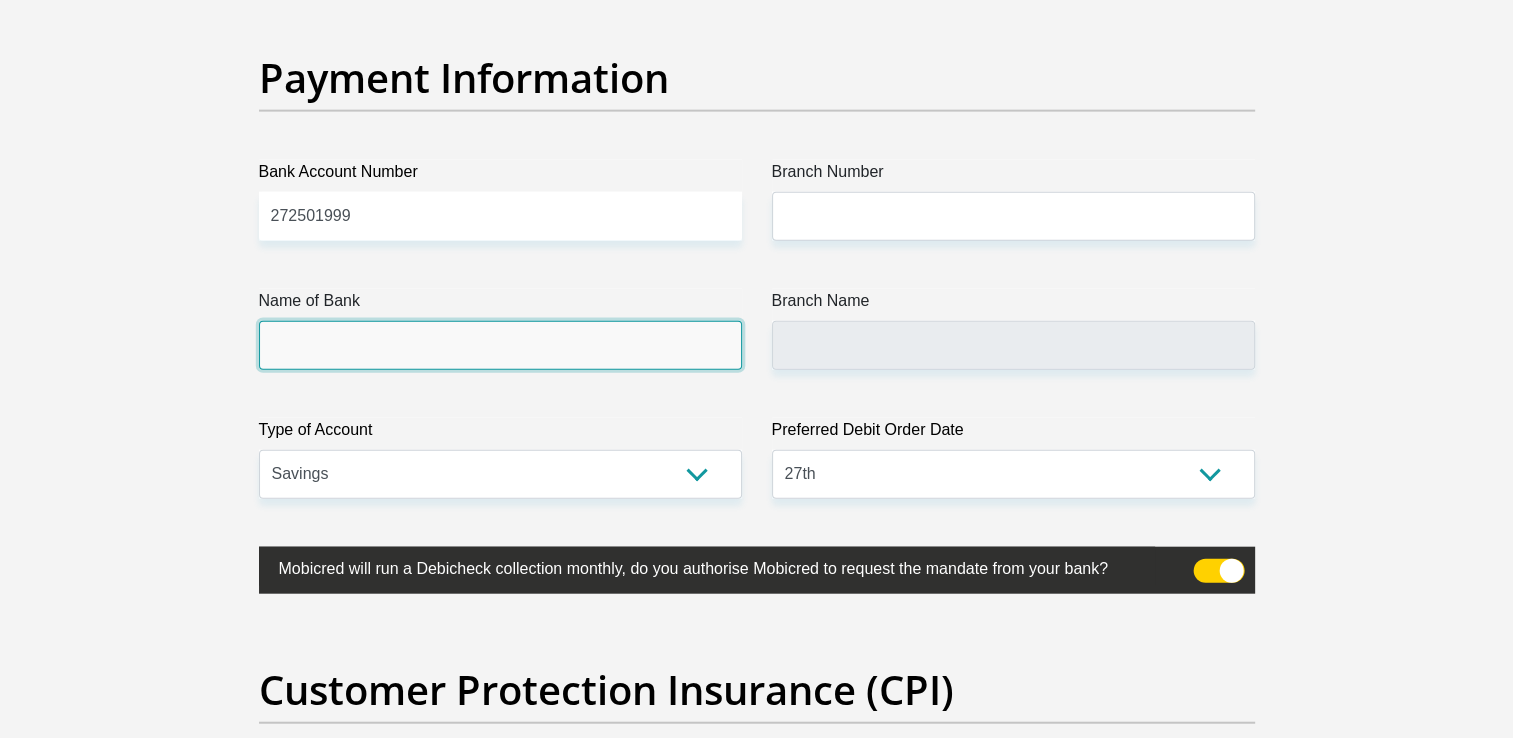 click on "Name of Bank" at bounding box center [500, 345] 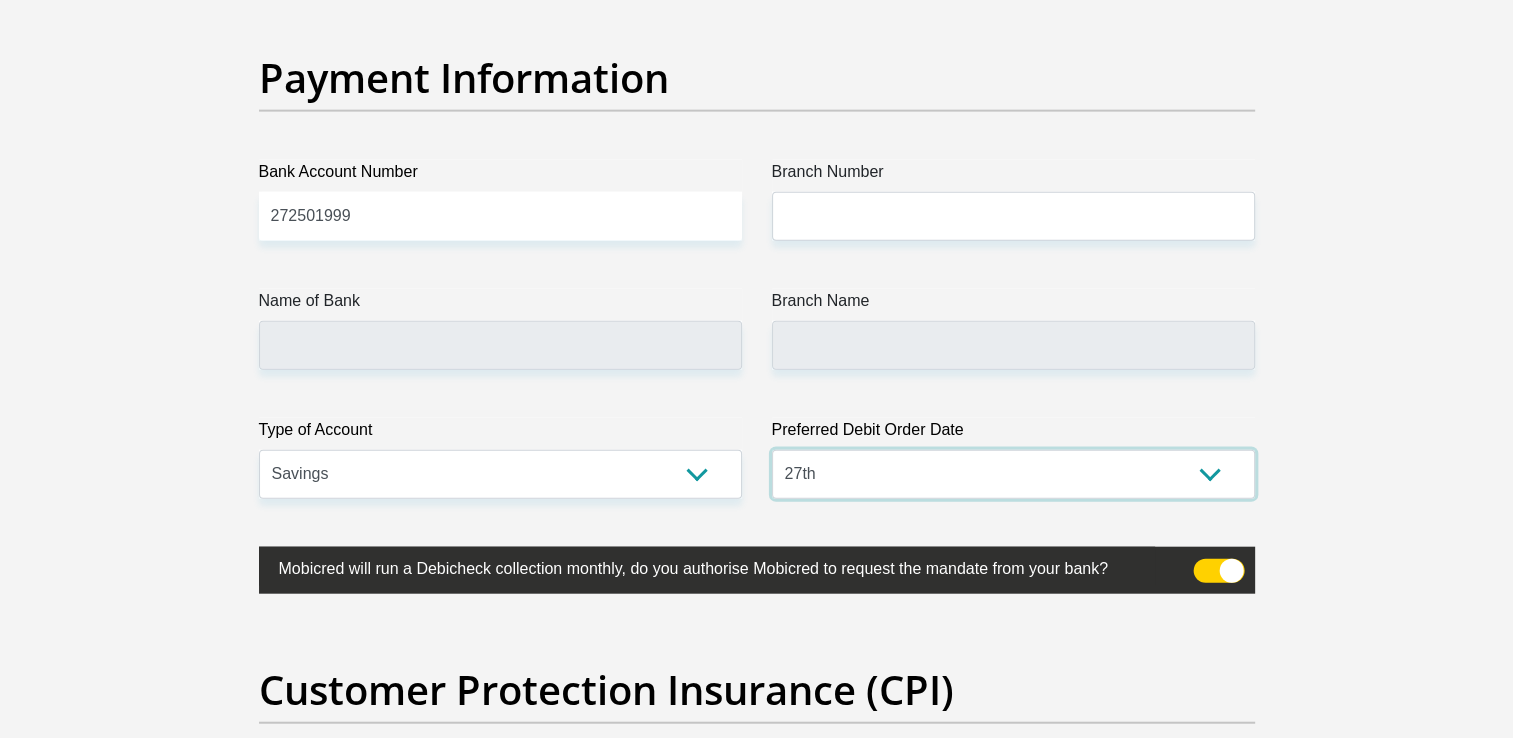 click on "1st
2nd
3rd
4th
5th
7th
18th
19th
20th
21st
22nd
23rd
24th
25th
26th
27th
28th
29th
30th" at bounding box center (1013, 474) 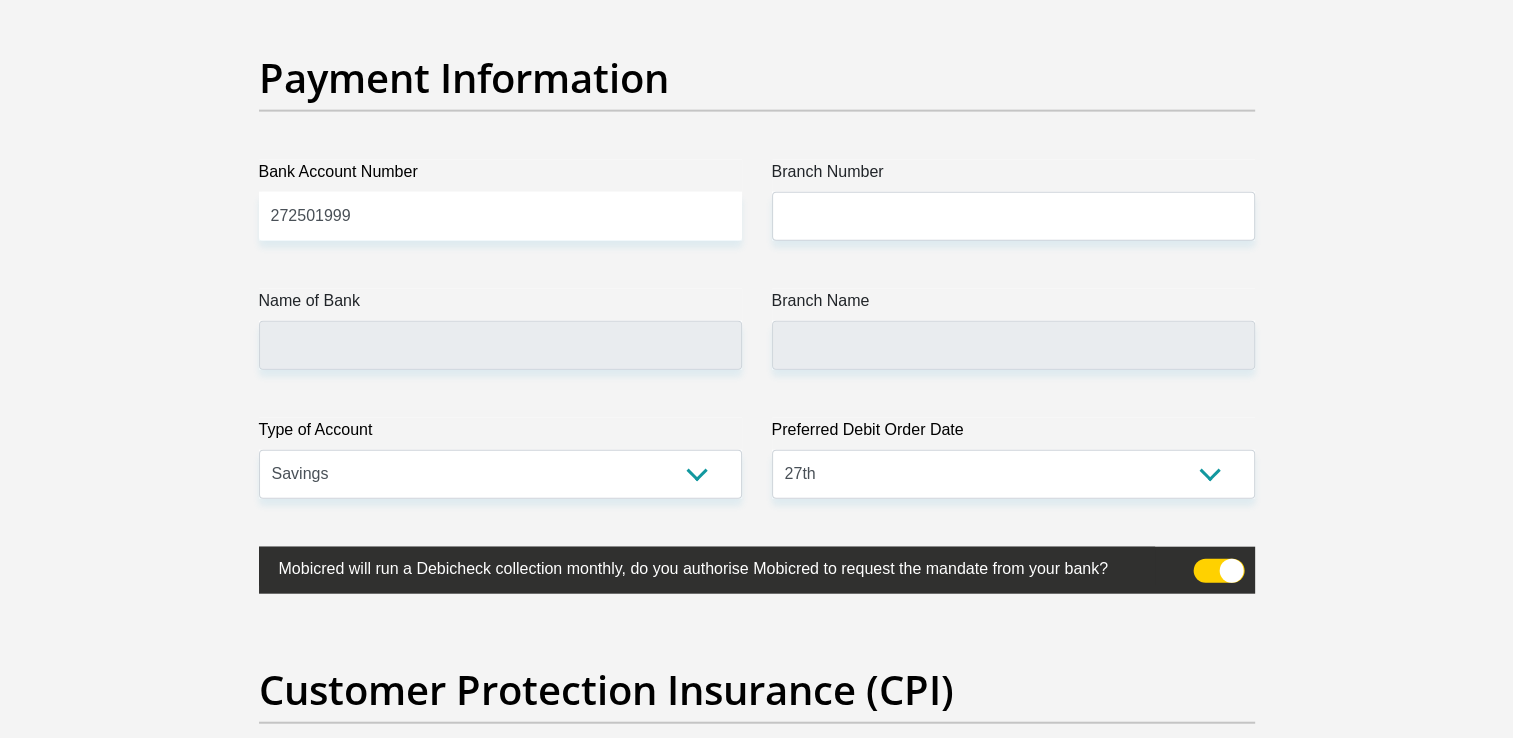 click on "Title
Mr
Ms
Mrs
Dr
Other
First Name
Surname
ID Number
Please input valid ID number
Race
Black
Coloured
Indian
White
Other
Contact Number
Please input valid contact number
Nationality
South Africa
Afghanistan
Aland Islands
Albania  Algeria  Andorra" at bounding box center (757, -1030) 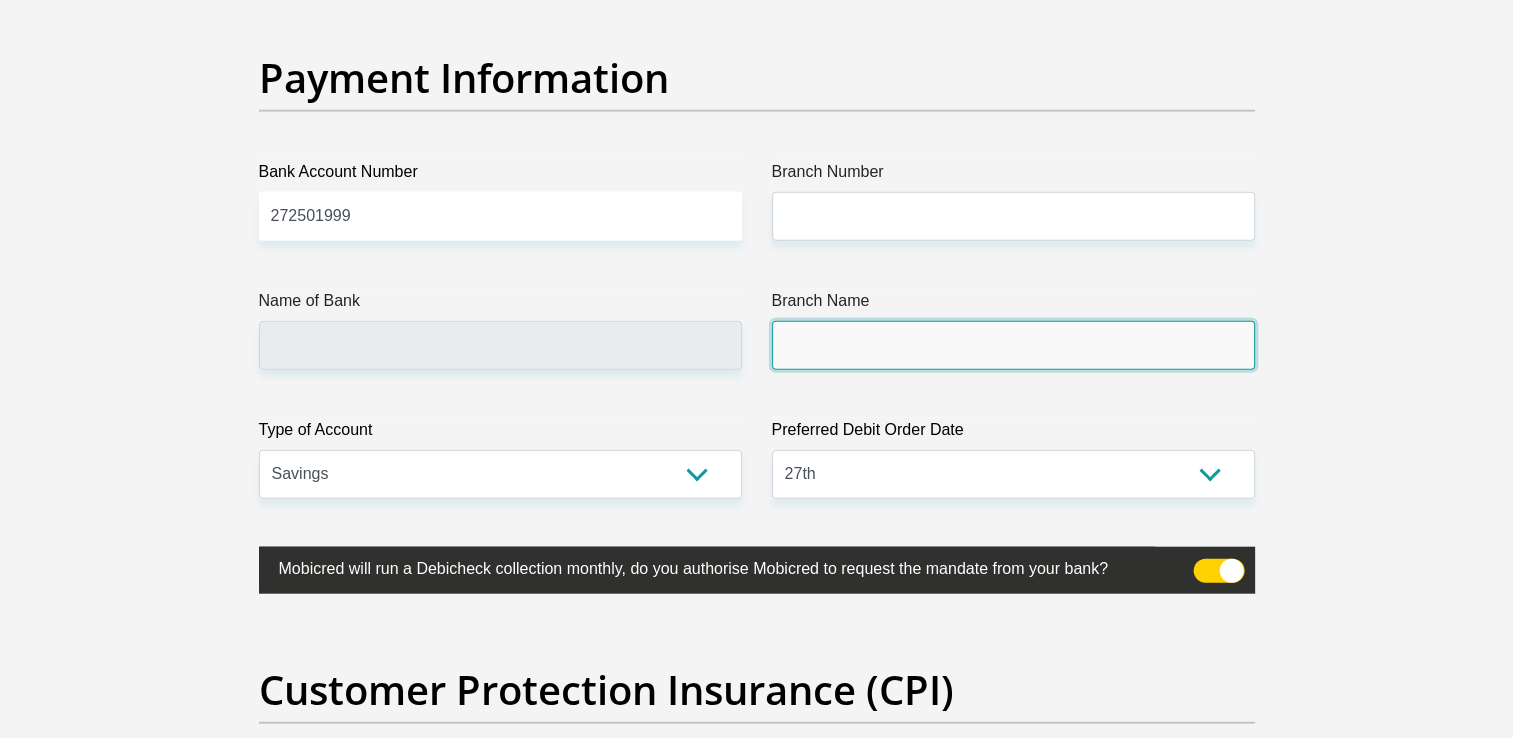 click on "Branch Name" at bounding box center (1013, 345) 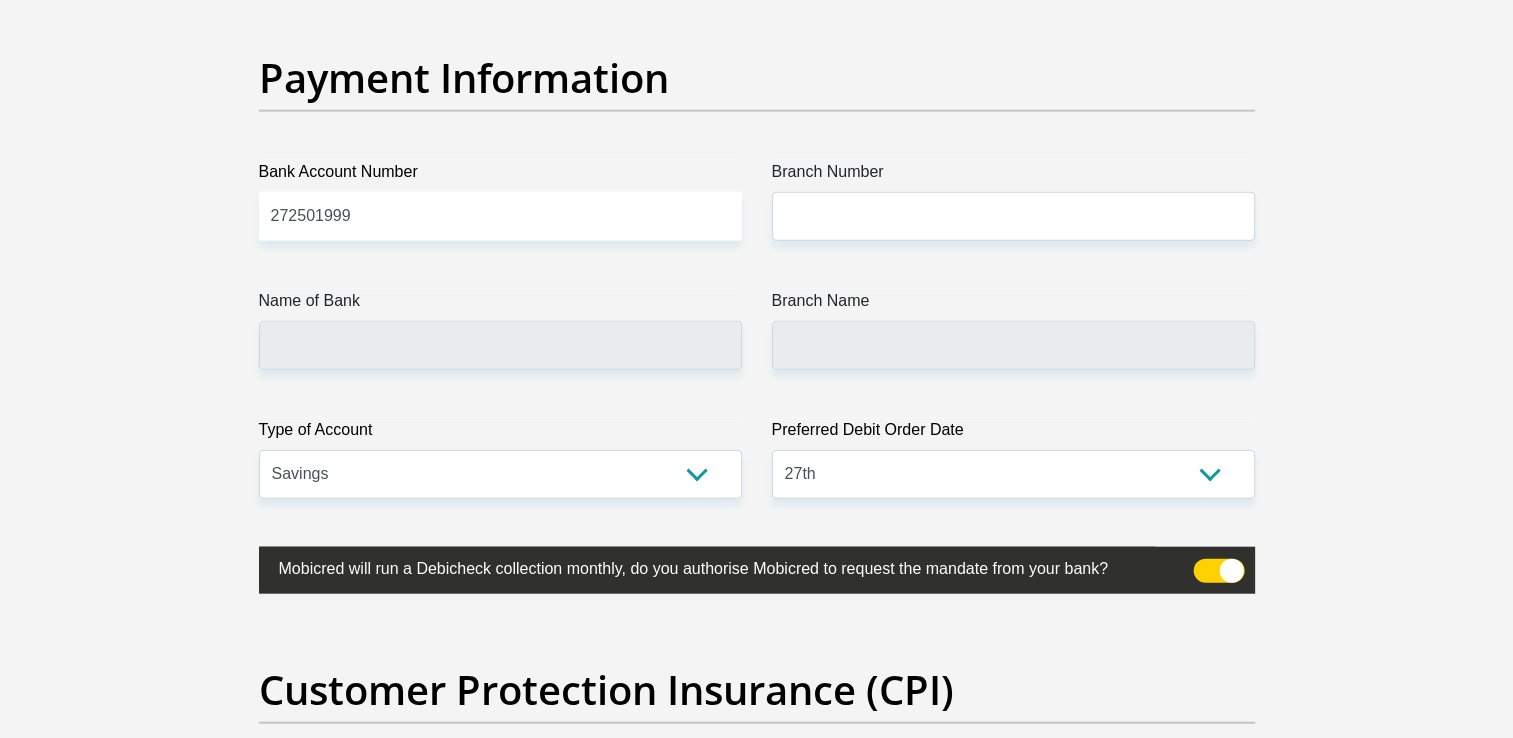 click on "Title
Mr
Ms
Mrs
Dr
Other
First Name
Surname
ID Number
Please input valid ID number
Race
Black
Coloured
Indian
White
Other
Contact Number
Please input valid contact number
Nationality
South Africa
Afghanistan
Aland Islands
Albania  Algeria  Andorra" at bounding box center [757, -1030] 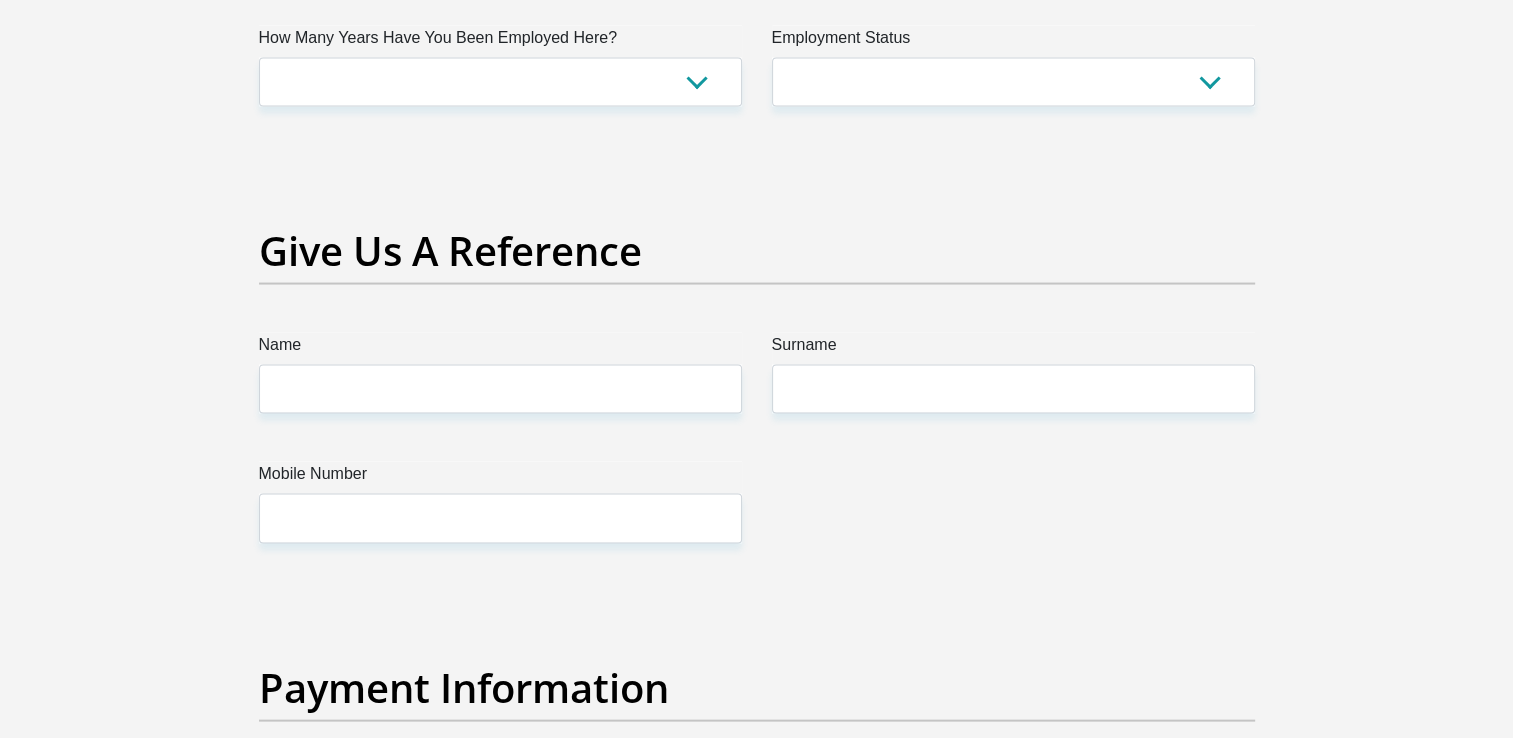 scroll, scrollTop: 3984, scrollLeft: 0, axis: vertical 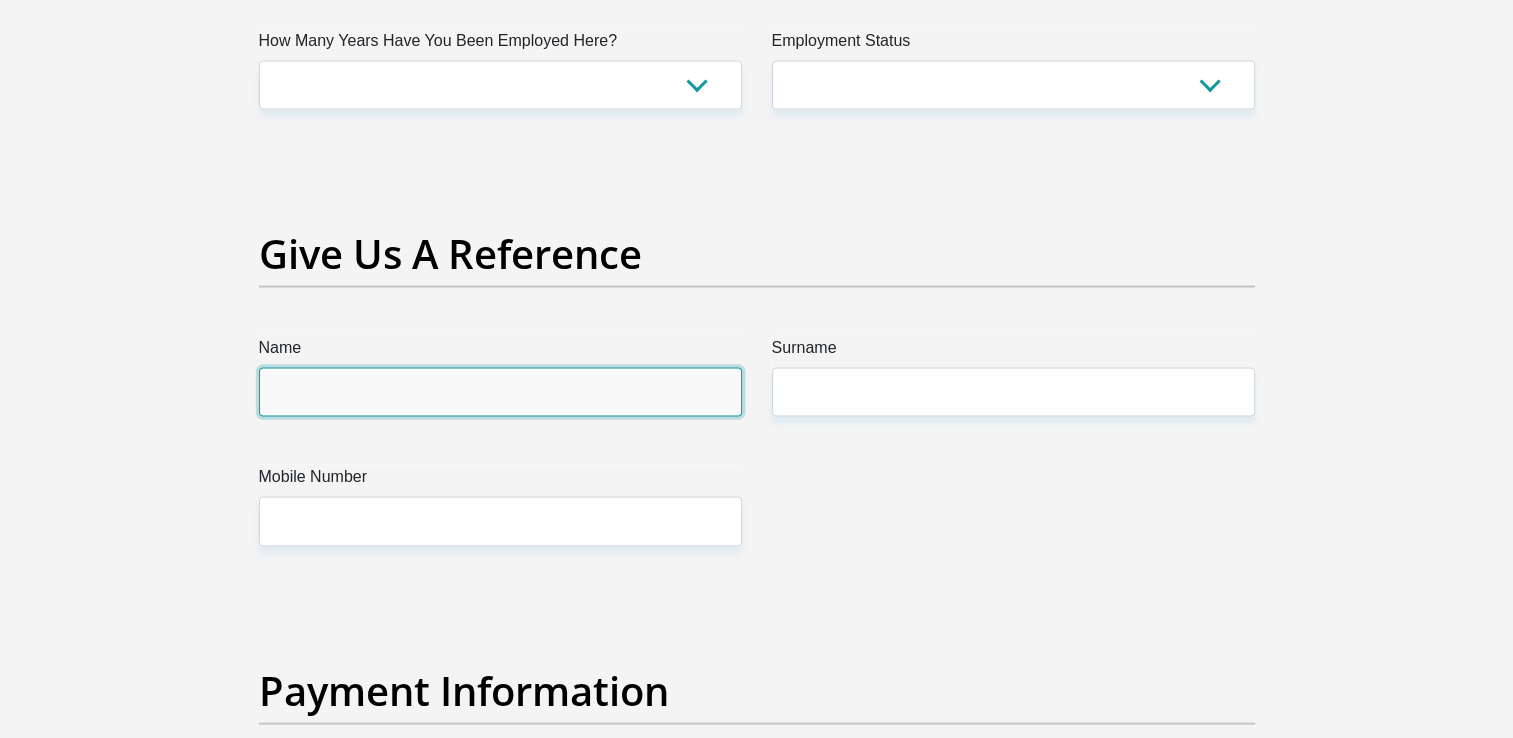 click on "Name" at bounding box center [500, 392] 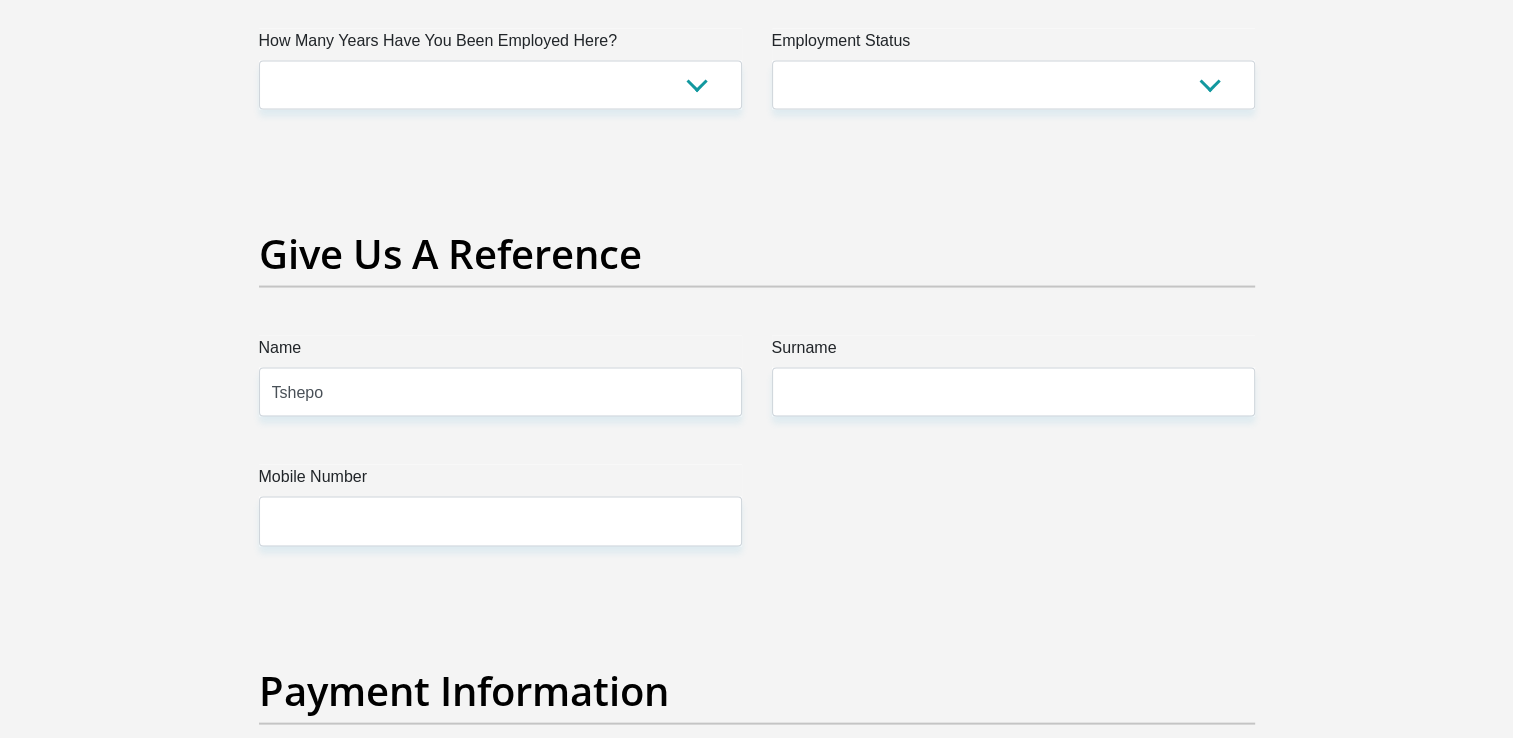 select on "Ms" 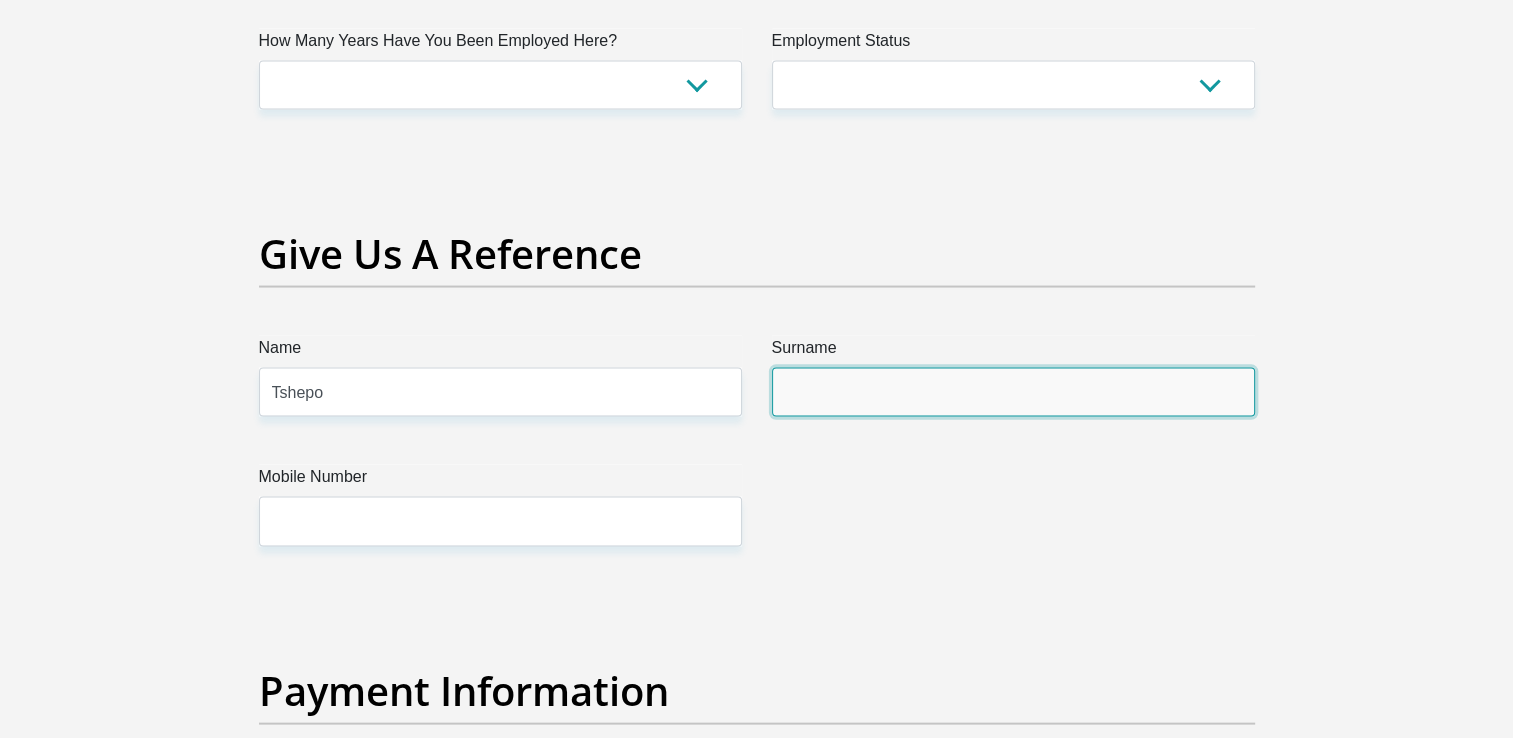 type on "Tsheole" 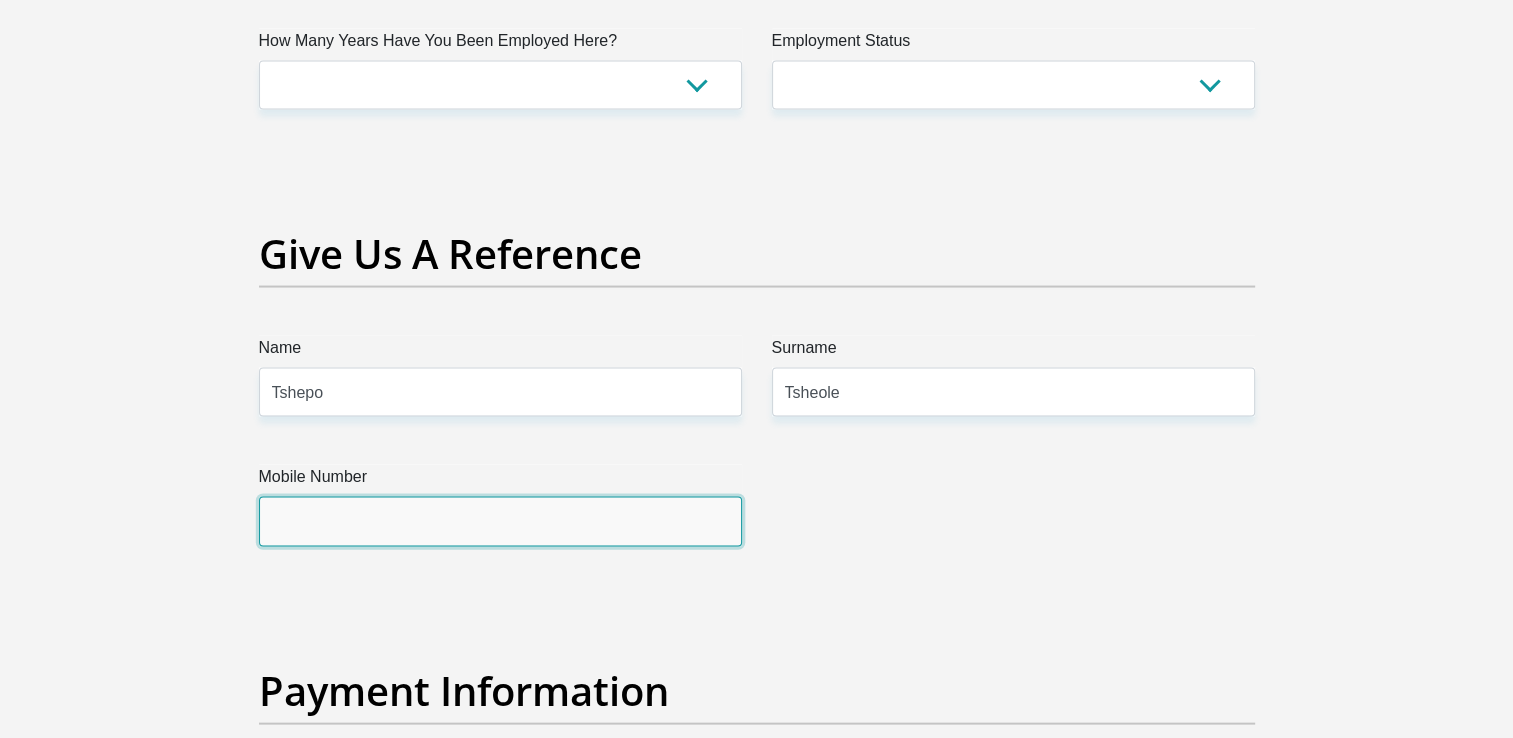 type on "0721444013" 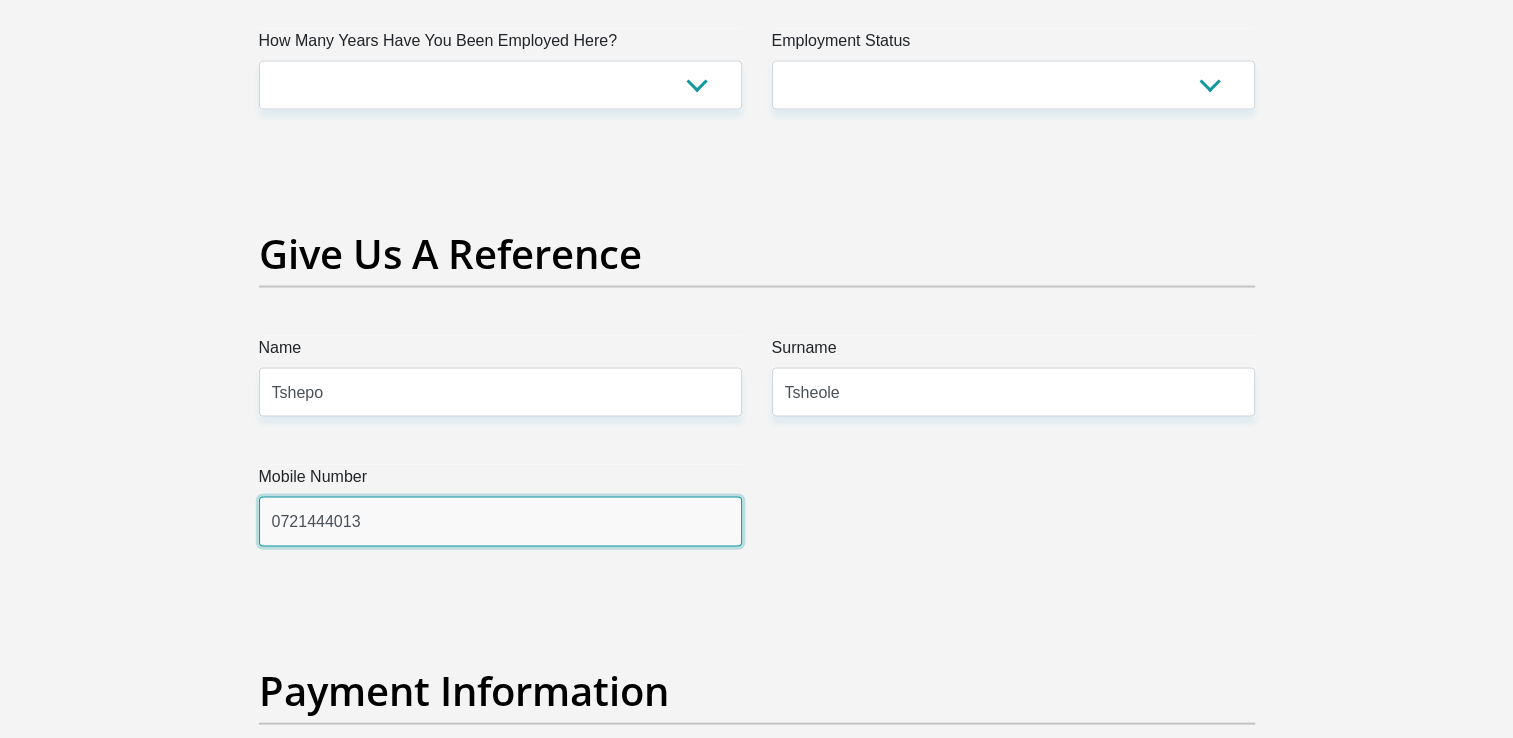 type on "051001" 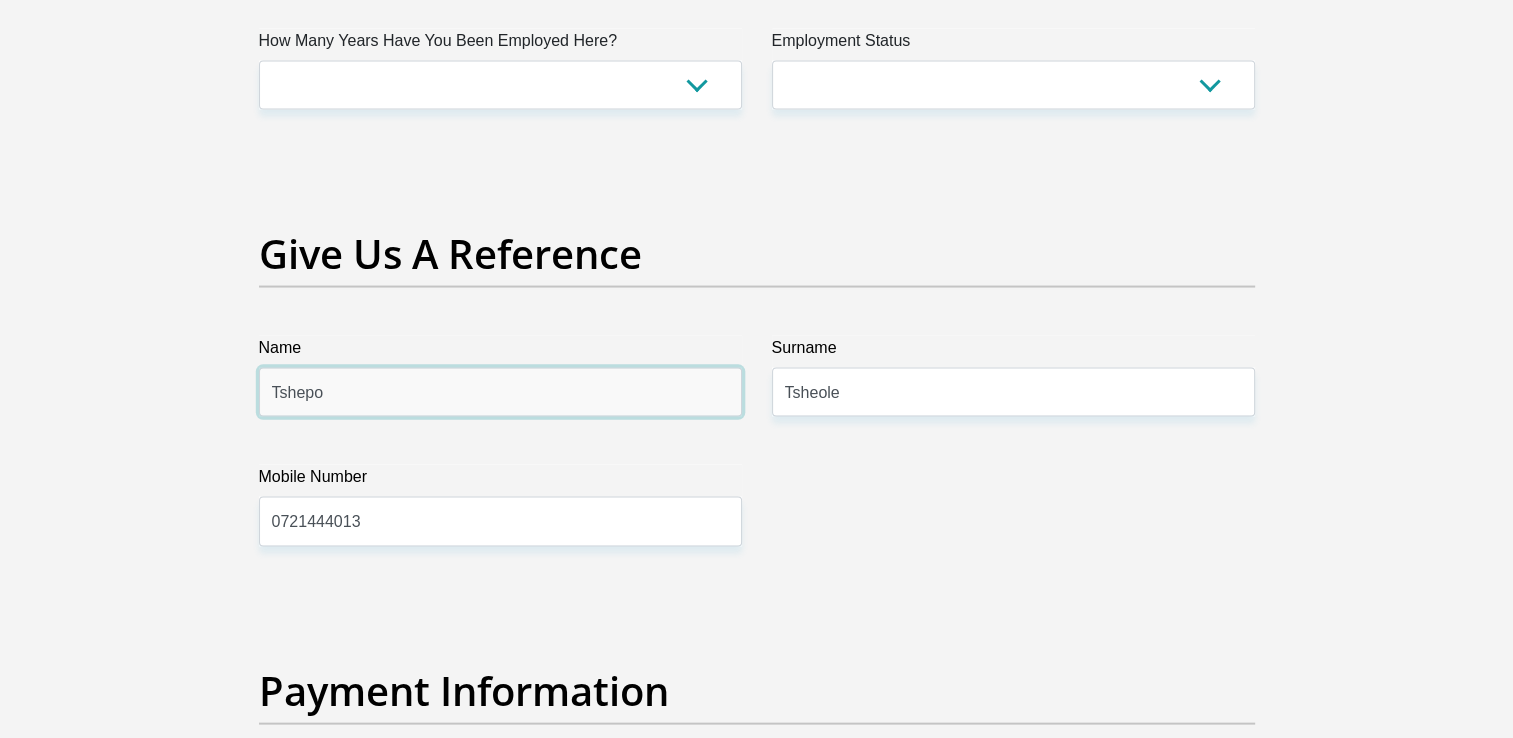 type on "STANDARD BANK" 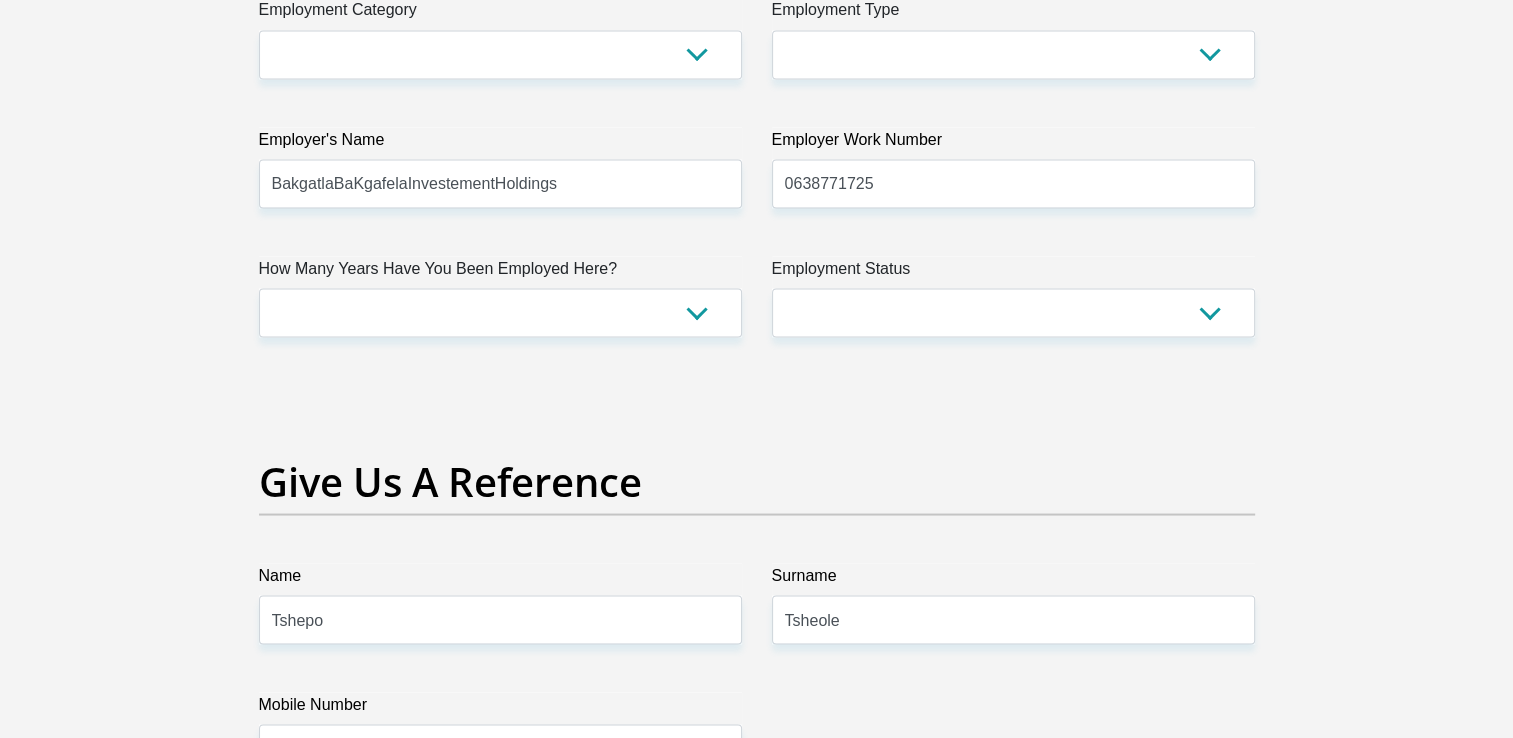 scroll, scrollTop: 3740, scrollLeft: 0, axis: vertical 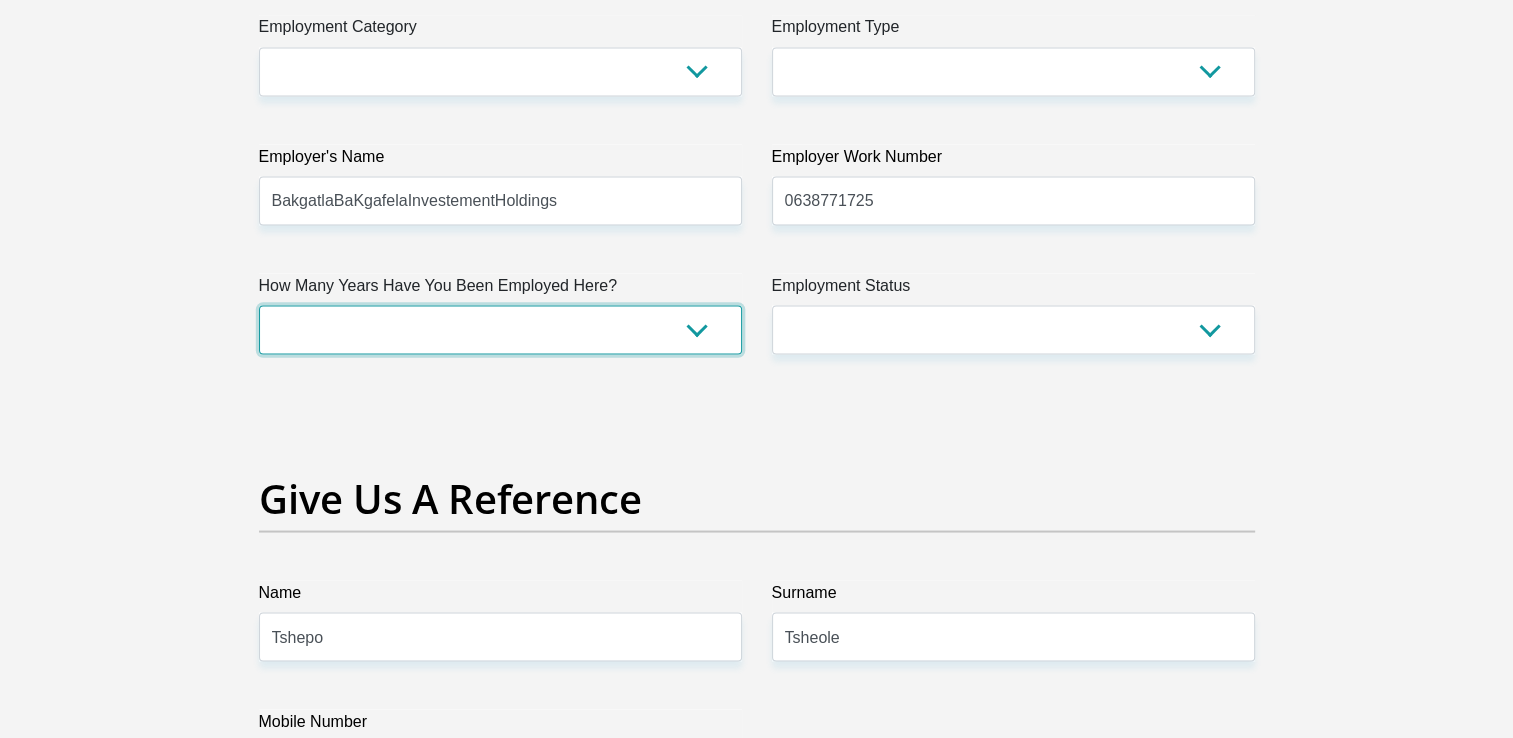 click on "less than 1 year
1-3 years
3-5 years
5+ years" at bounding box center [500, 329] 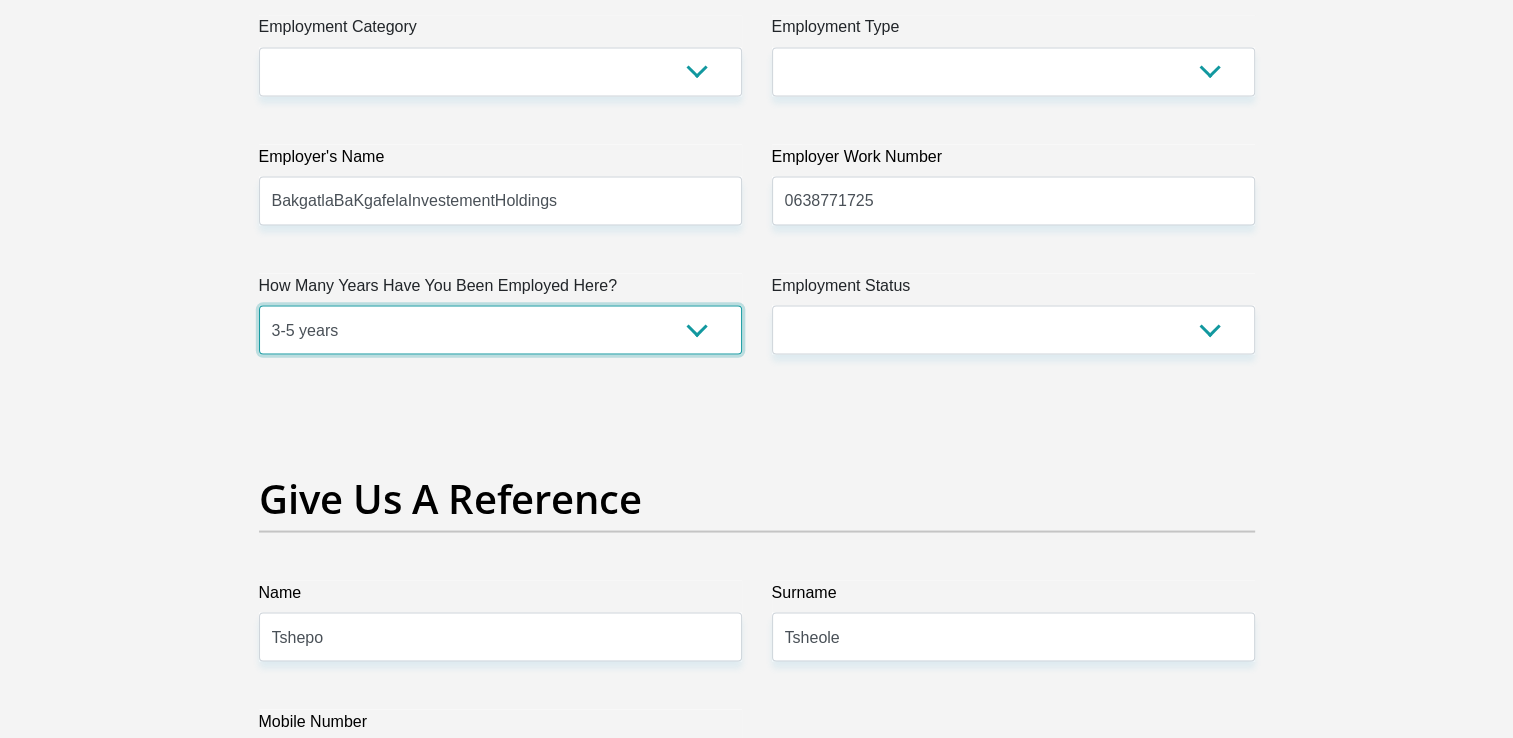 click on "less than 1 year
1-3 years
3-5 years
5+ years" at bounding box center [500, 329] 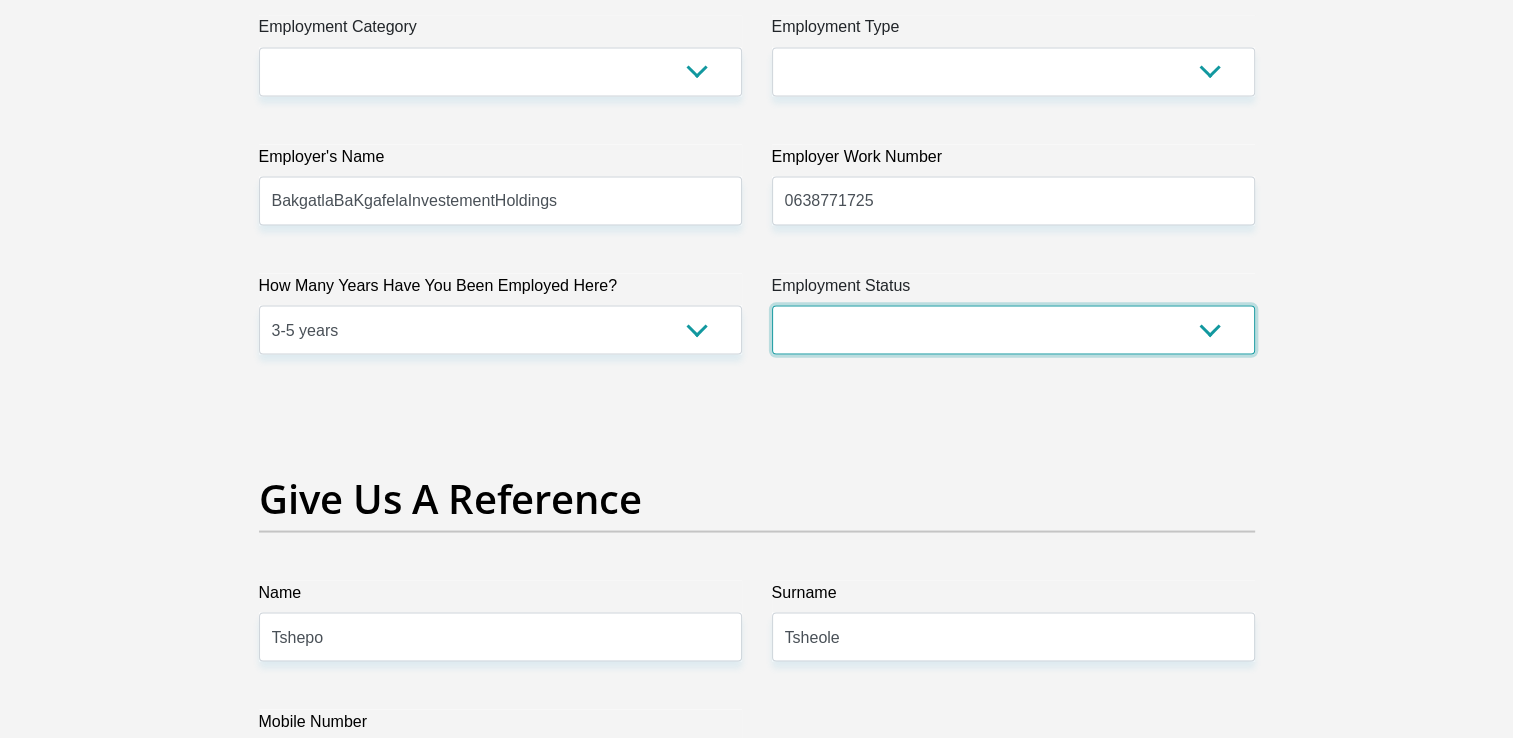 click on "Permanent/Full-time
Part-time/Casual
Contract Worker
Self-Employed
Housewife
Retired
Student
Medically Boarded
Disability
Unemployed" at bounding box center [1013, 329] 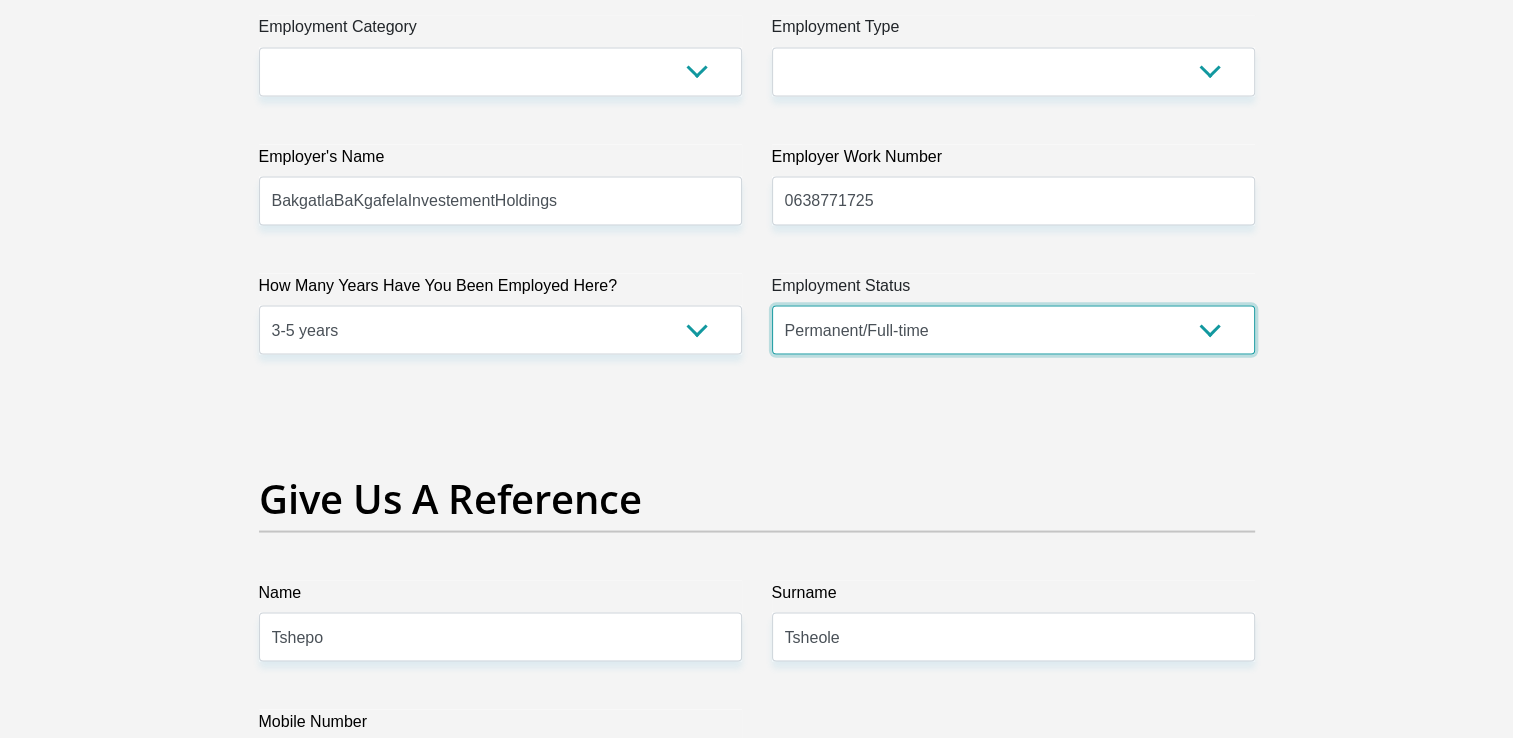 click on "Permanent/Full-time
Part-time/Casual
Contract Worker
Self-Employed
Housewife
Retired
Student
Medically Boarded
Disability
Unemployed" at bounding box center [1013, 329] 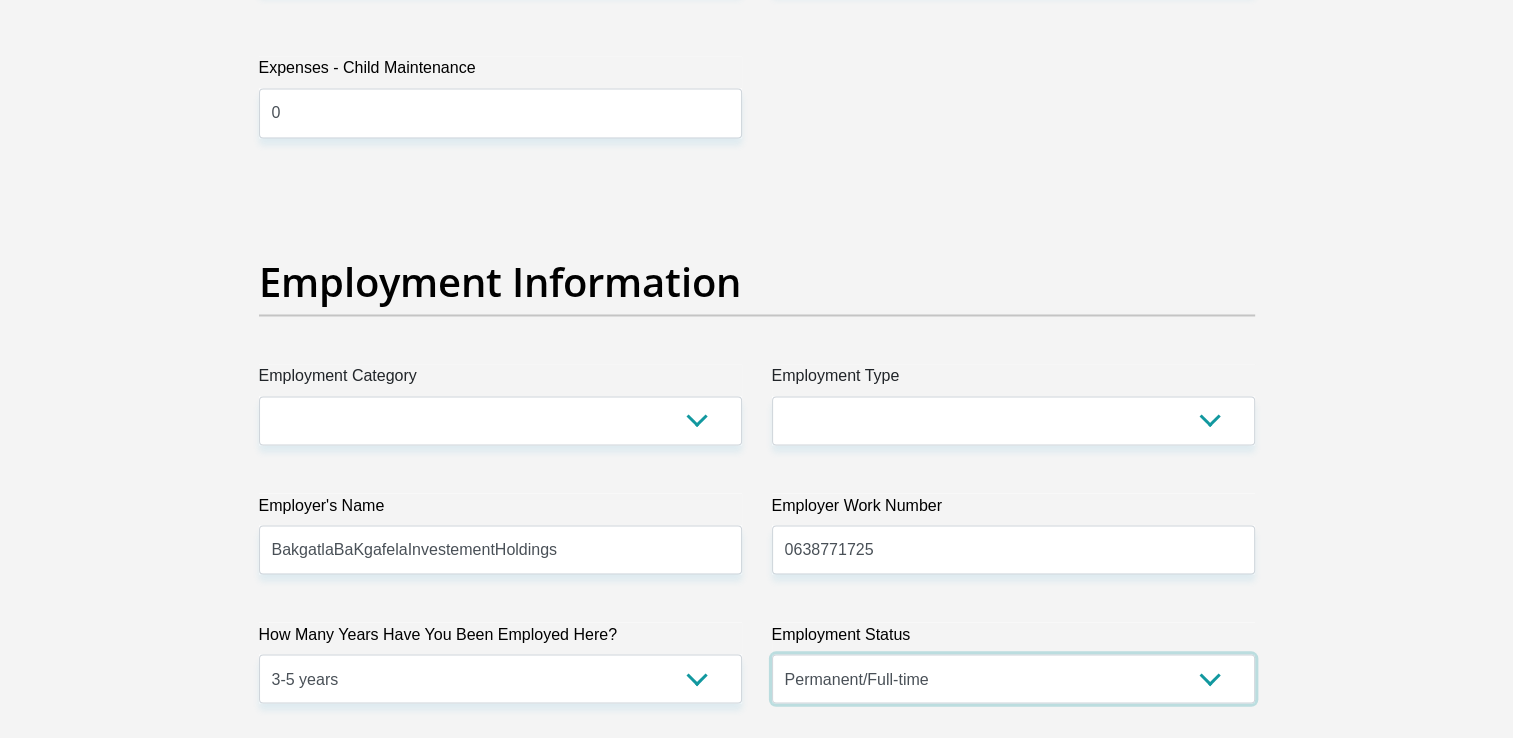 scroll, scrollTop: 3389, scrollLeft: 0, axis: vertical 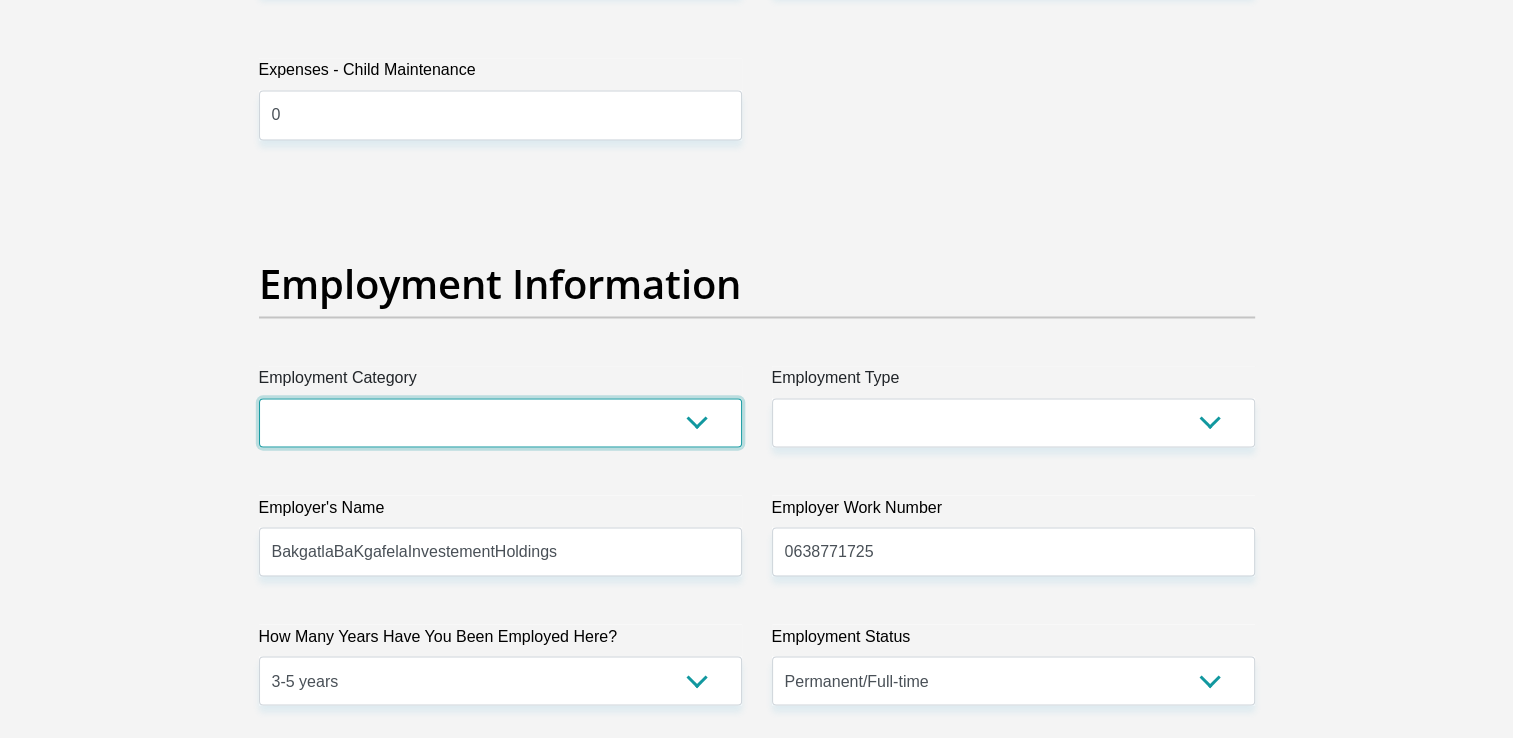click on "AGRICULTURE
ALCOHOL & TOBACCO
CONSTRUCTION MATERIALS
METALLURGY
EQUIPMENT FOR RENEWABLE ENERGY
SPECIALIZED CONTRACTORS
CAR
GAMING (INCL. INTERNET
OTHER WHOLESALE
UNLICENSED PHARMACEUTICALS
CURRENCY EXCHANGE HOUSES
OTHER FINANCIAL INSTITUTIONS & INSURANCE
REAL ESTATE AGENTS
OIL & GAS
OTHER MATERIALS (E.G. IRON ORE)
PRECIOUS STONES & PRECIOUS METALS
POLITICAL ORGANIZATIONS
RELIGIOUS ORGANIZATIONS(NOT SECTS)
ACTI. HAVING BUSINESS DEAL WITH PUBLIC ADMINISTRATION
LAUNDROMATS" at bounding box center [500, 422] 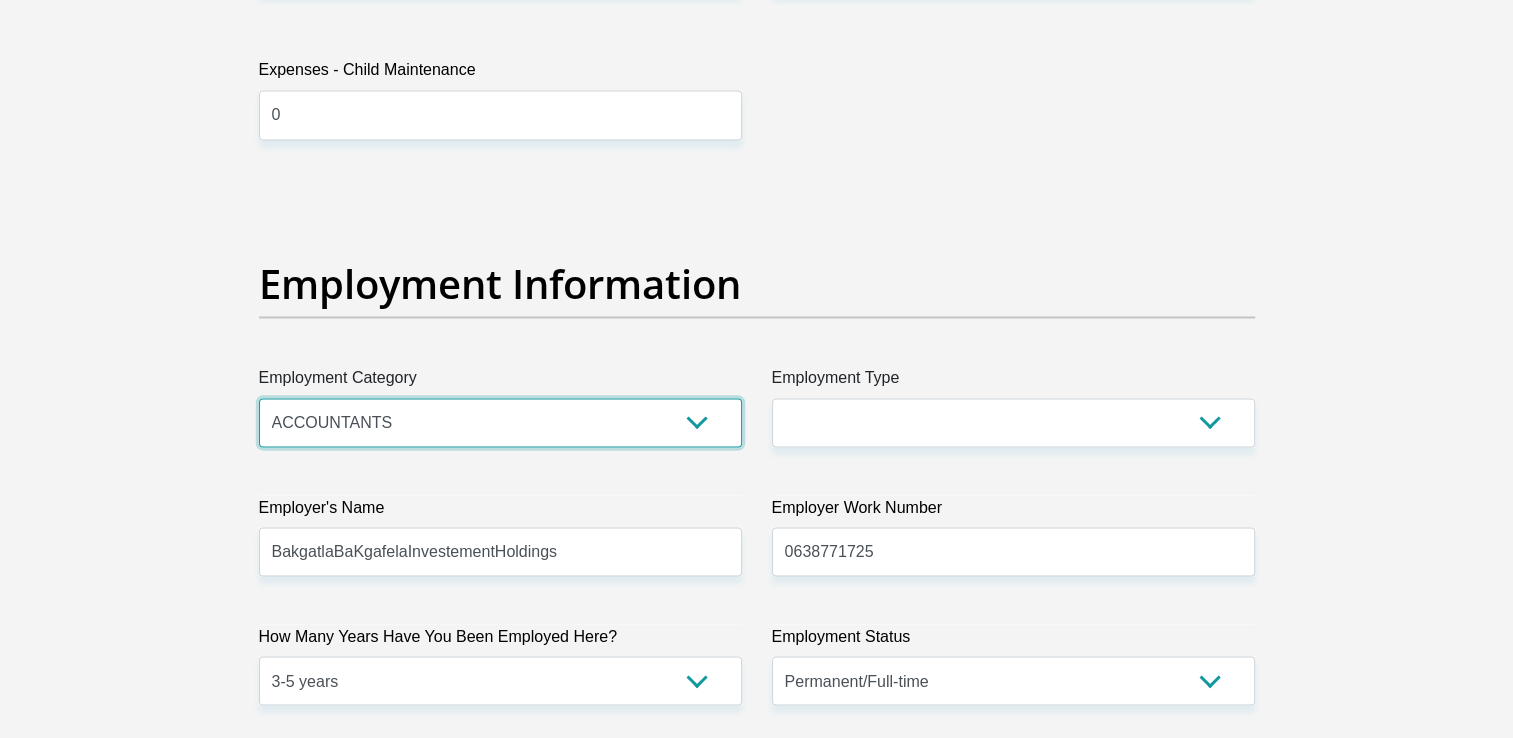 click on "AGRICULTURE
ALCOHOL & TOBACCO
CONSTRUCTION MATERIALS
METALLURGY
EQUIPMENT FOR RENEWABLE ENERGY
SPECIALIZED CONTRACTORS
CAR
GAMING (INCL. INTERNET
OTHER WHOLESALE
UNLICENSED PHARMACEUTICALS
CURRENCY EXCHANGE HOUSES
OTHER FINANCIAL INSTITUTIONS & INSURANCE
REAL ESTATE AGENTS
OIL & GAS
OTHER MATERIALS (E.G. IRON ORE)
PRECIOUS STONES & PRECIOUS METALS
POLITICAL ORGANIZATIONS
RELIGIOUS ORGANIZATIONS(NOT SECTS)
ACTI. HAVING BUSINESS DEAL WITH PUBLIC ADMINISTRATION
LAUNDROMATS" at bounding box center [500, 422] 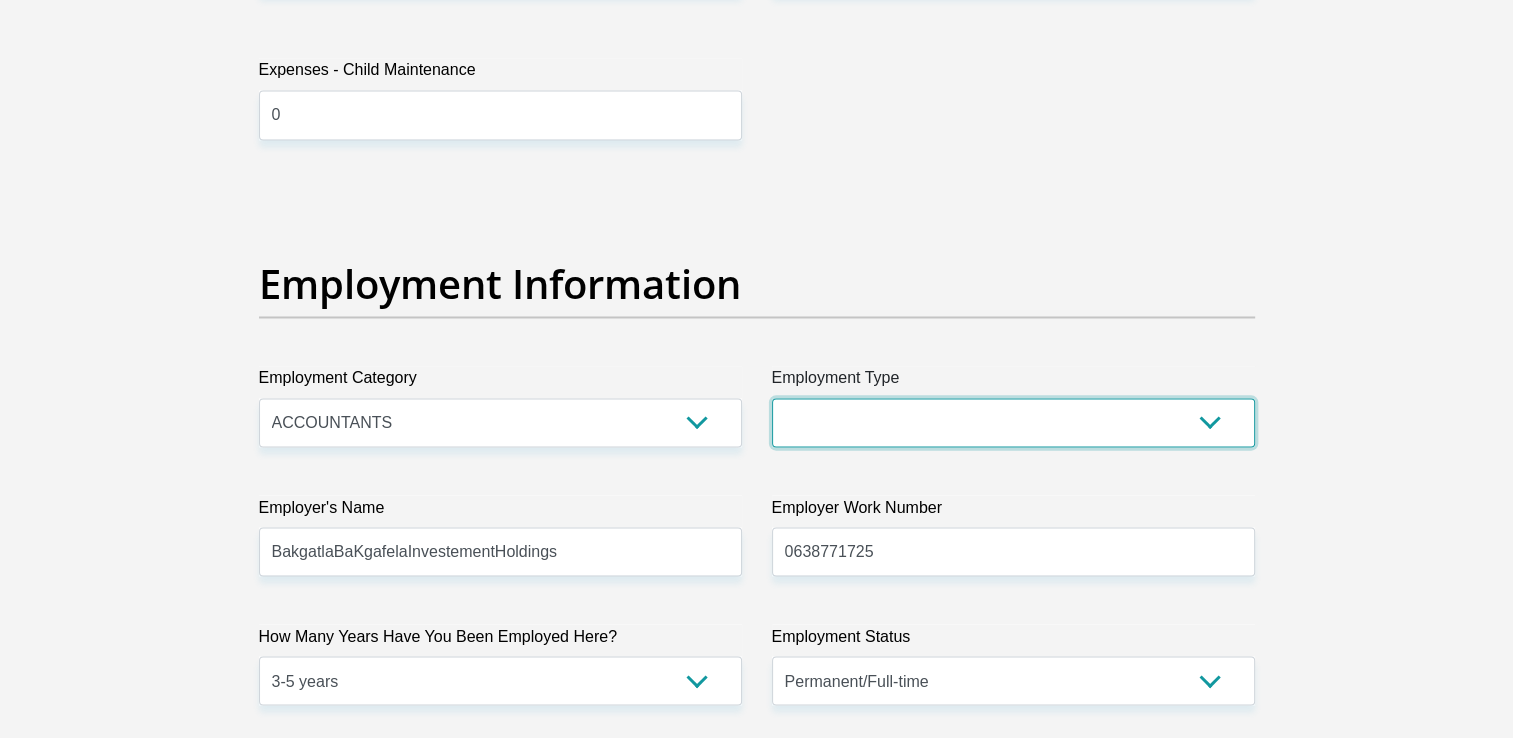 click on "College/Lecturer
Craft Seller
Creative
Driver
Executive
Farmer
Forces - Non Commissioned
Forces - Officer
Hawker
Housewife
Labourer
Licenced Professional
Manager
Miner
Non Licenced Professional
Office Staff/Clerk
Outside Worker
Pensioner
Permanent Teacher
Production/Manufacturing
Sales
Self-Employed
Semi-Professional Worker
Service Industry  Social Worker  Student" at bounding box center [1013, 422] 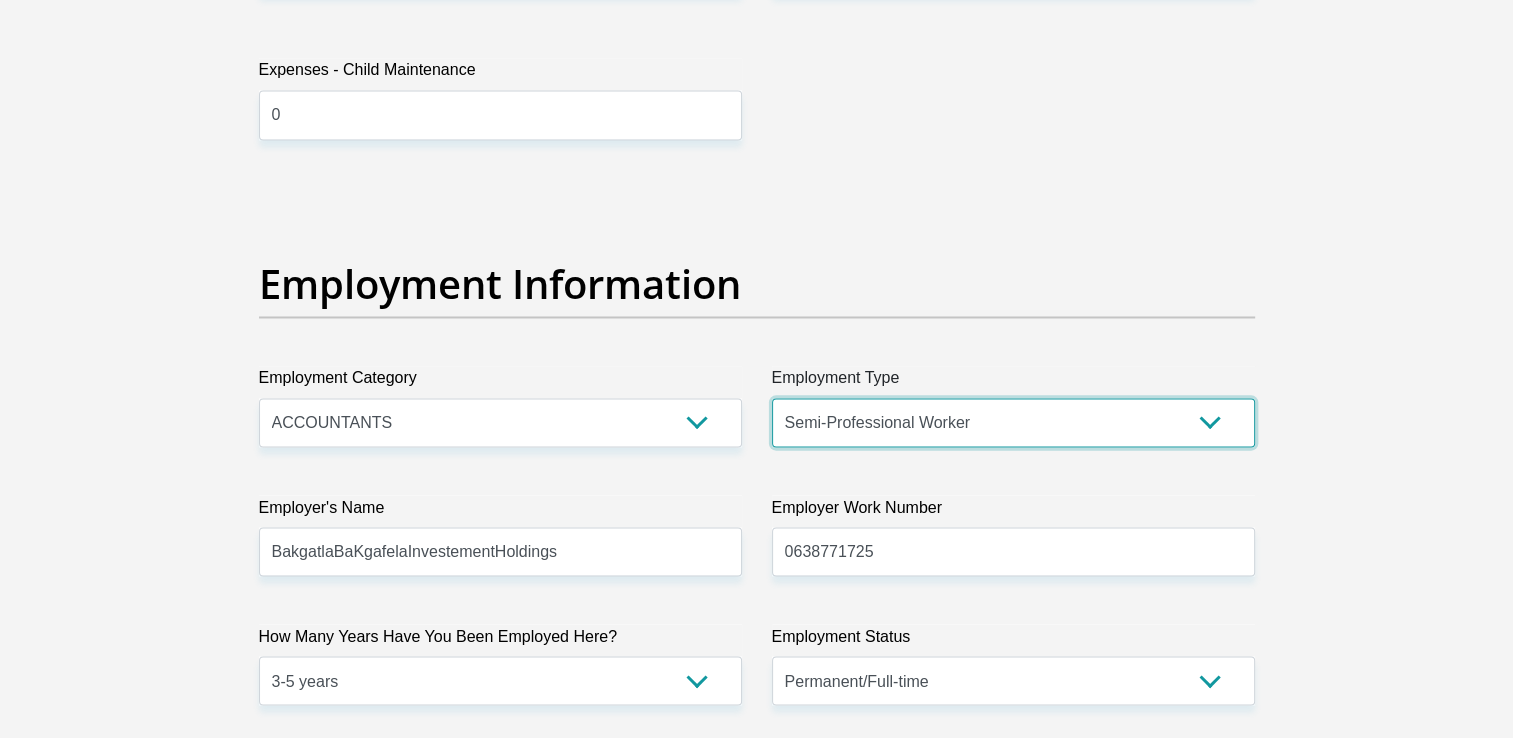 click on "College/Lecturer
Craft Seller
Creative
Driver
Executive
Farmer
Forces - Non Commissioned
Forces - Officer
Hawker
Housewife
Labourer
Licenced Professional
Manager
Miner
Non Licenced Professional
Office Staff/Clerk
Outside Worker
Pensioner
Permanent Teacher
Production/Manufacturing
Sales
Self-Employed
Semi-Professional Worker
Service Industry  Social Worker  Student" at bounding box center (1013, 422) 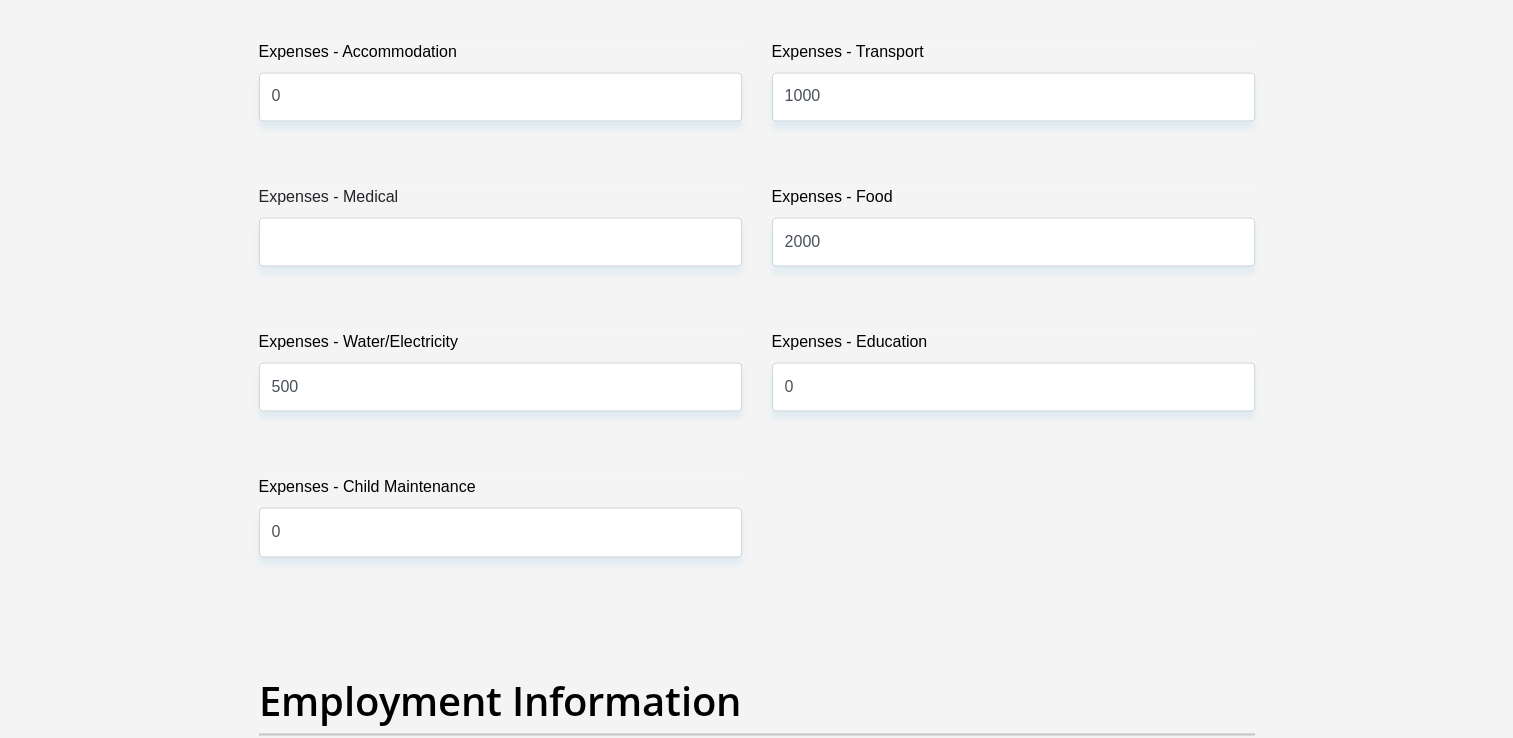 scroll, scrollTop: 2948, scrollLeft: 0, axis: vertical 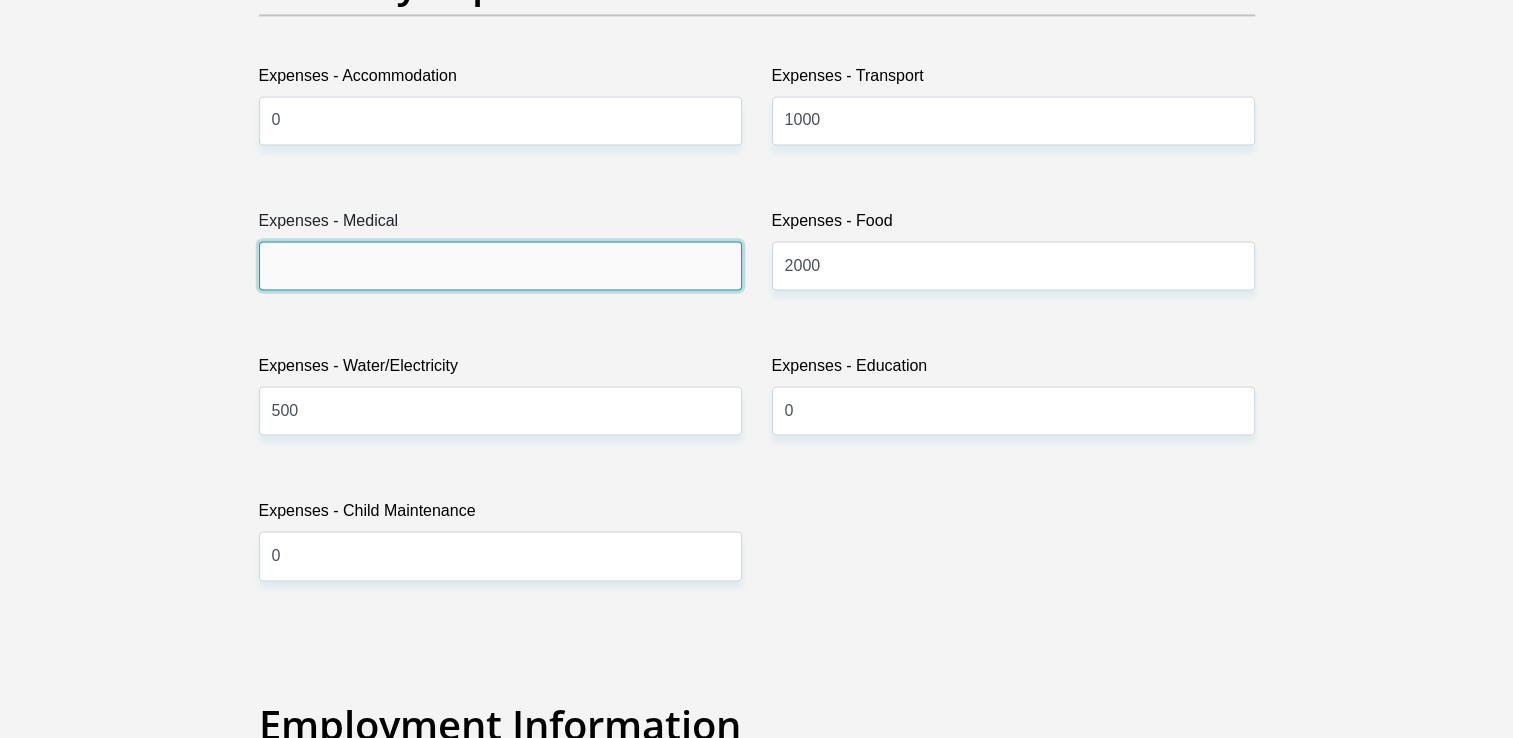 click on "Expenses - Medical" at bounding box center [500, 265] 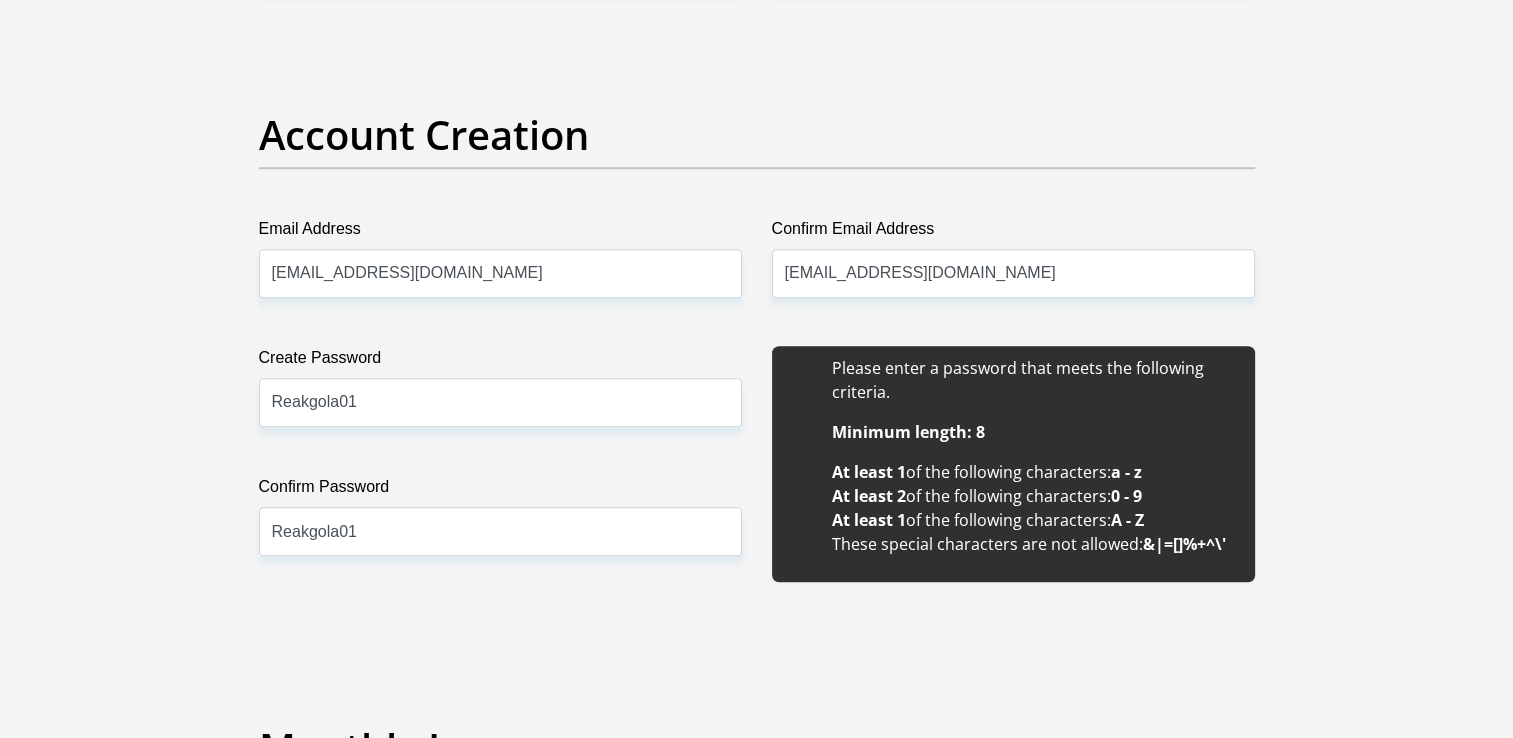 scroll, scrollTop: 1621, scrollLeft: 0, axis: vertical 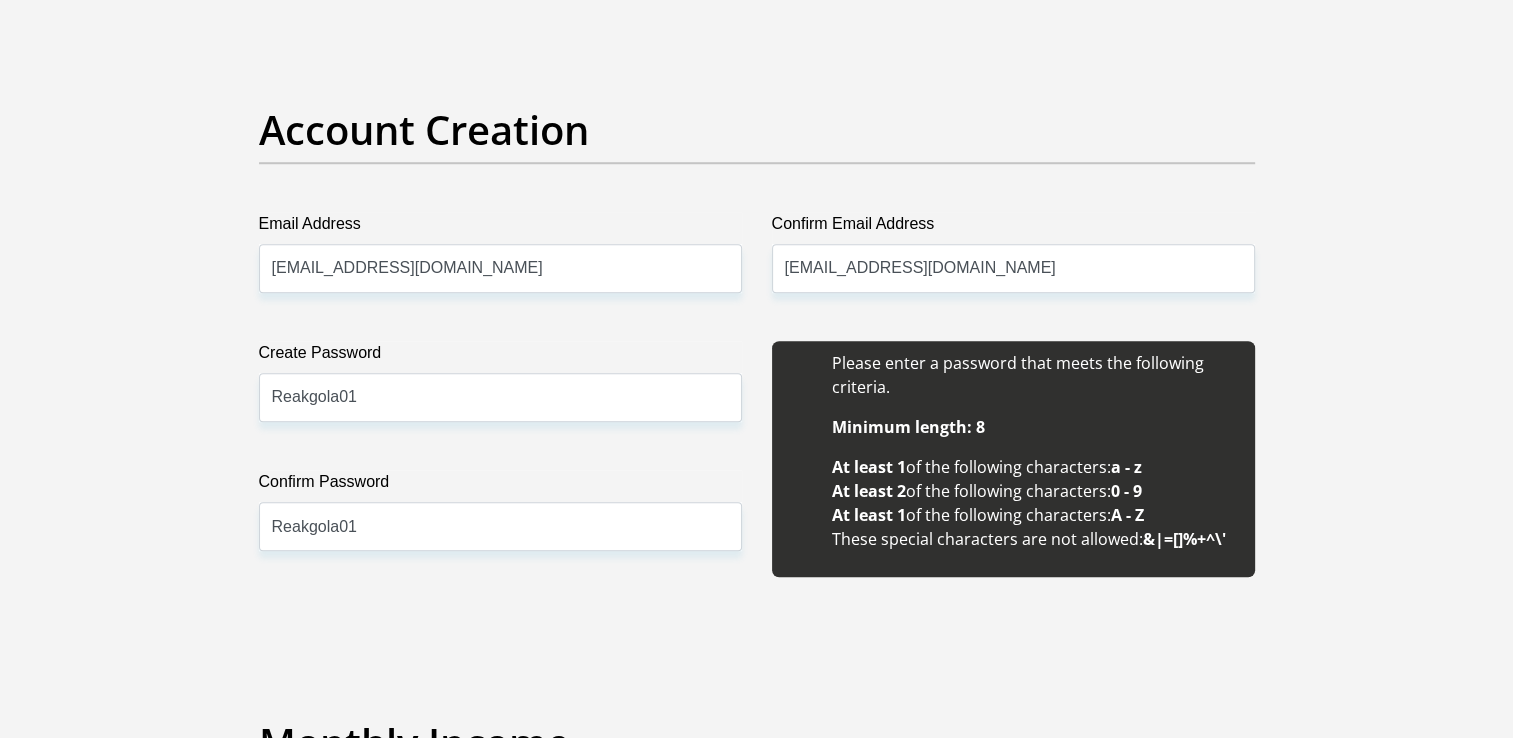 type on "0" 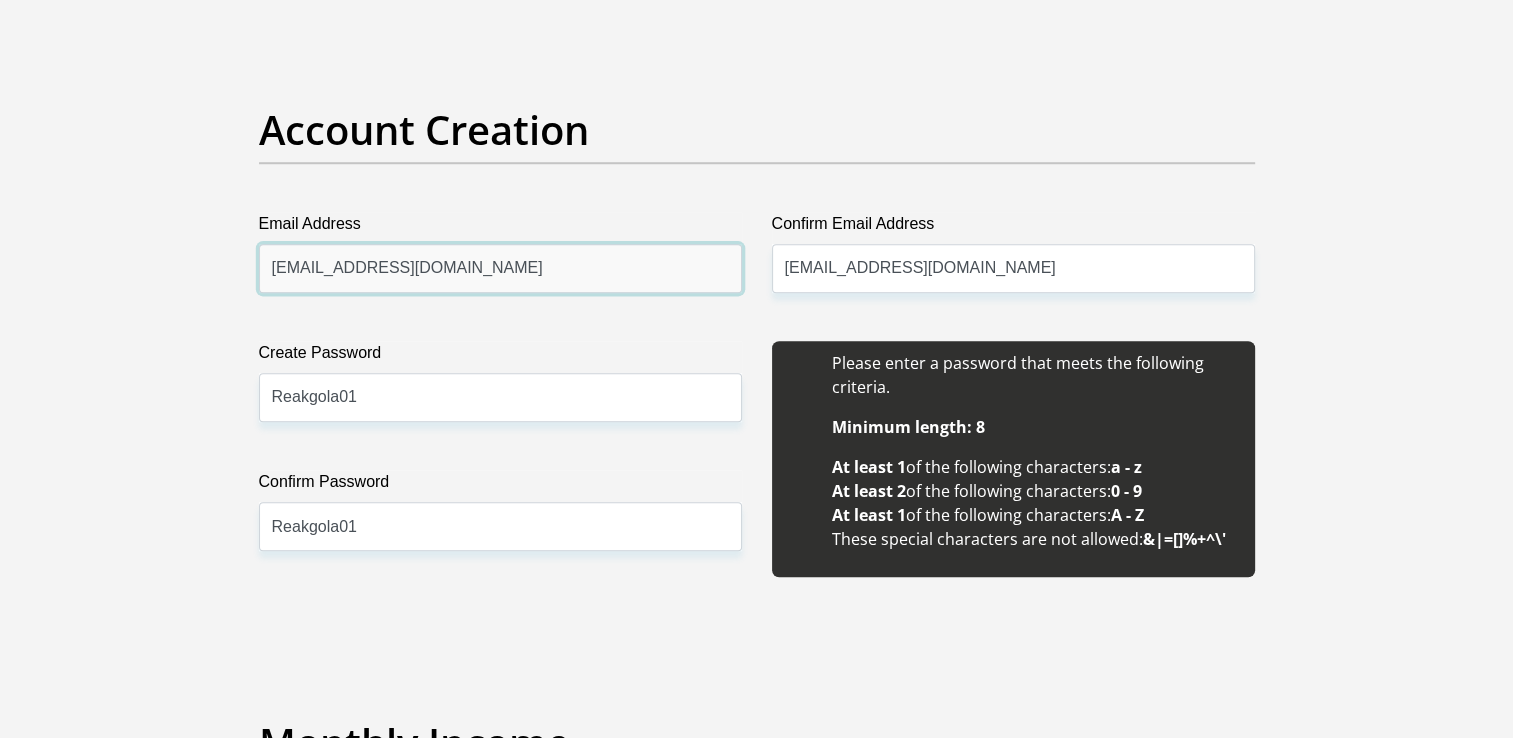 click on "realeboga.molefe@gmail.com" at bounding box center (500, 268) 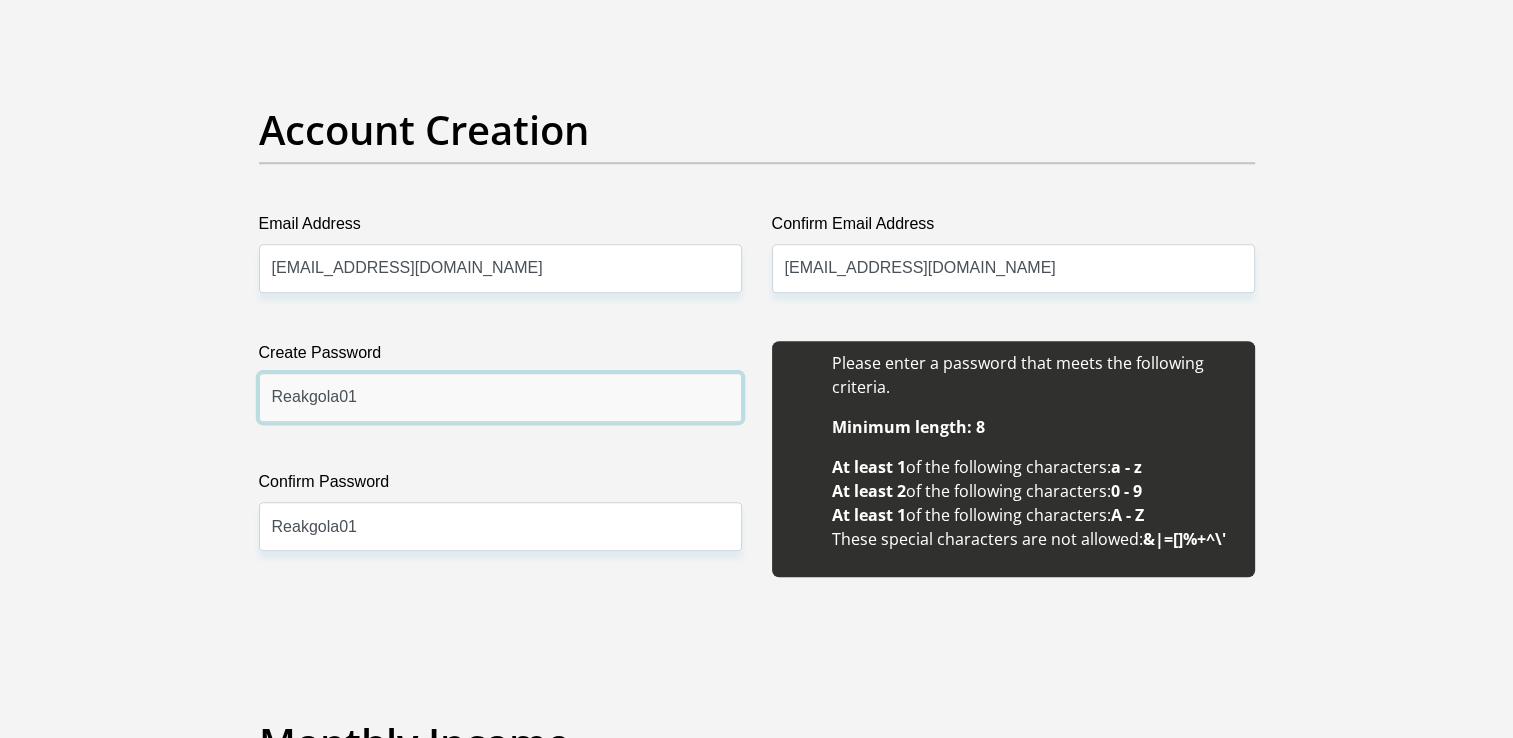 click on "Reakgola01" at bounding box center [500, 397] 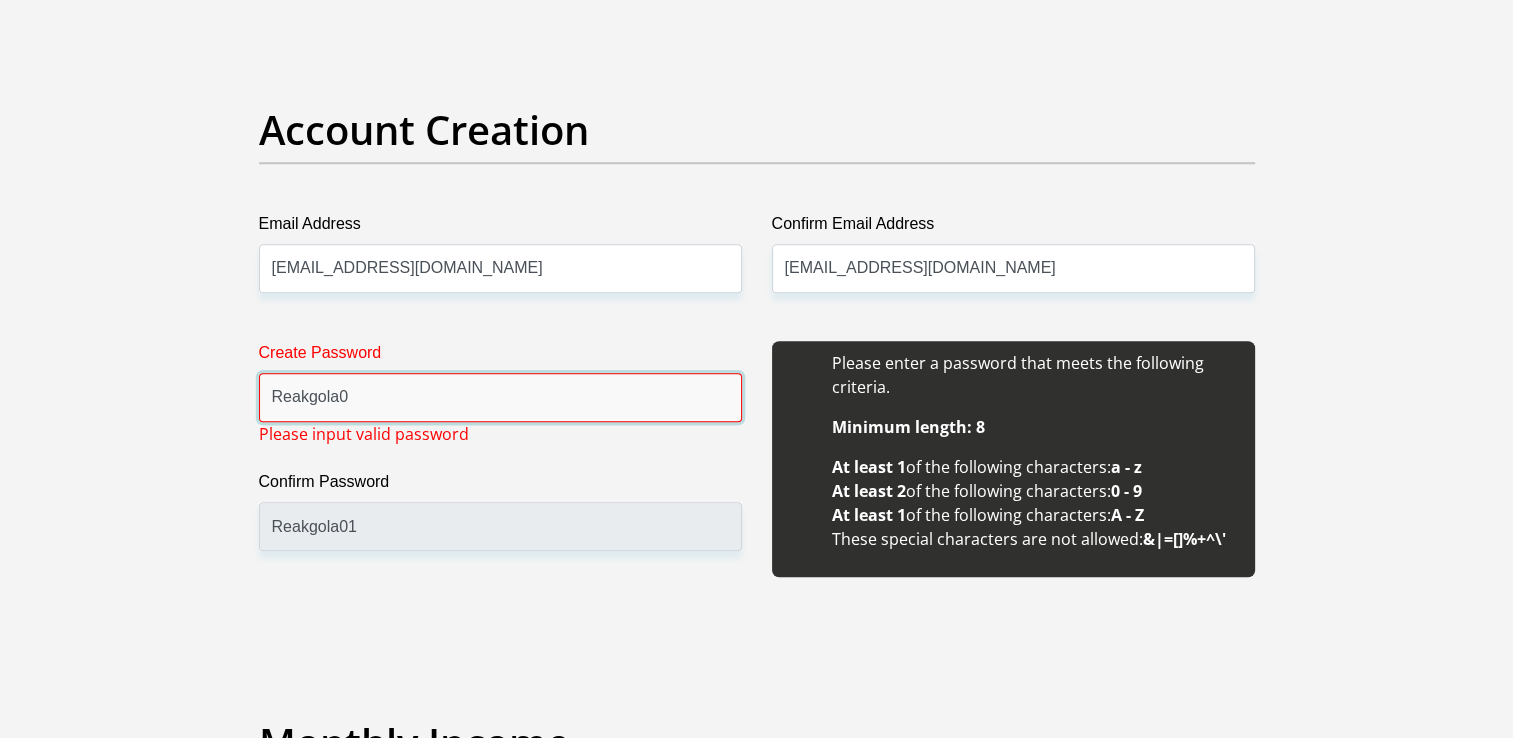 type on "Reakgola01" 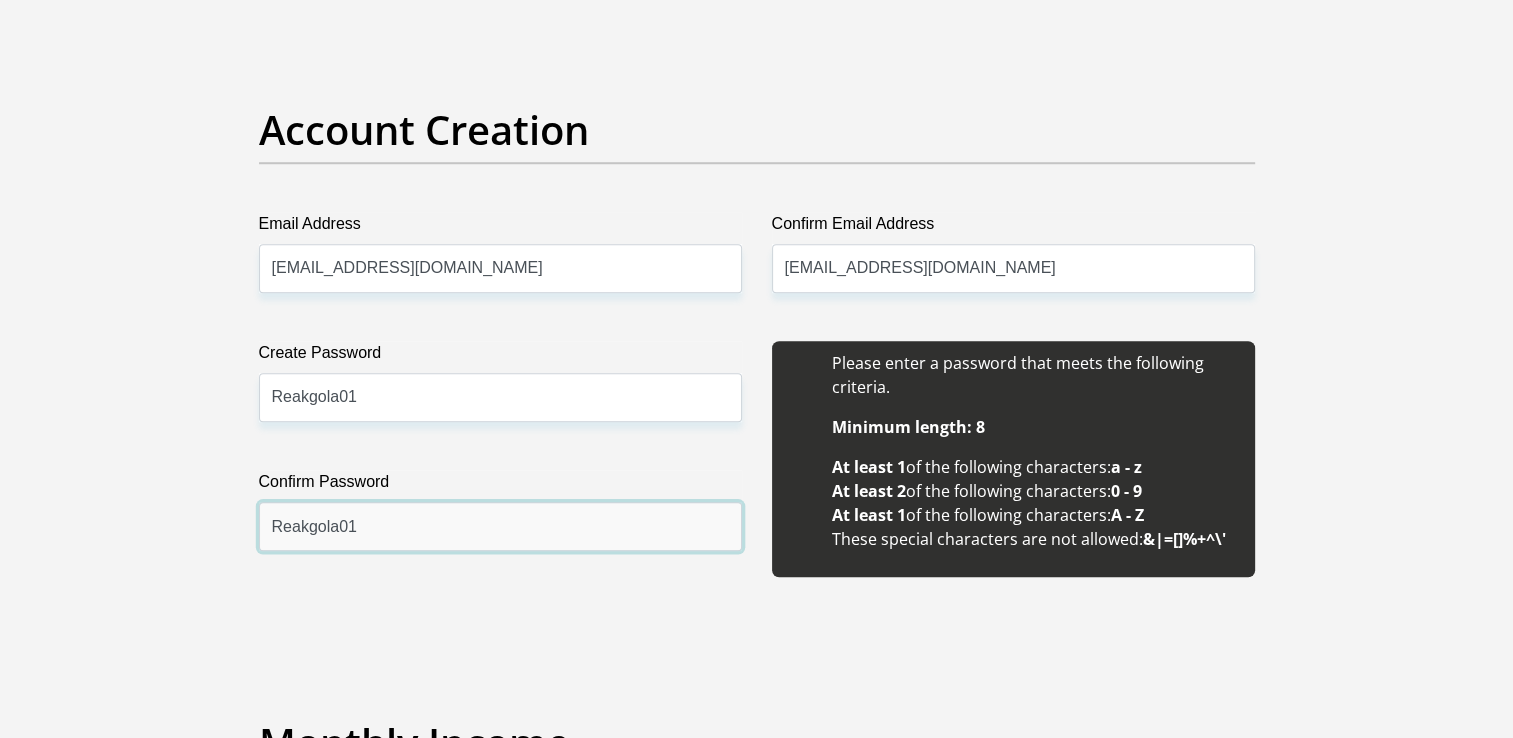 click on "Reakgola01" at bounding box center [500, 526] 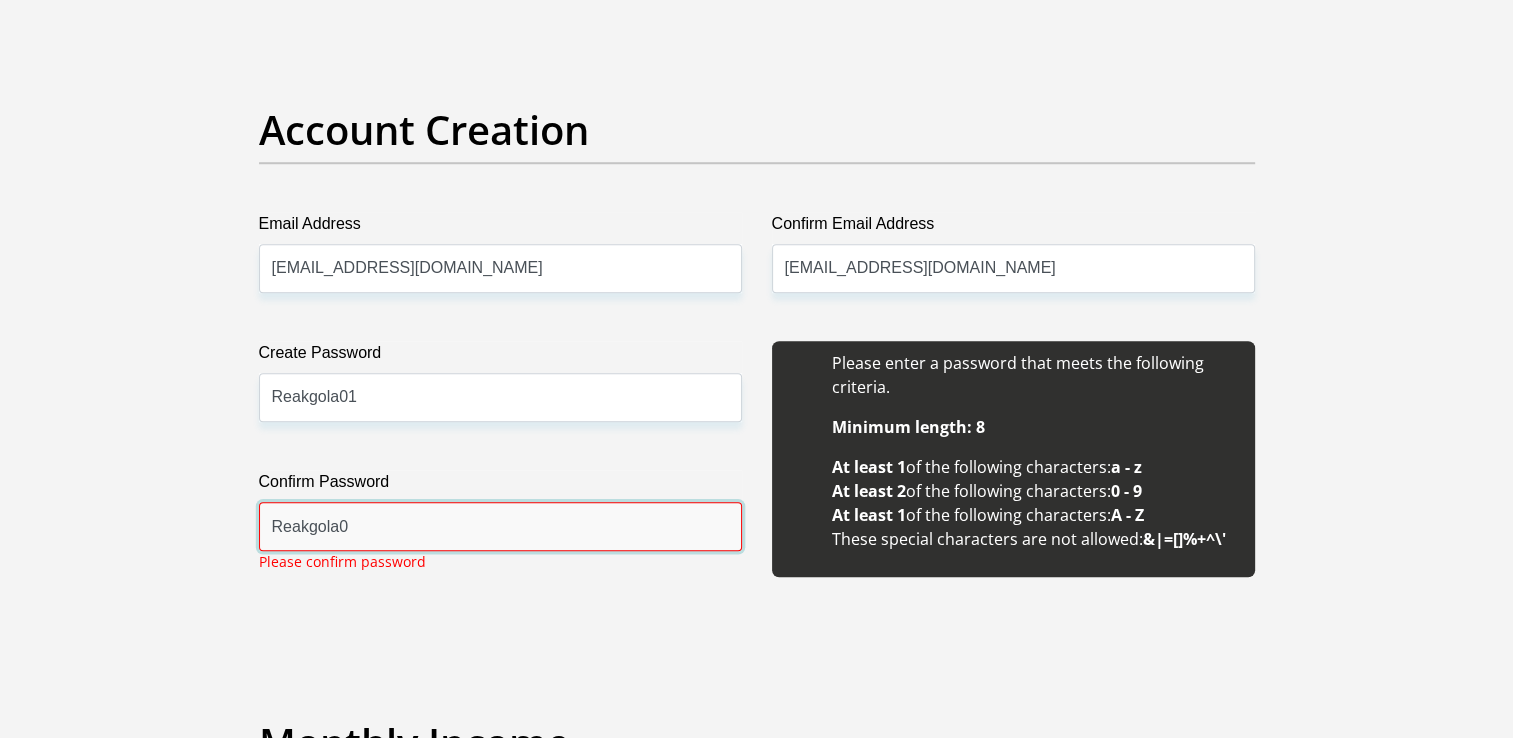 type on "Reakgola01" 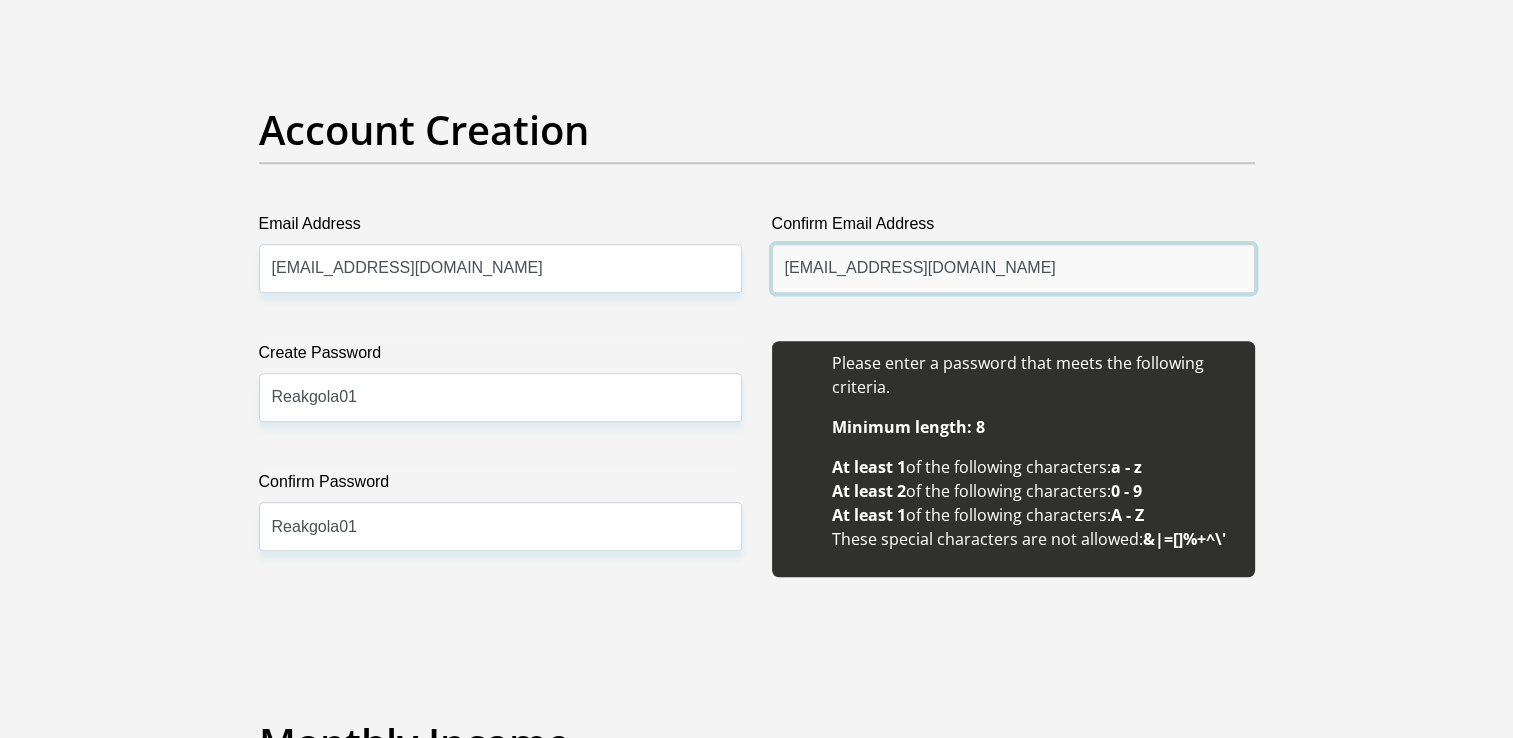 click on "realeboga.molefe@gmail.com" at bounding box center [1013, 268] 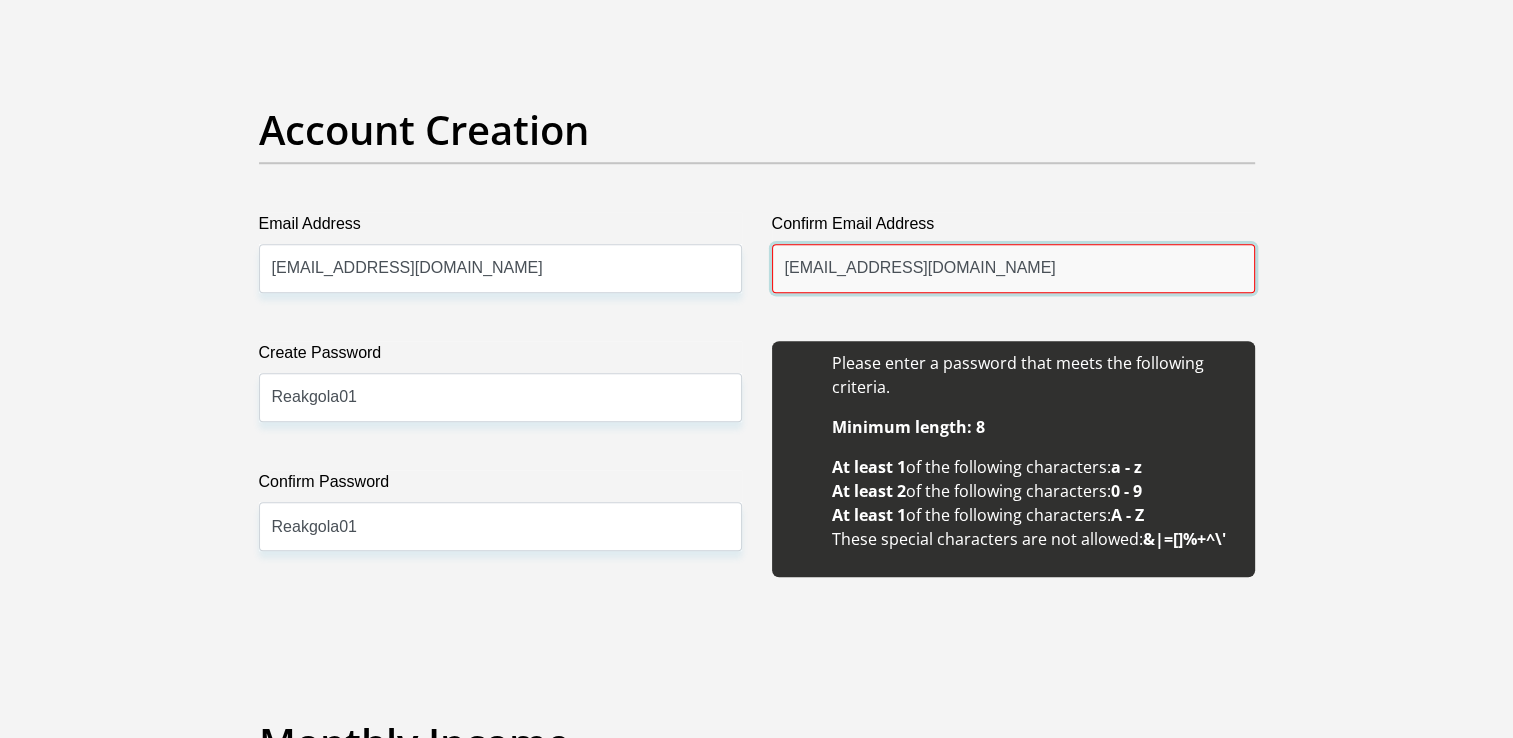 type on "realeboga.molefe@gmail.com" 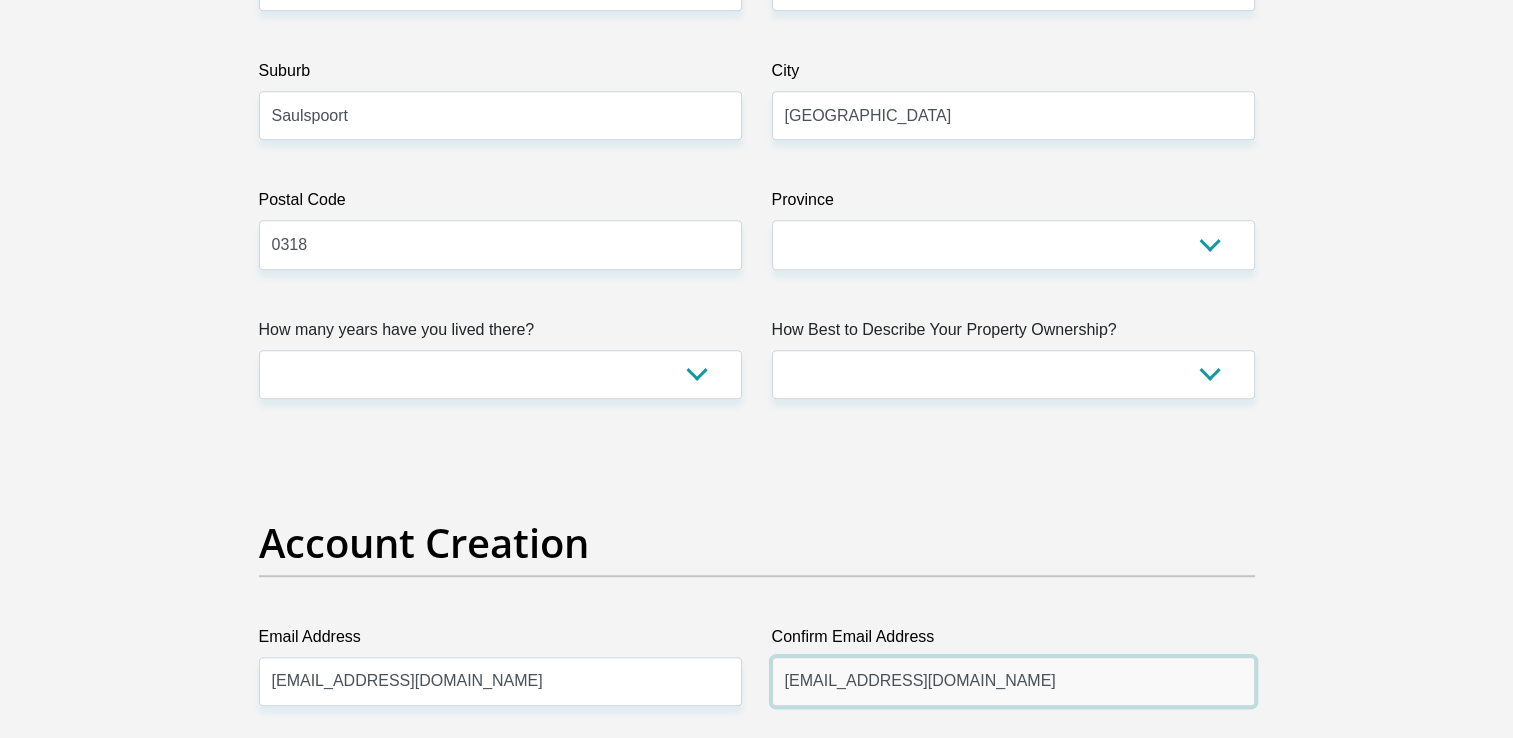 scroll, scrollTop: 1201, scrollLeft: 0, axis: vertical 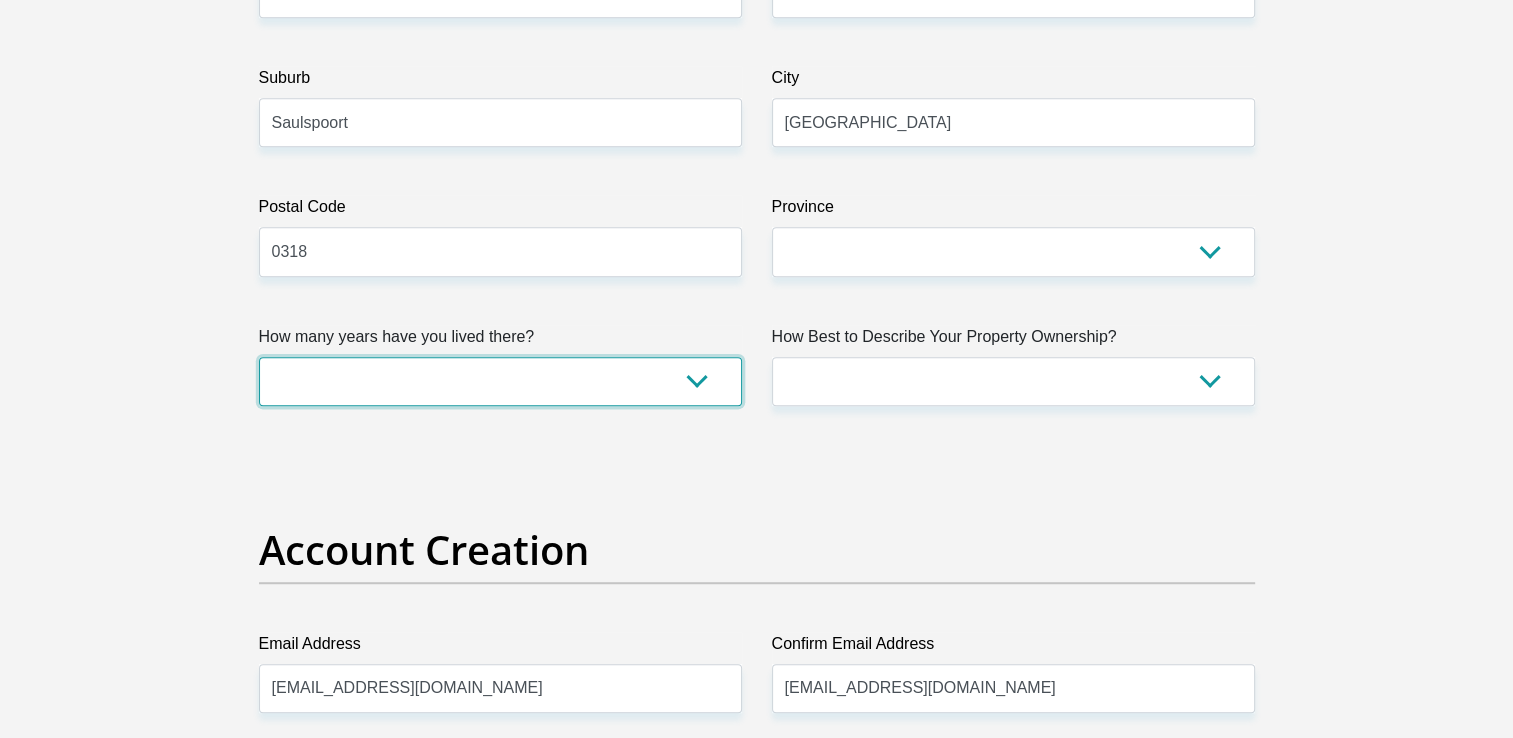 click on "less than 1 year
1-3 years
3-5 years
5+ years" at bounding box center (500, 381) 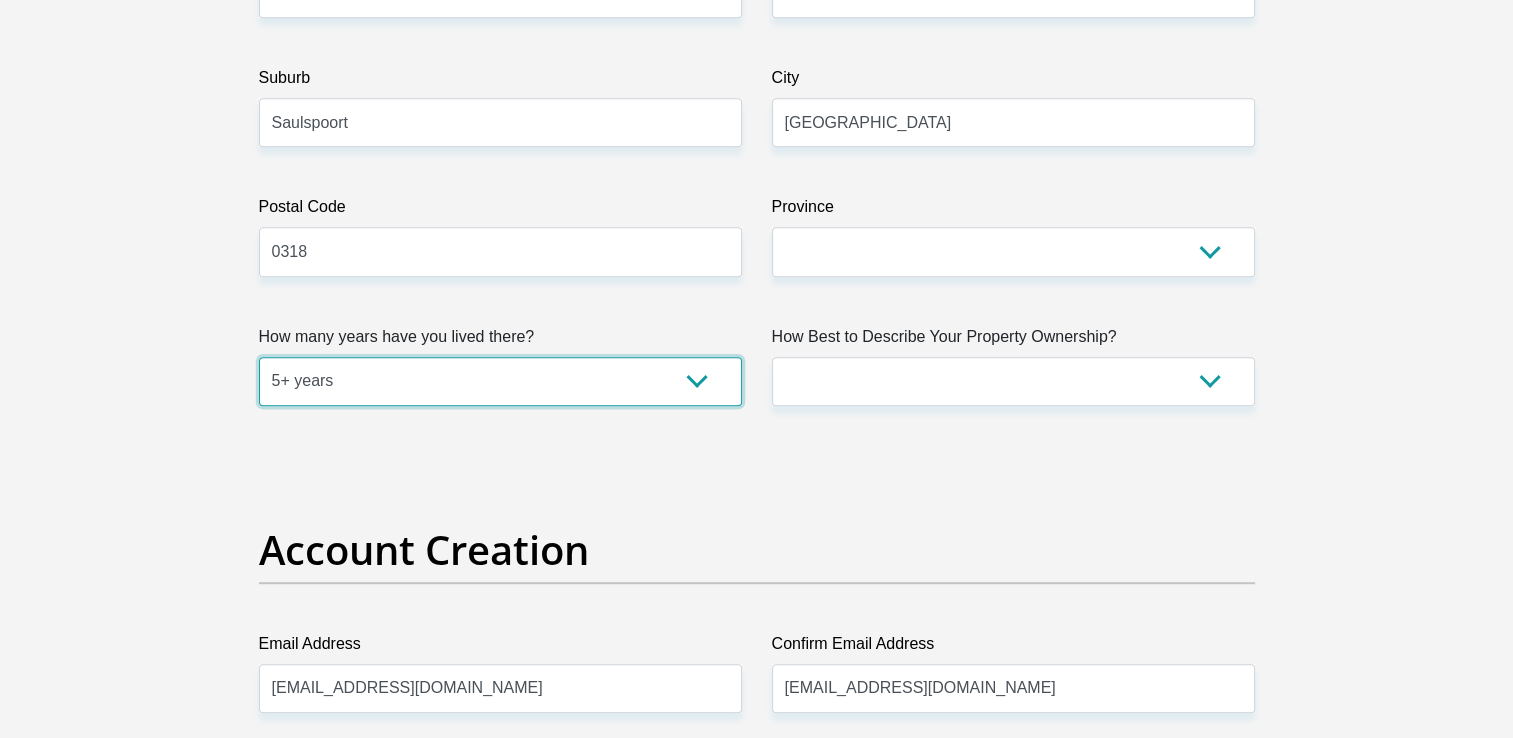 click on "less than 1 year
1-3 years
3-5 years
5+ years" at bounding box center [500, 381] 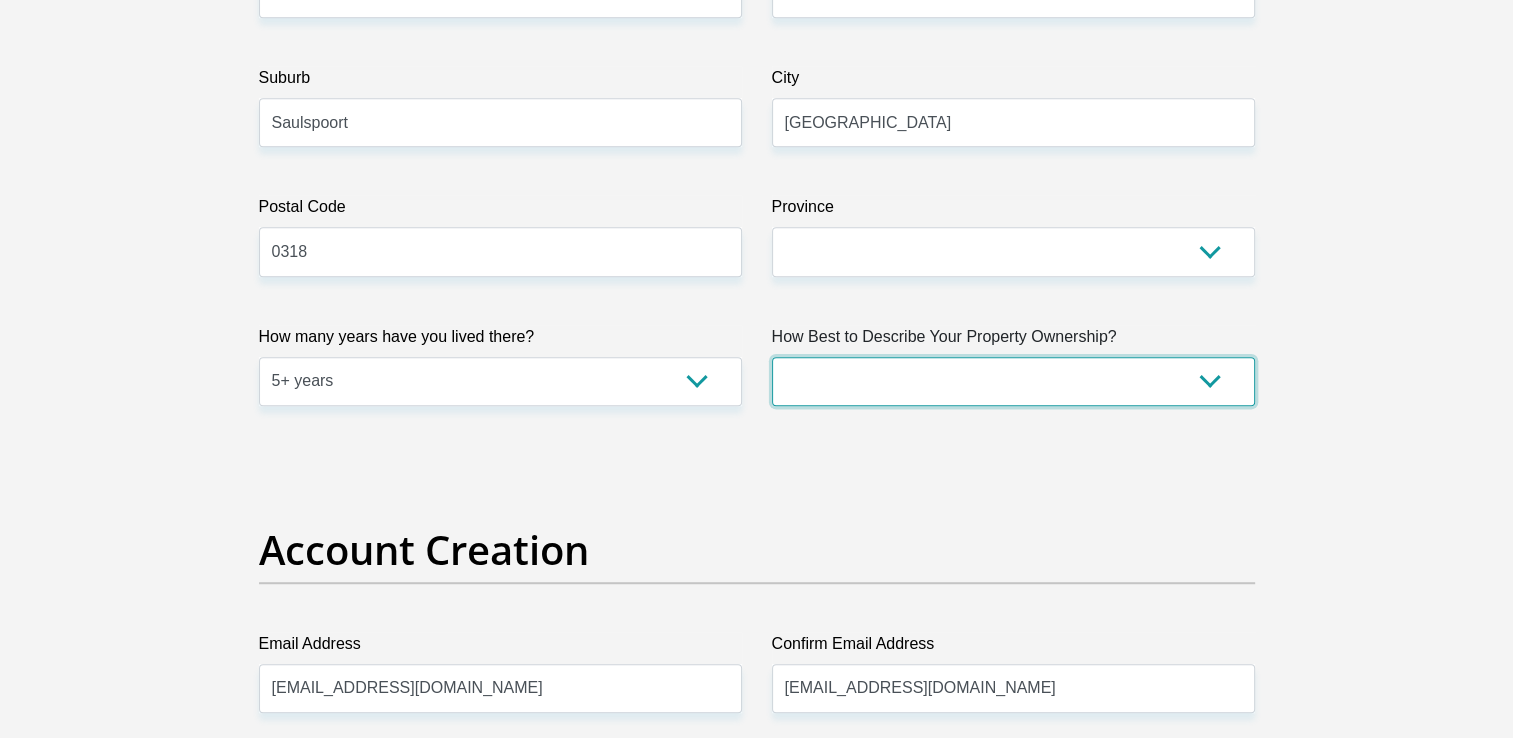 click on "Owned
Rented
Family Owned
Company Dwelling" at bounding box center (1013, 381) 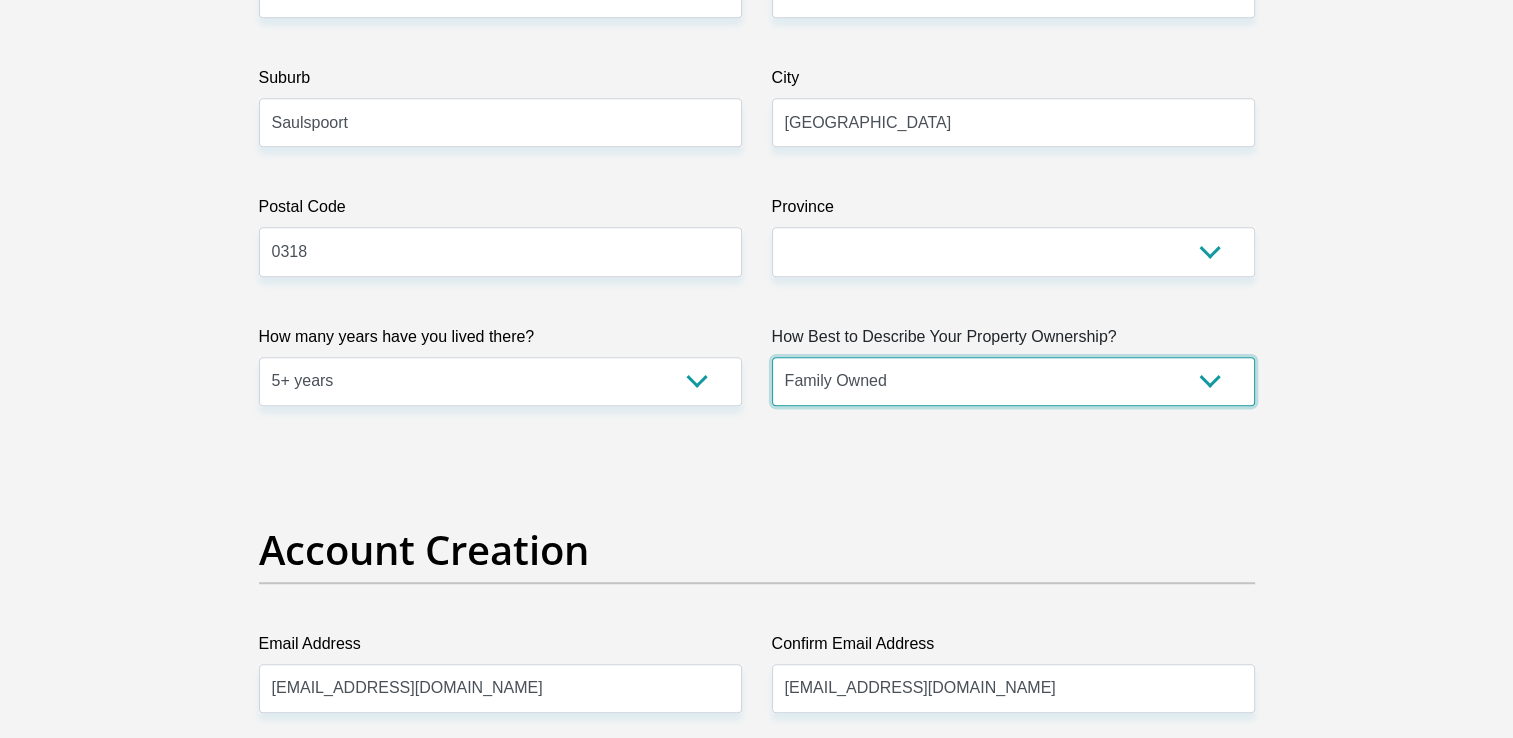 click on "Owned
Rented
Family Owned
Company Dwelling" at bounding box center [1013, 381] 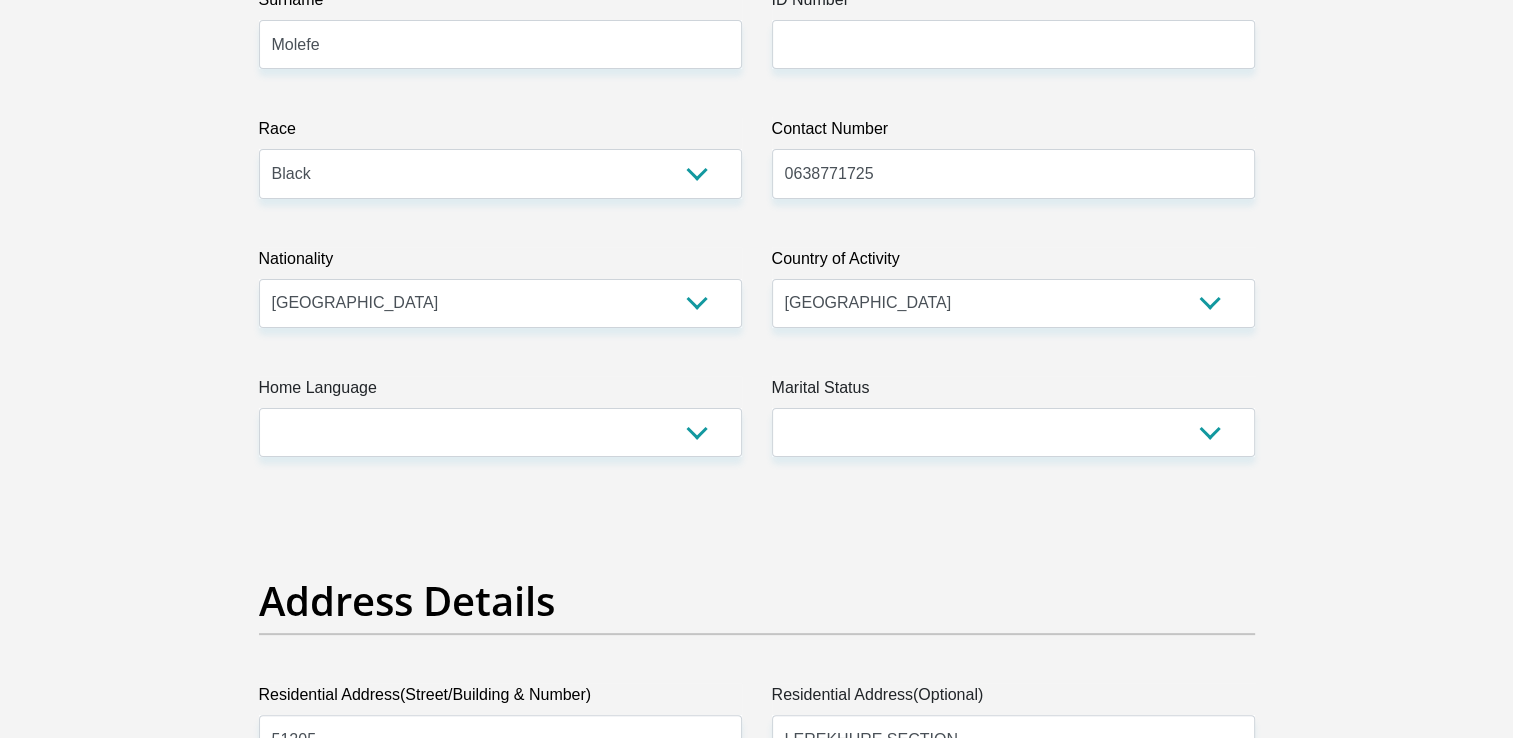 scroll, scrollTop: 449, scrollLeft: 0, axis: vertical 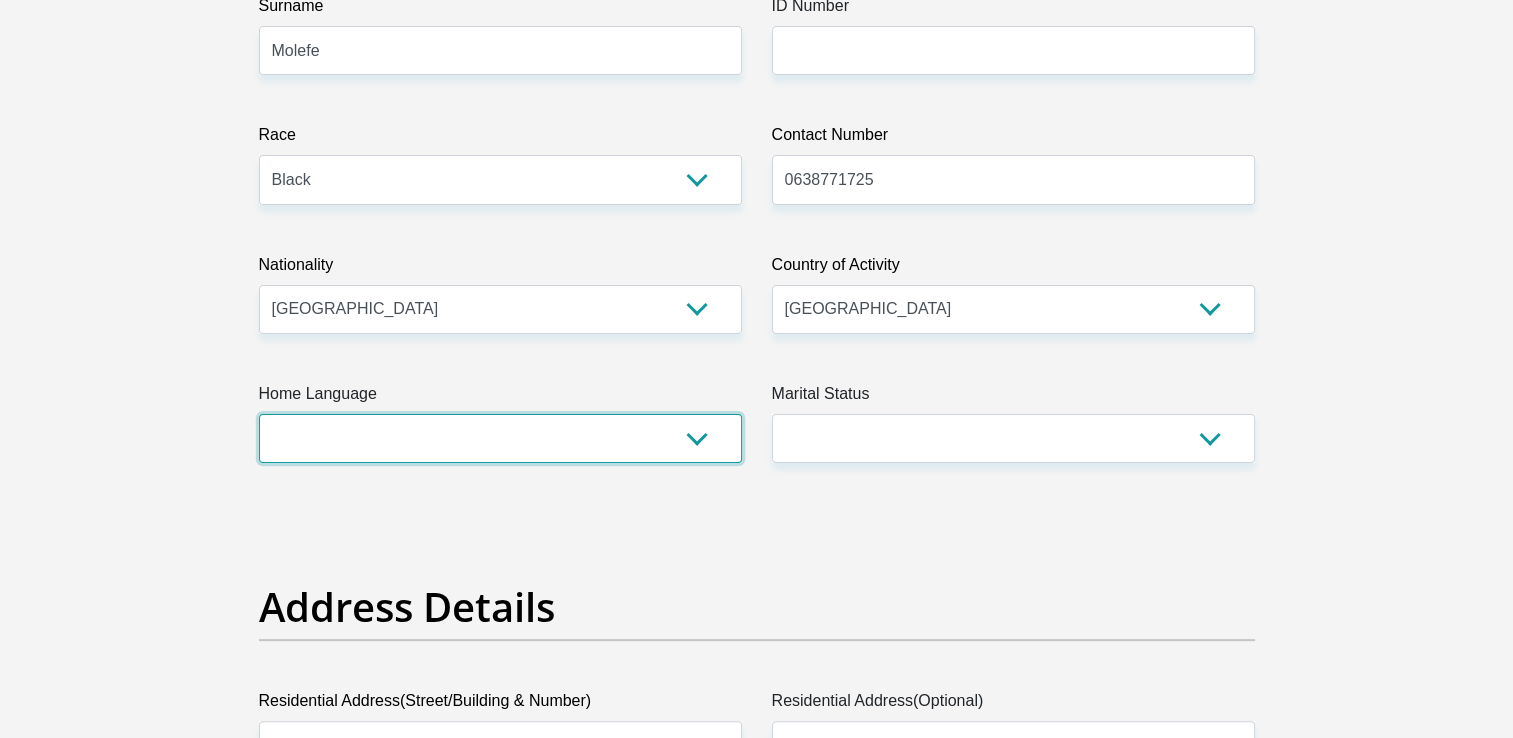 click on "Afrikaans
English
Sepedi
South Ndebele
Southern Sotho
Swati
Tsonga
Tswana
Venda
Xhosa
Zulu
Other" at bounding box center [500, 438] 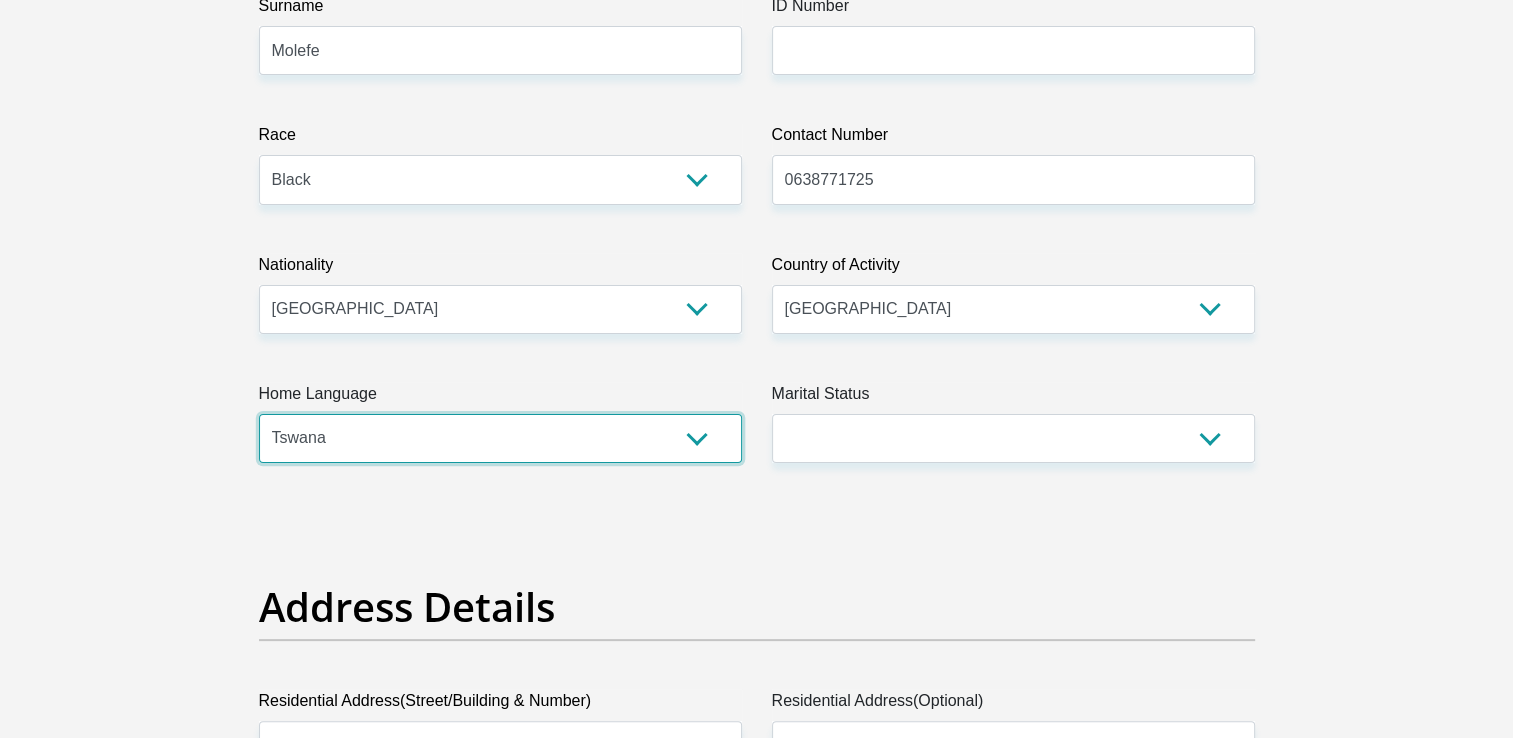 click on "Afrikaans
English
Sepedi
South Ndebele
Southern Sotho
Swati
Tsonga
Tswana
Venda
Xhosa
Zulu
Other" at bounding box center [500, 438] 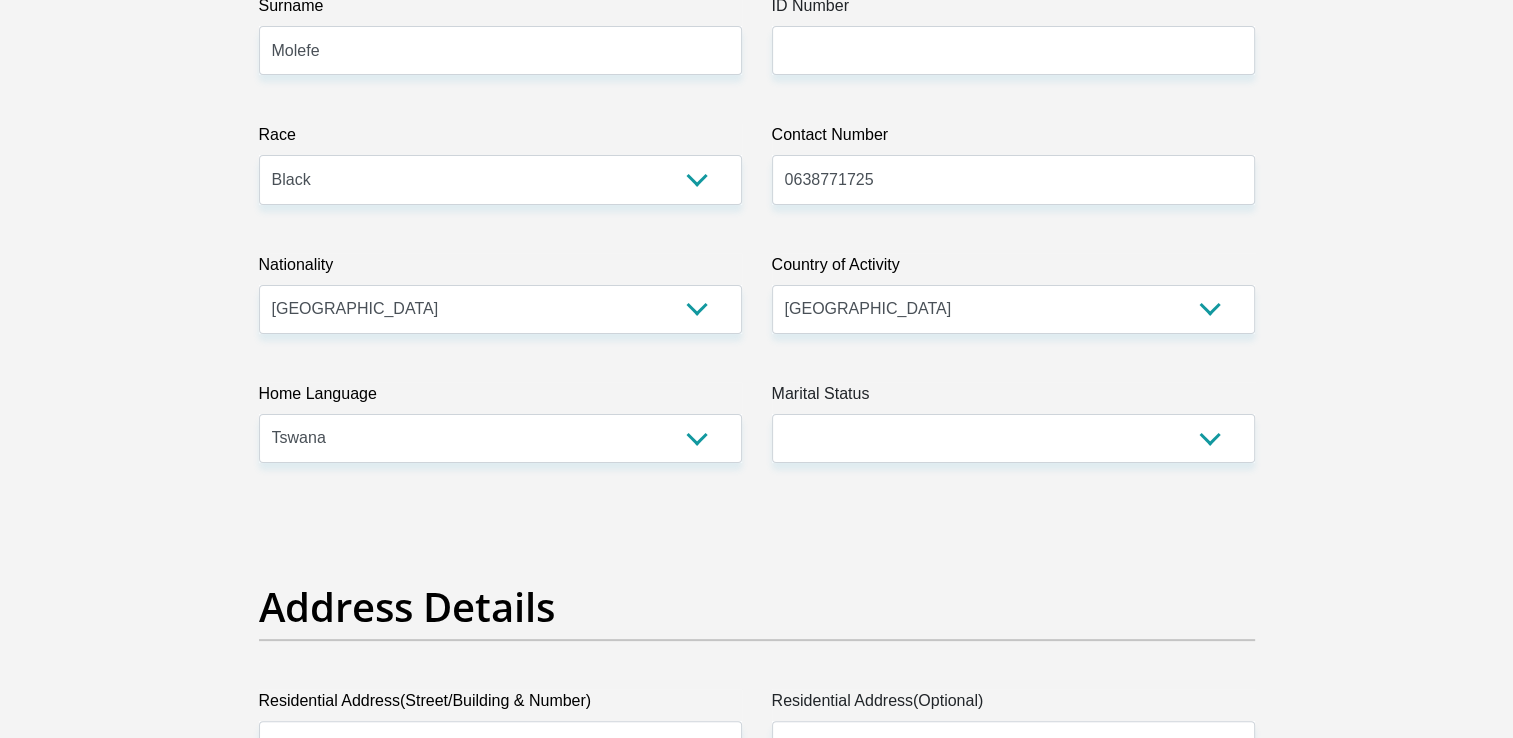 scroll, scrollTop: 6416, scrollLeft: 0, axis: vertical 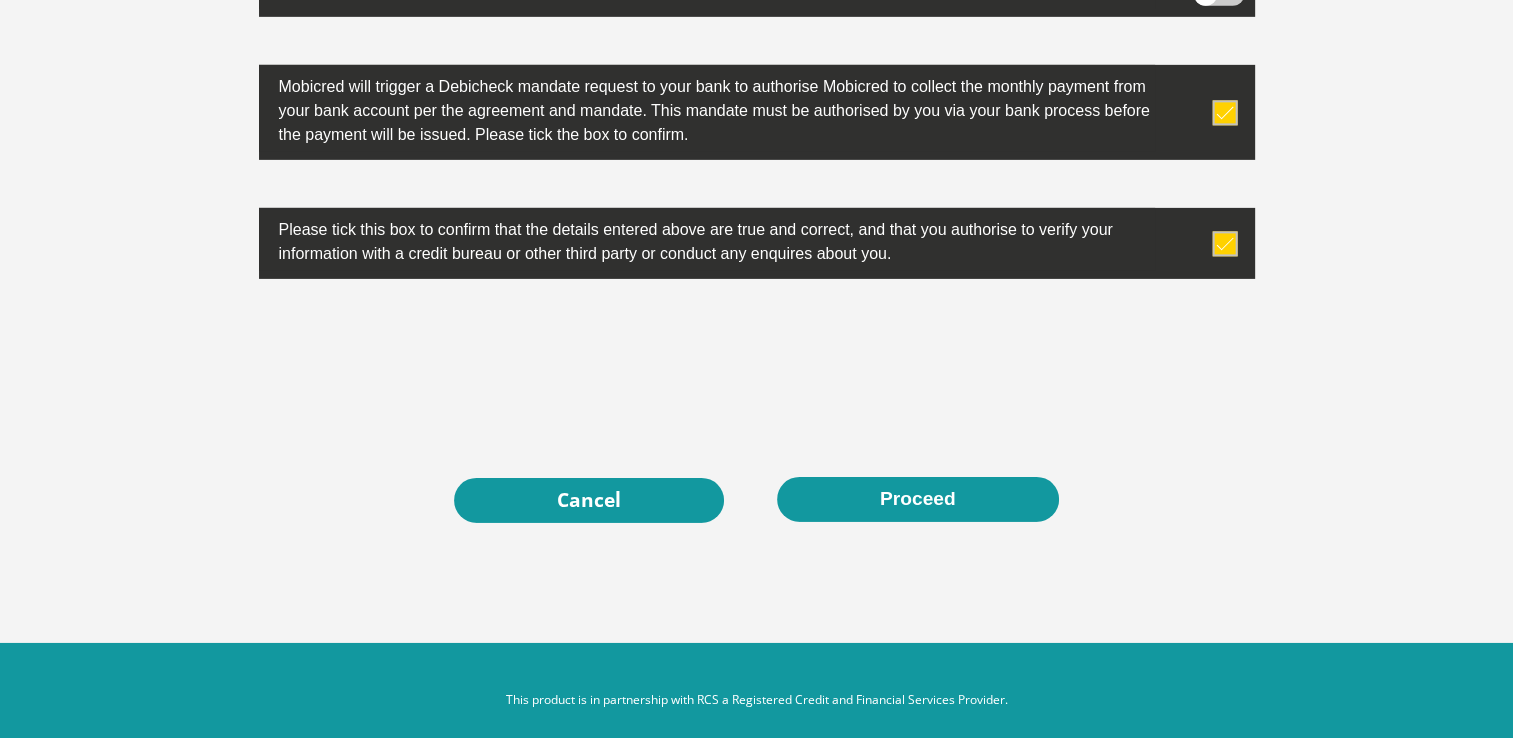 click on "Title
Mr
Ms
Mrs
Dr
Other
First Name
RealebogaMolefe
Surname
Molefe
ID Number
Please input valid ID number
Race
Black
Coloured
Indian
White
Other
Contact Number
0638771725
Please input valid contact number
Nationality
South Africa
Afghanistan" at bounding box center [757, -2790] 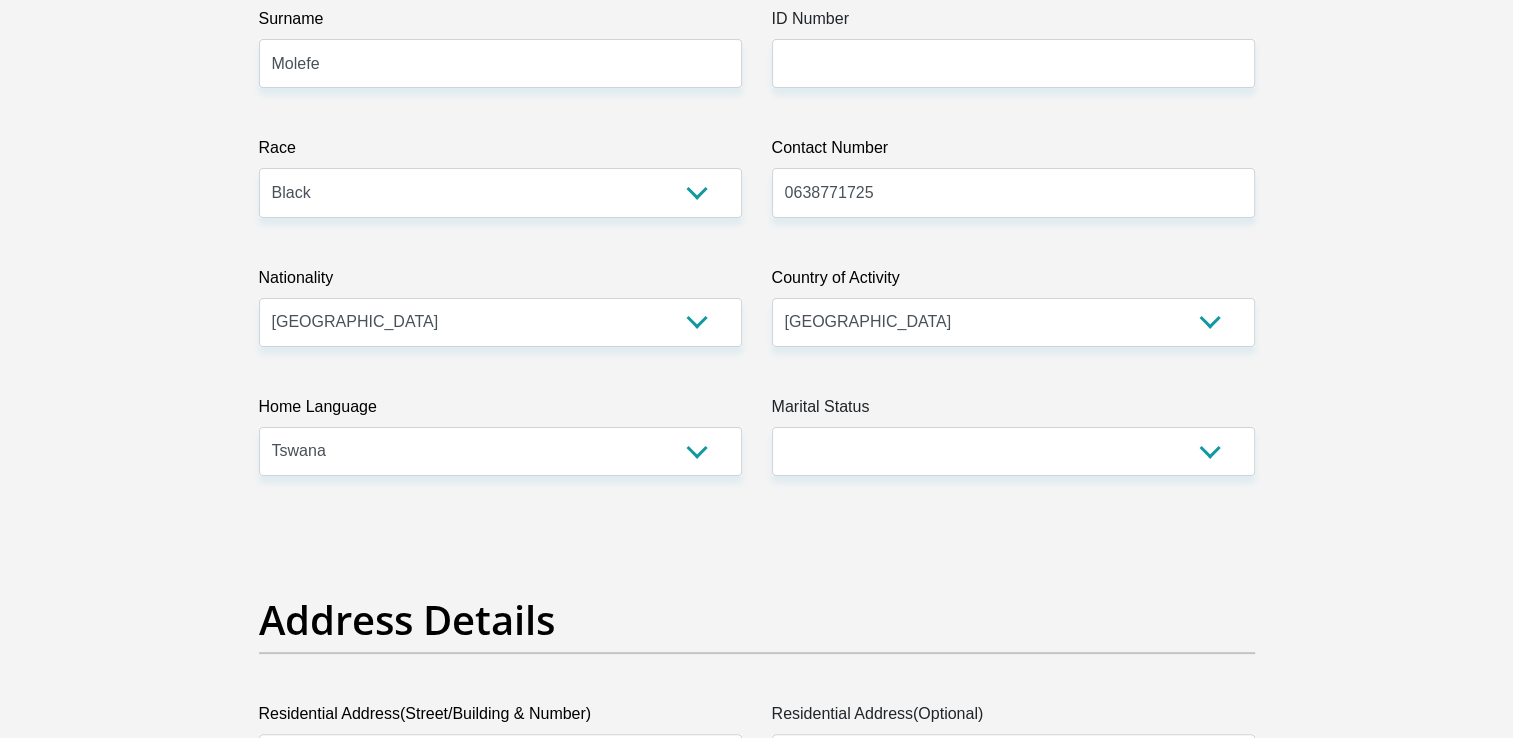 scroll, scrollTop: 440, scrollLeft: 0, axis: vertical 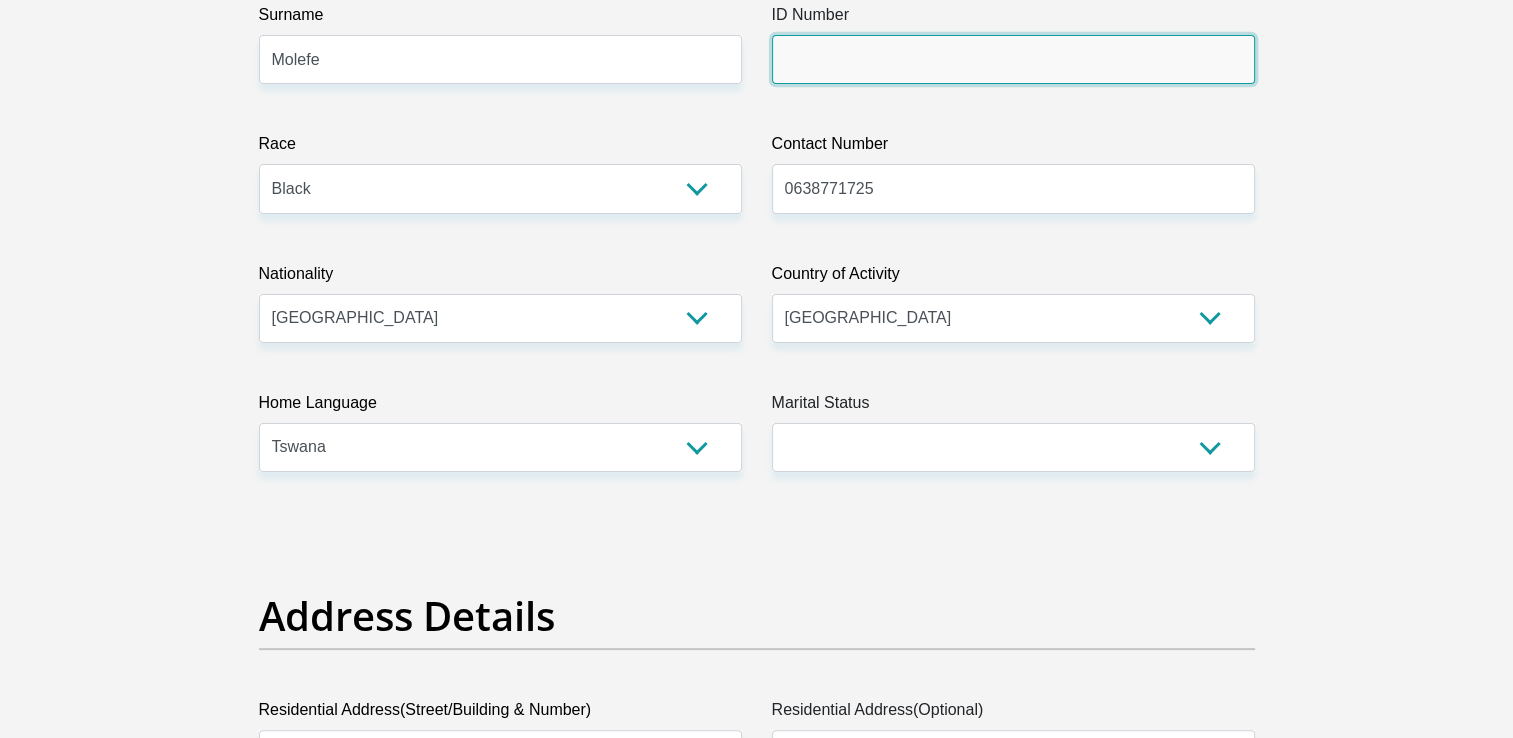 click on "ID Number" at bounding box center (1013, 59) 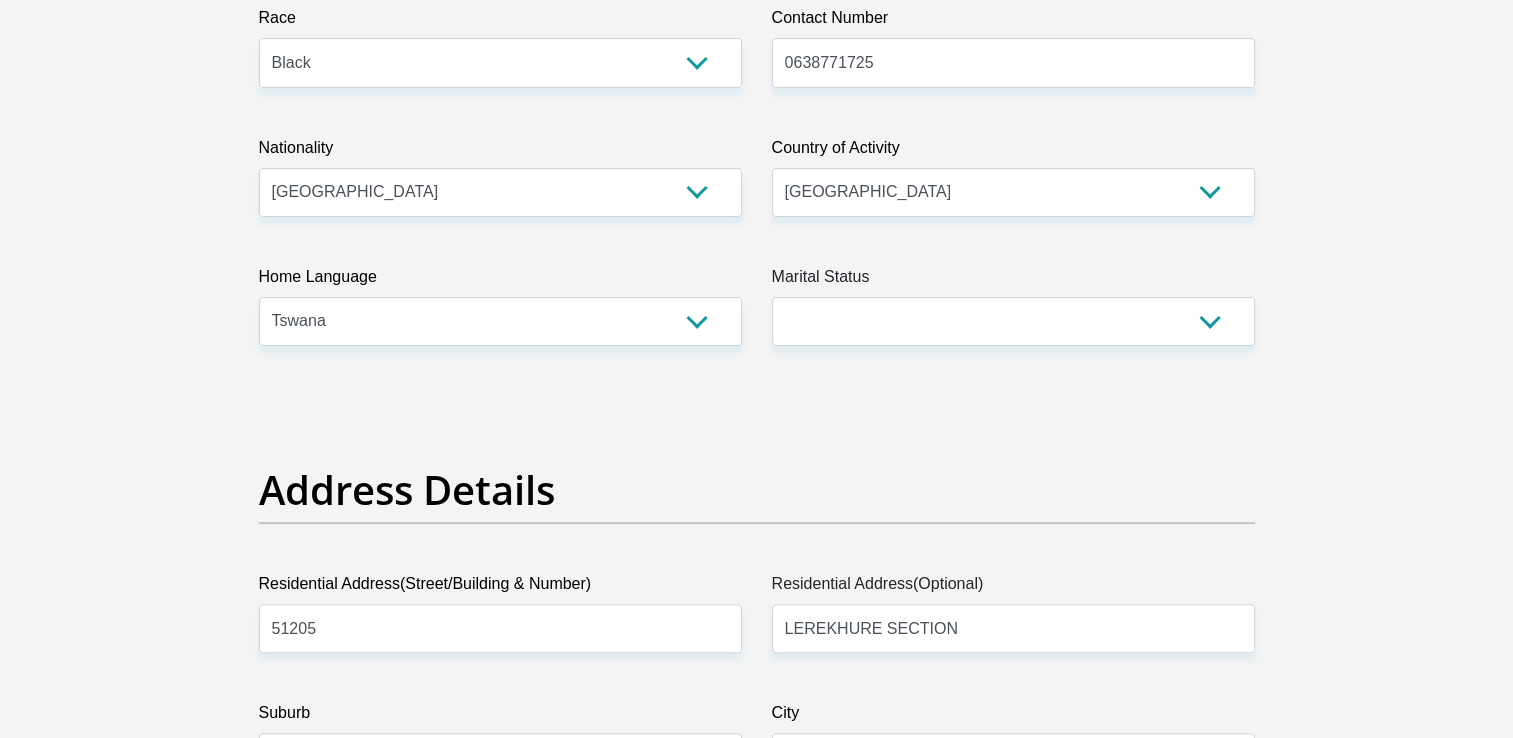 scroll, scrollTop: 576, scrollLeft: 0, axis: vertical 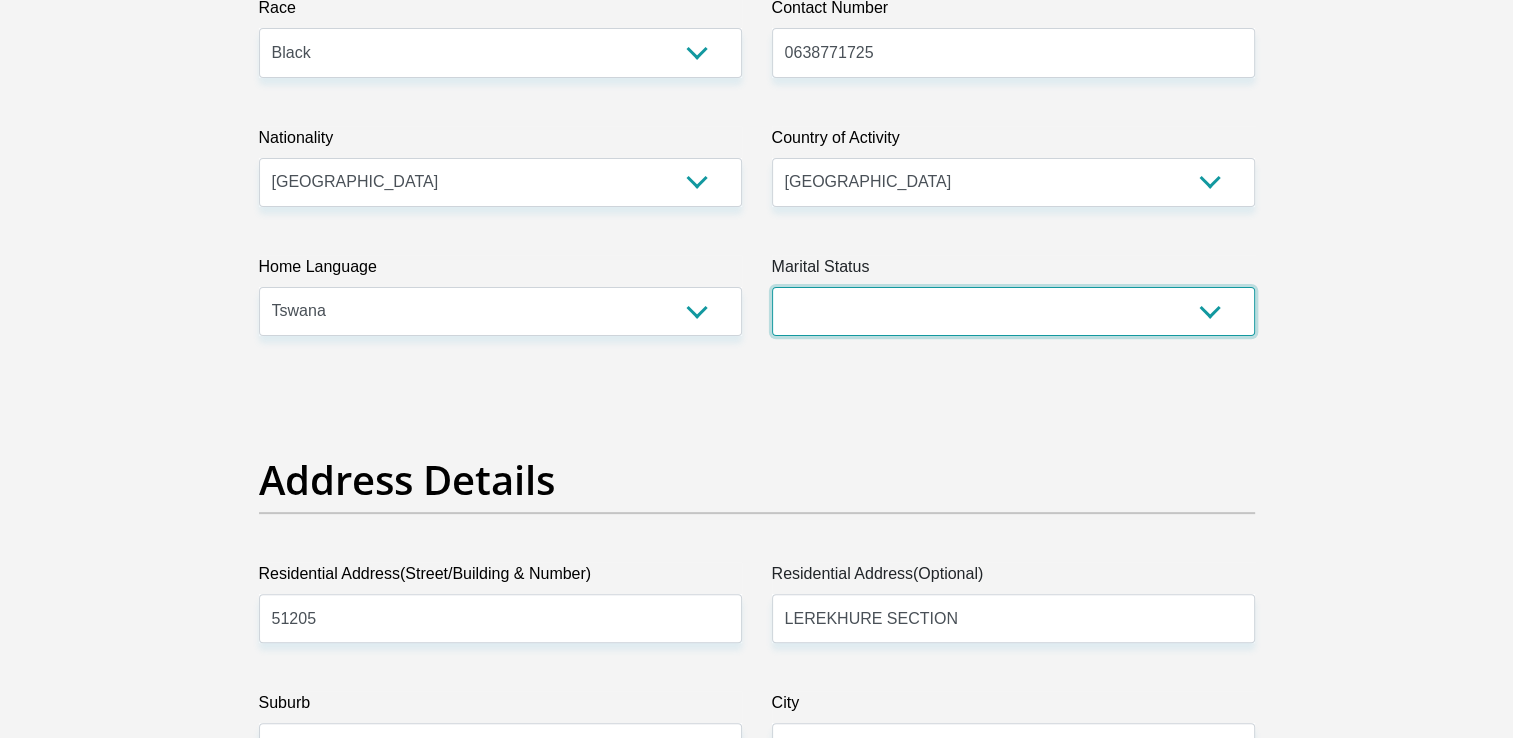click on "Married ANC
Single
Divorced
Widowed
Married COP or Customary Law" at bounding box center [1013, 311] 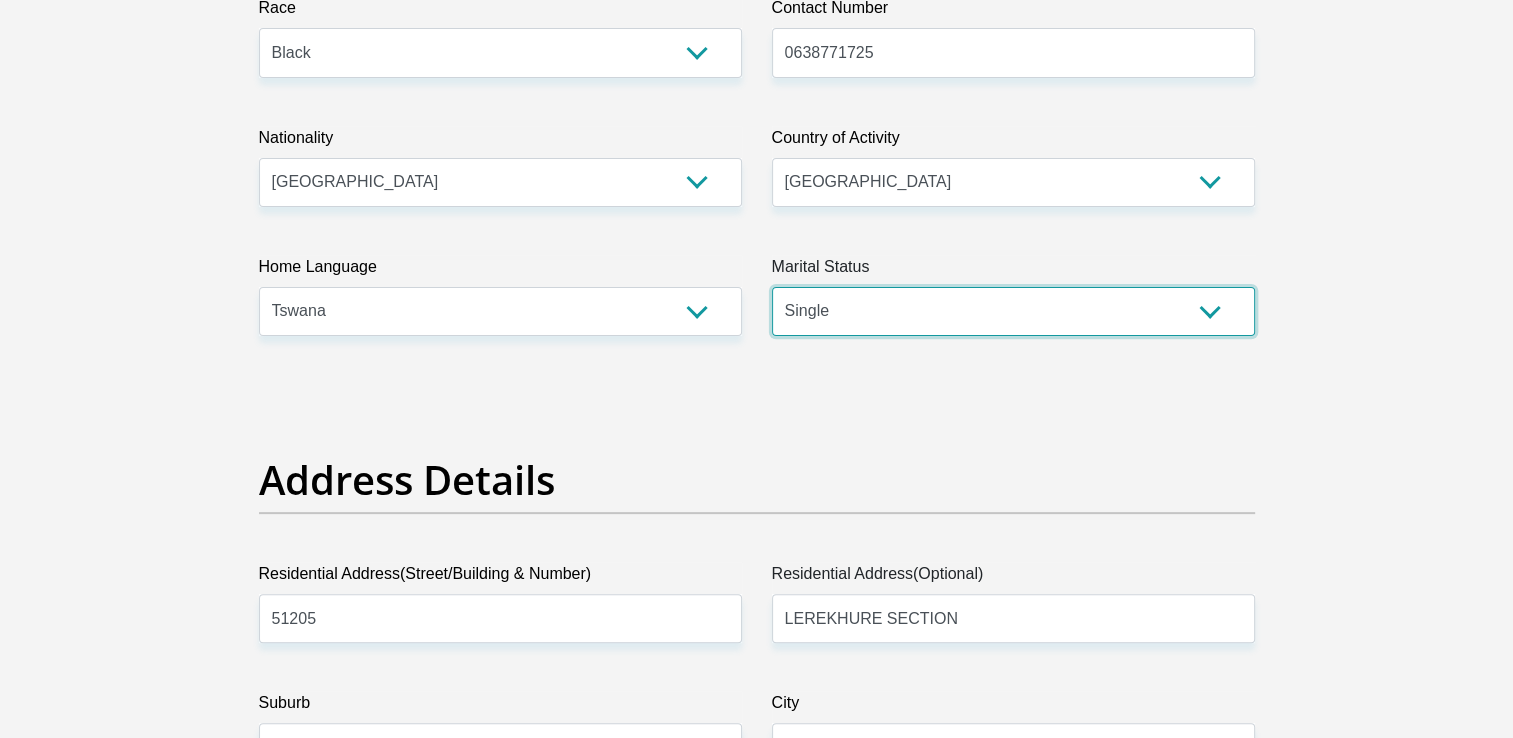 click on "Married ANC
Single
Divorced
Widowed
Married COP or Customary Law" at bounding box center (1013, 311) 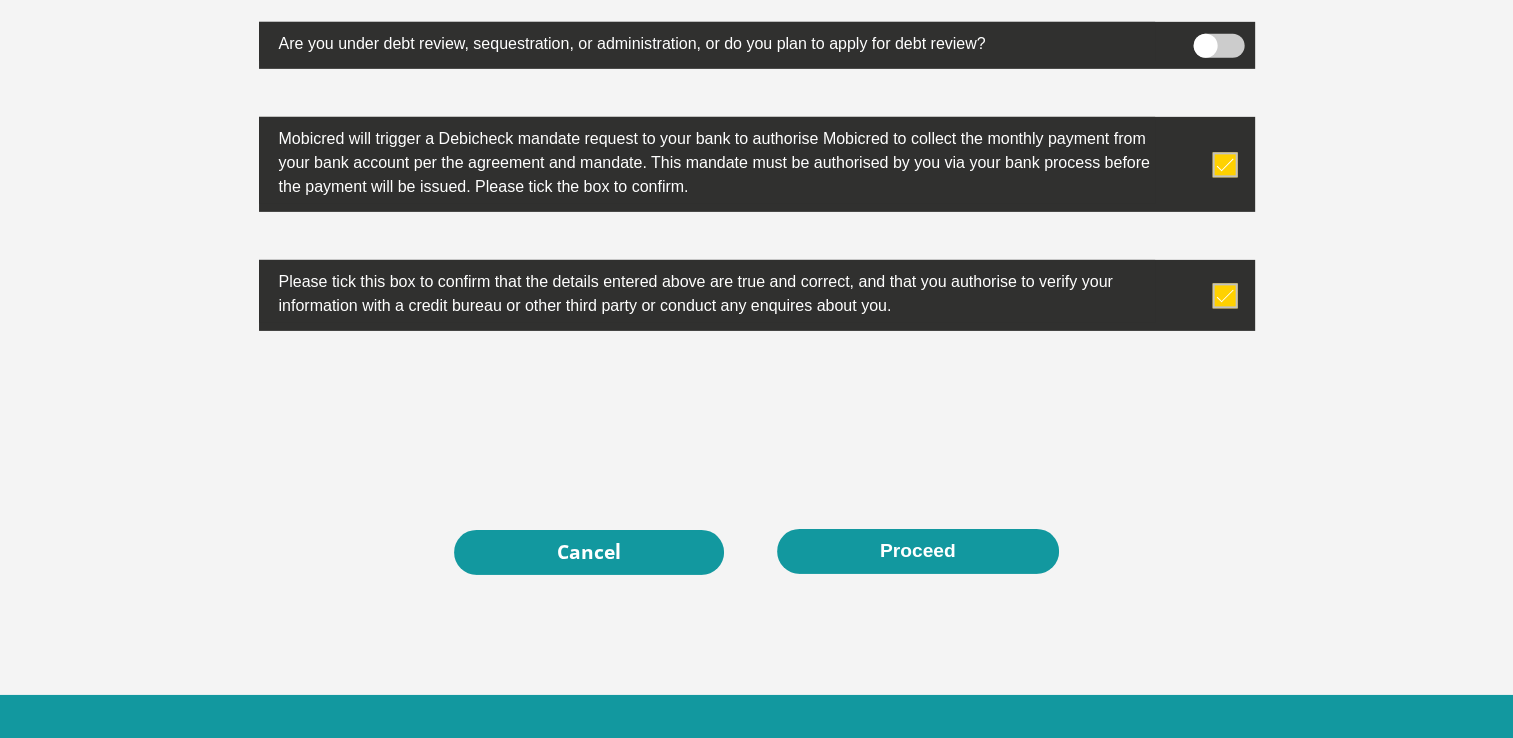 scroll, scrollTop: 6384, scrollLeft: 0, axis: vertical 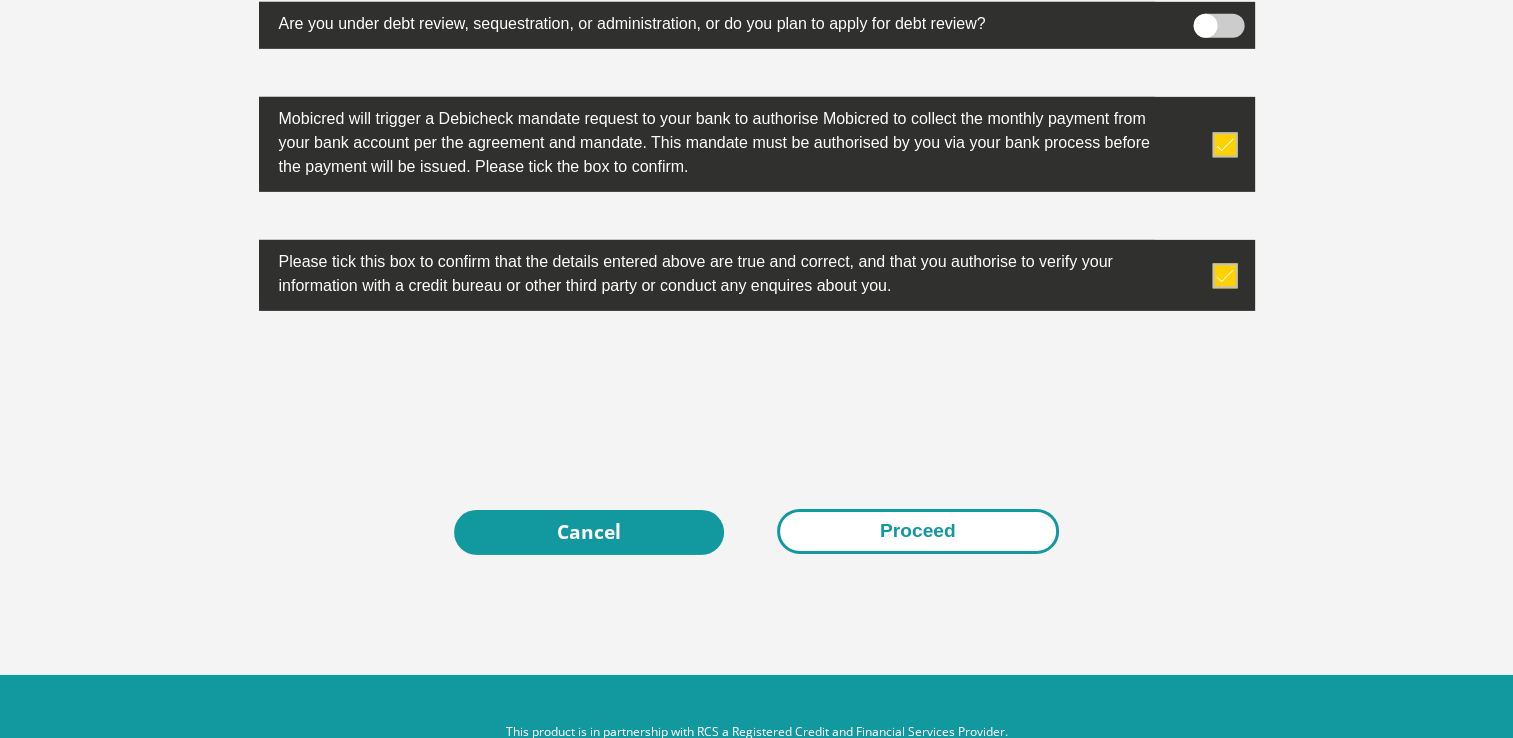 click on "Proceed" at bounding box center (918, 531) 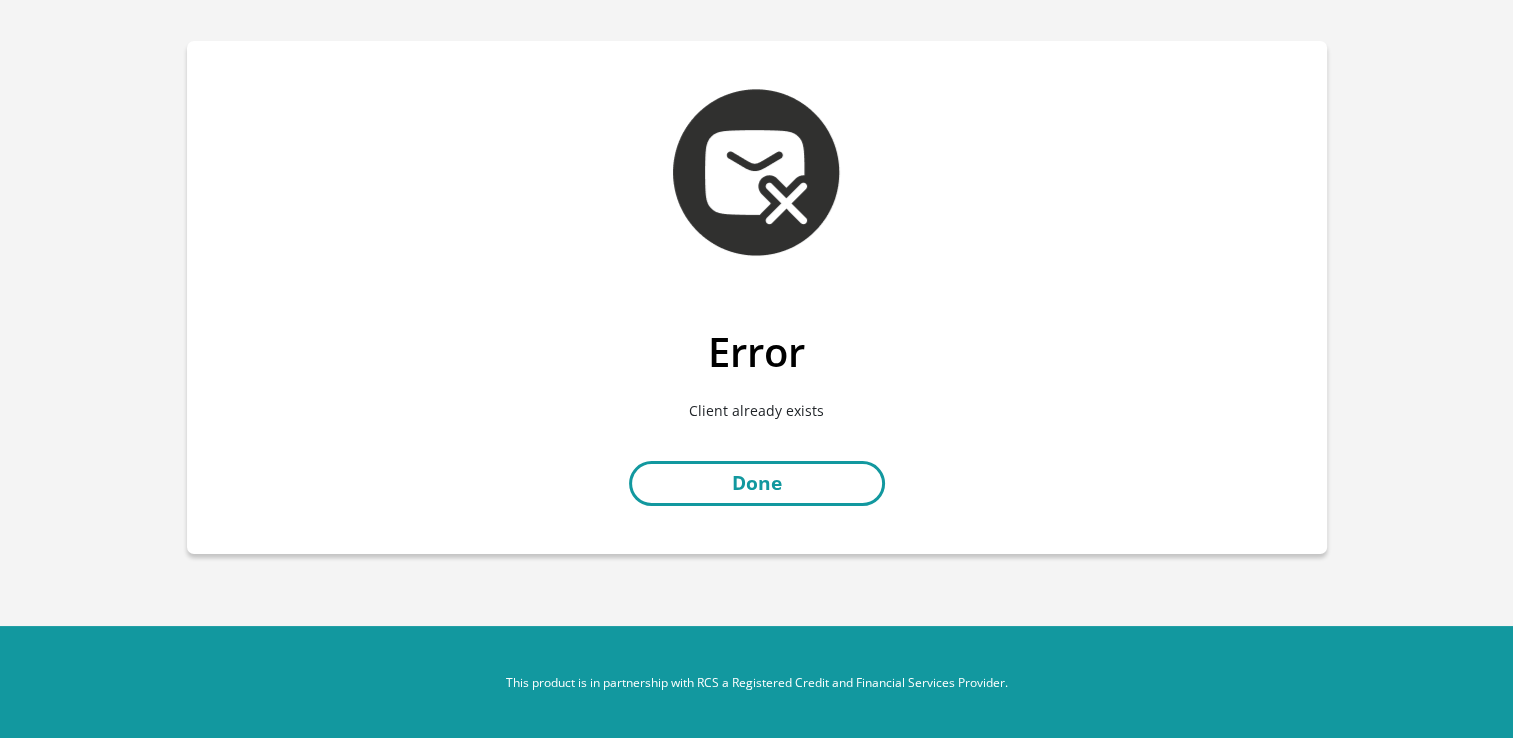 scroll, scrollTop: 0, scrollLeft: 0, axis: both 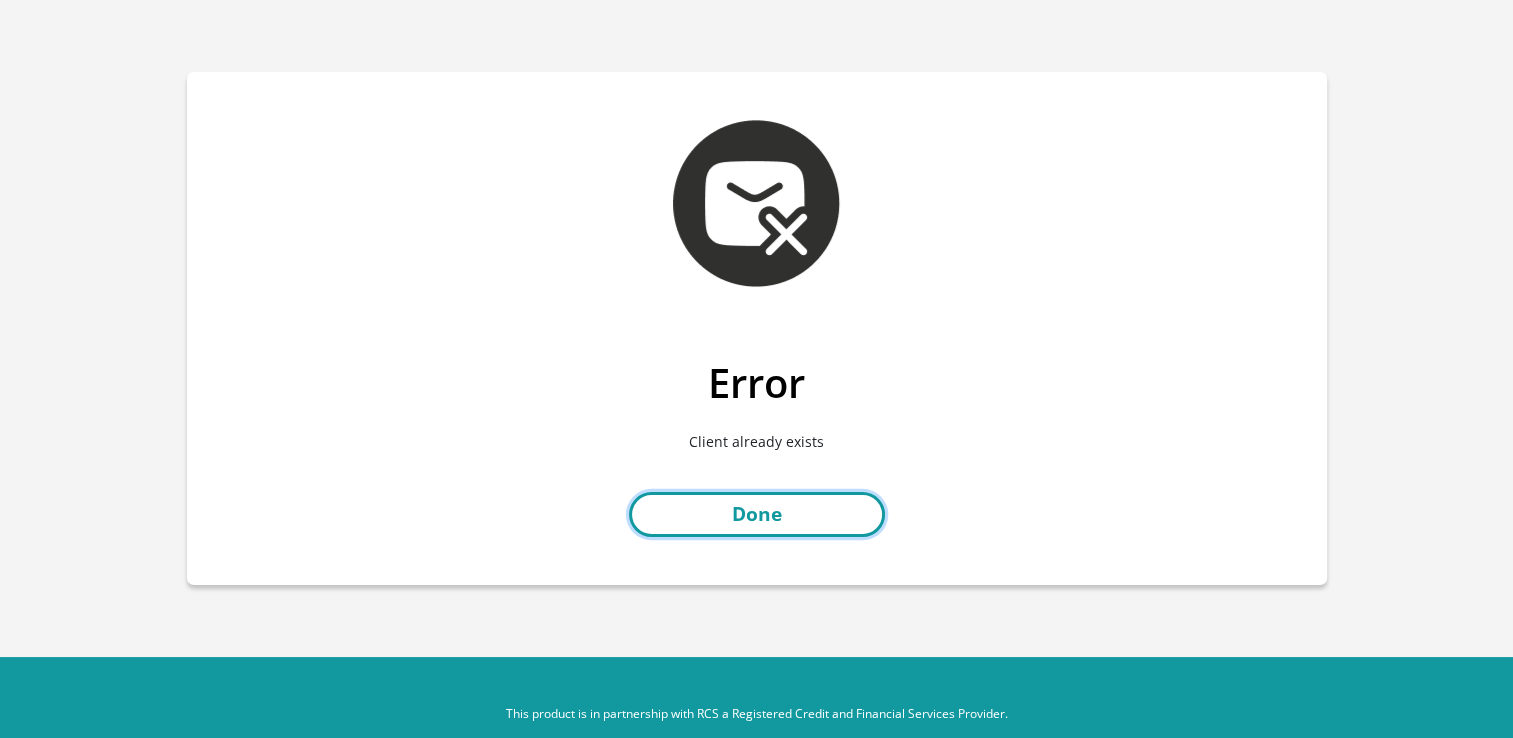 click on "Done" at bounding box center [757, 514] 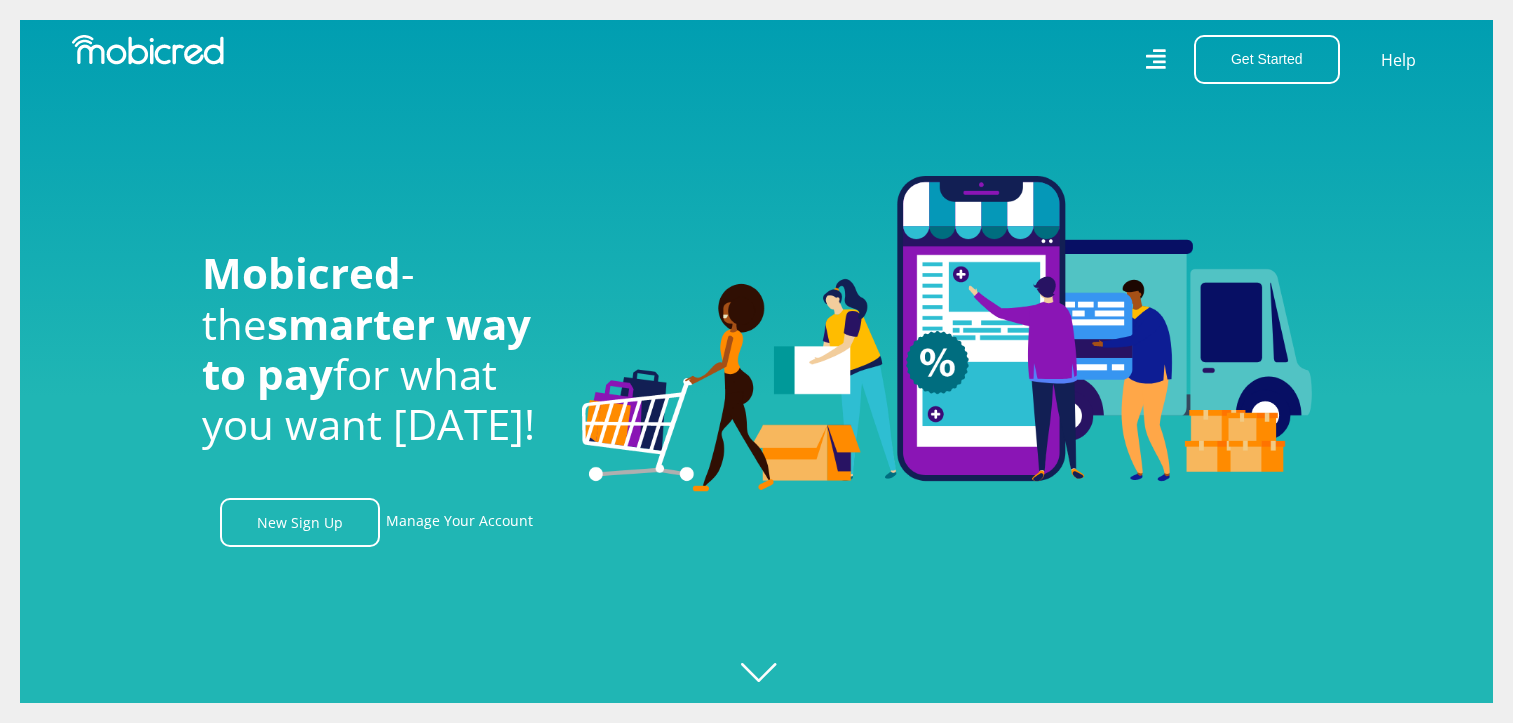 scroll, scrollTop: 0, scrollLeft: 0, axis: both 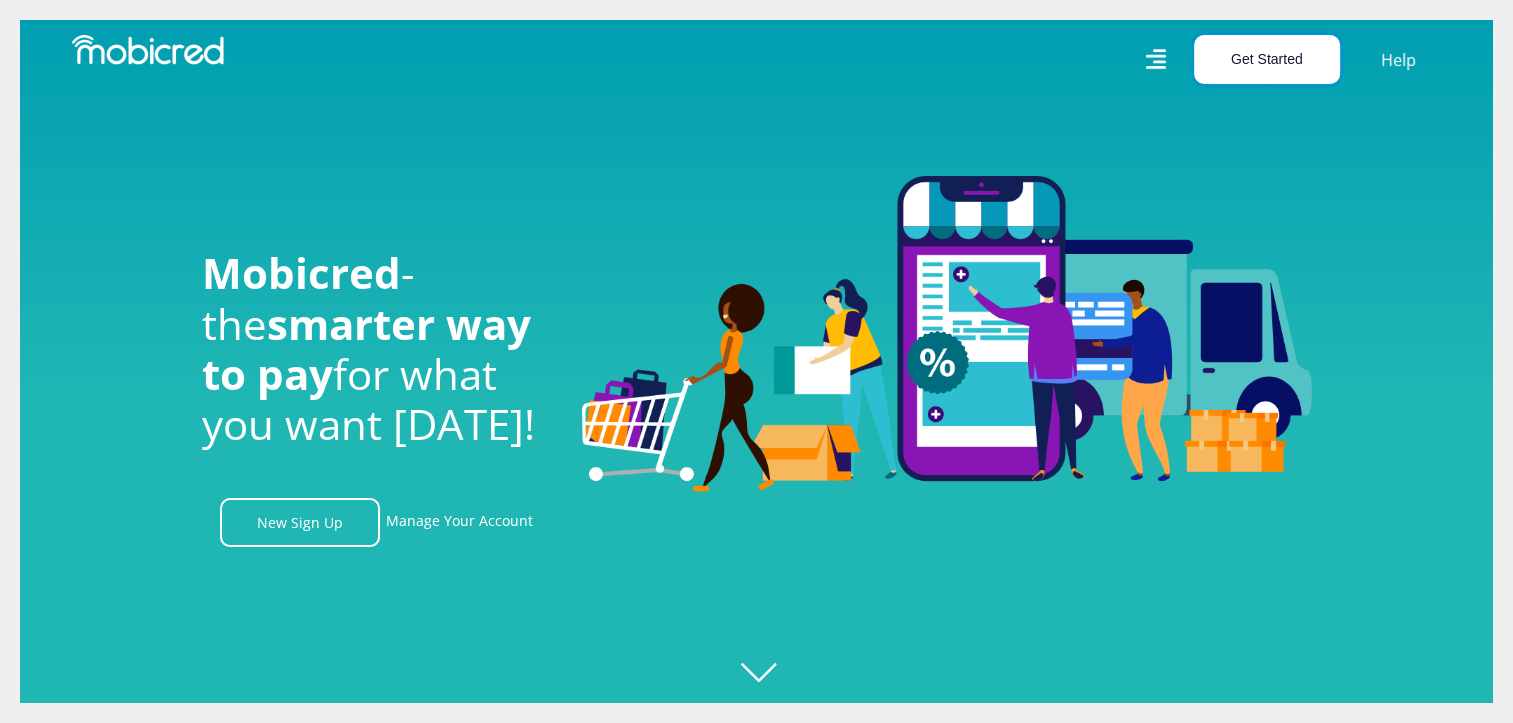 click on "Get Started" at bounding box center [1267, 59] 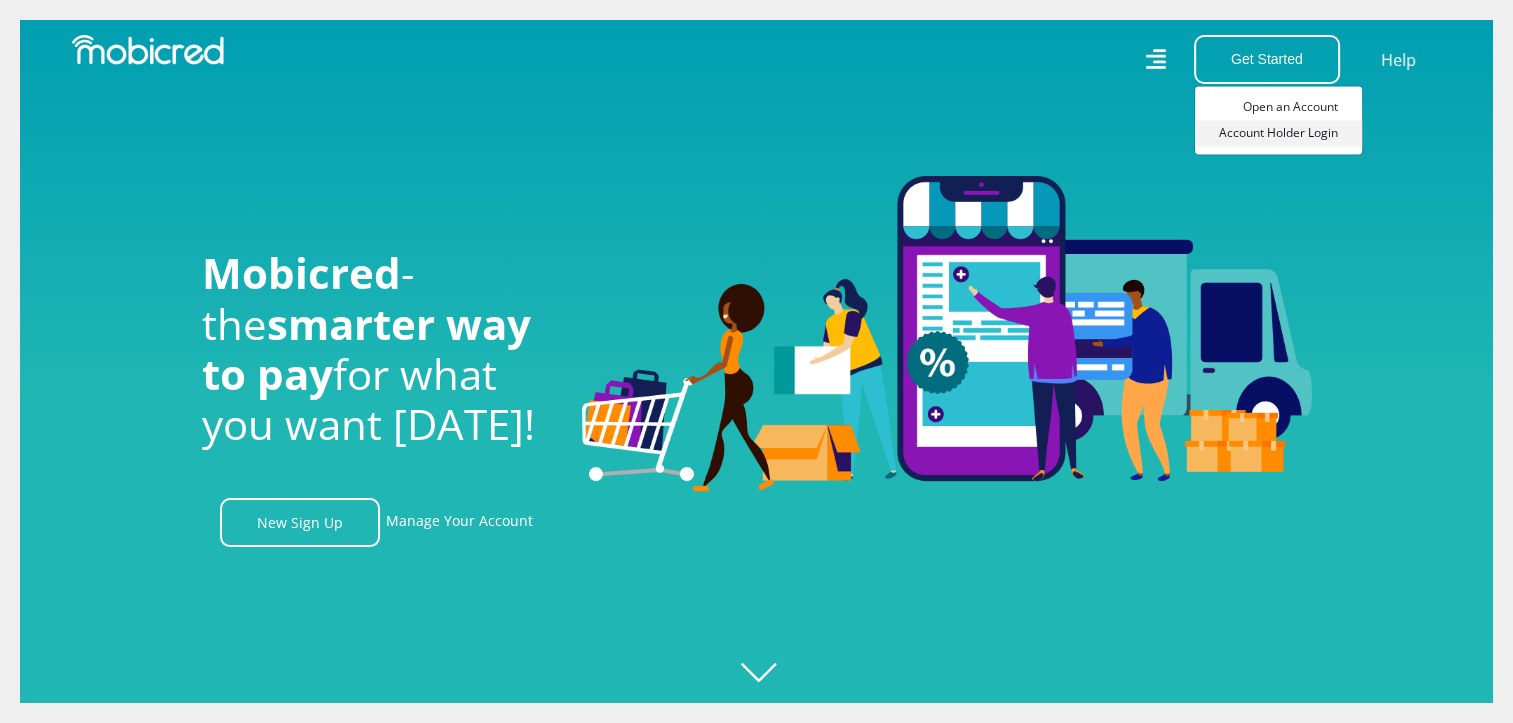 click on "Account Holder Login" at bounding box center (1278, 133) 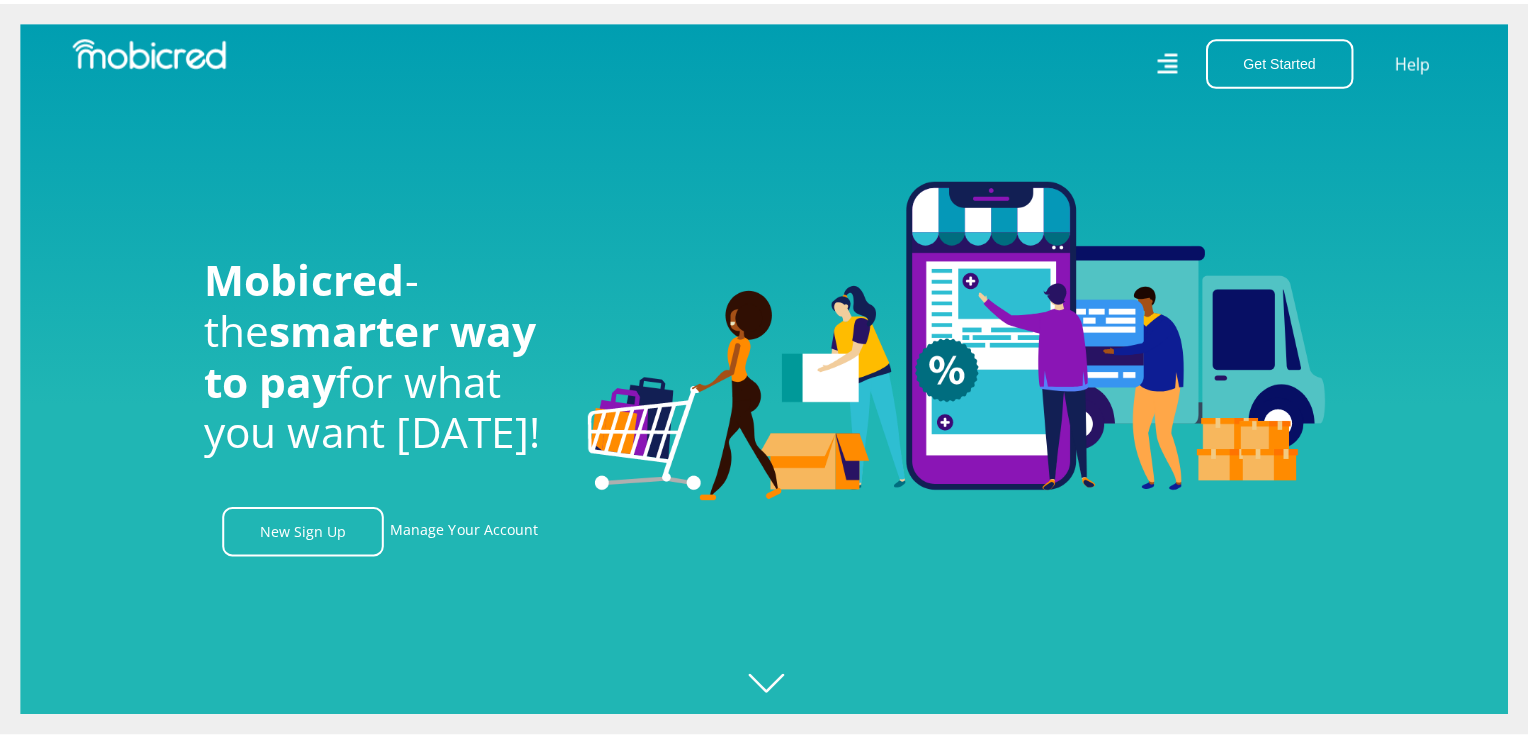 scroll, scrollTop: 0, scrollLeft: 4560, axis: horizontal 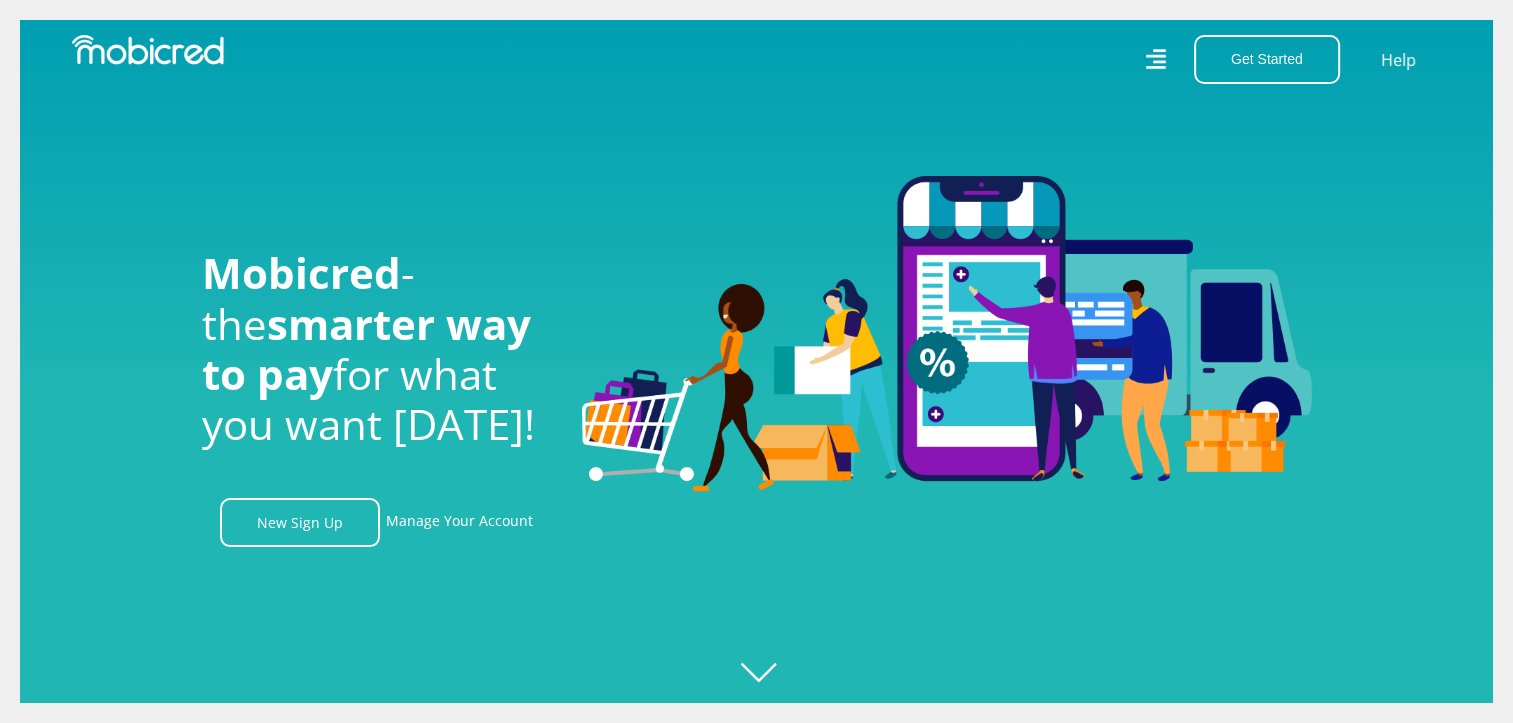 click 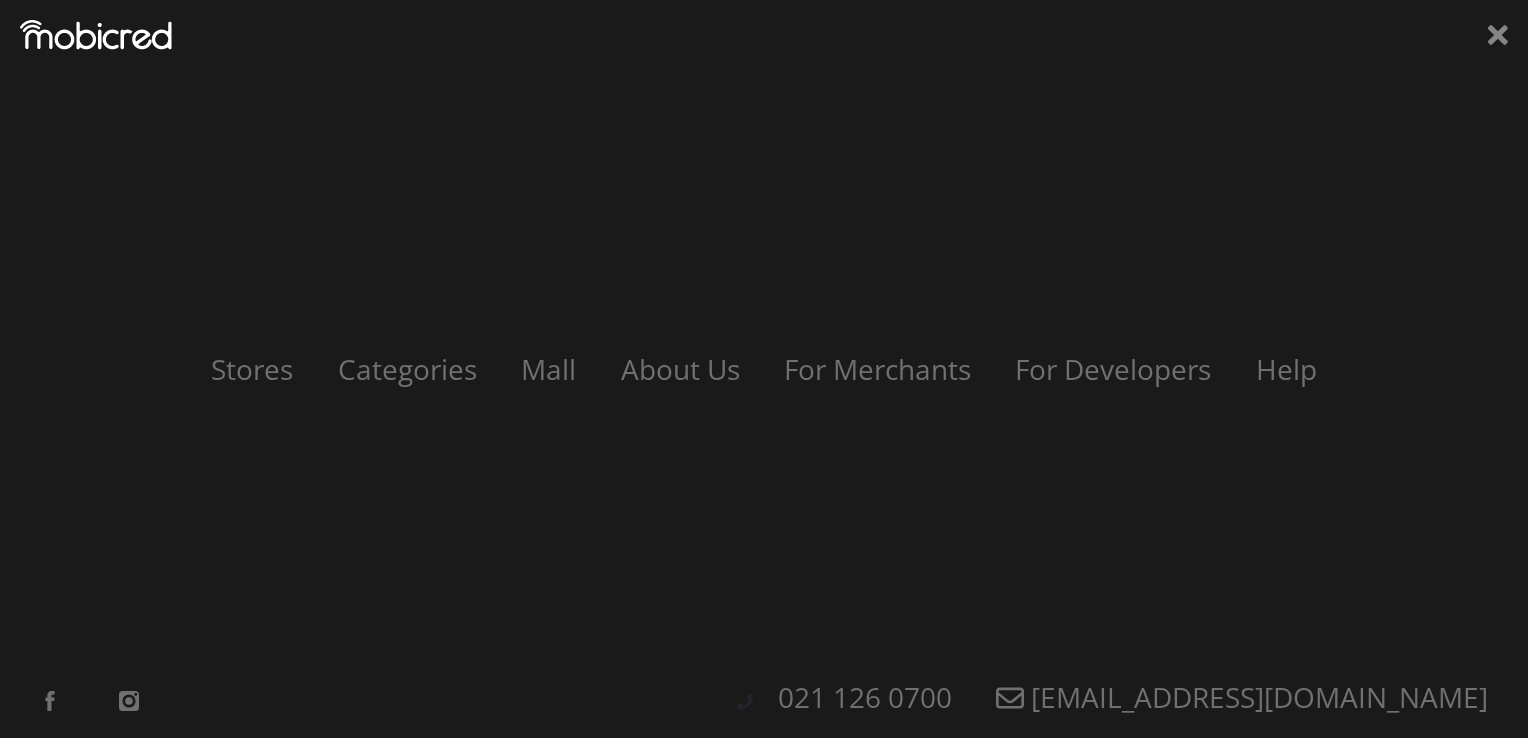scroll, scrollTop: 0, scrollLeft: 3420, axis: horizontal 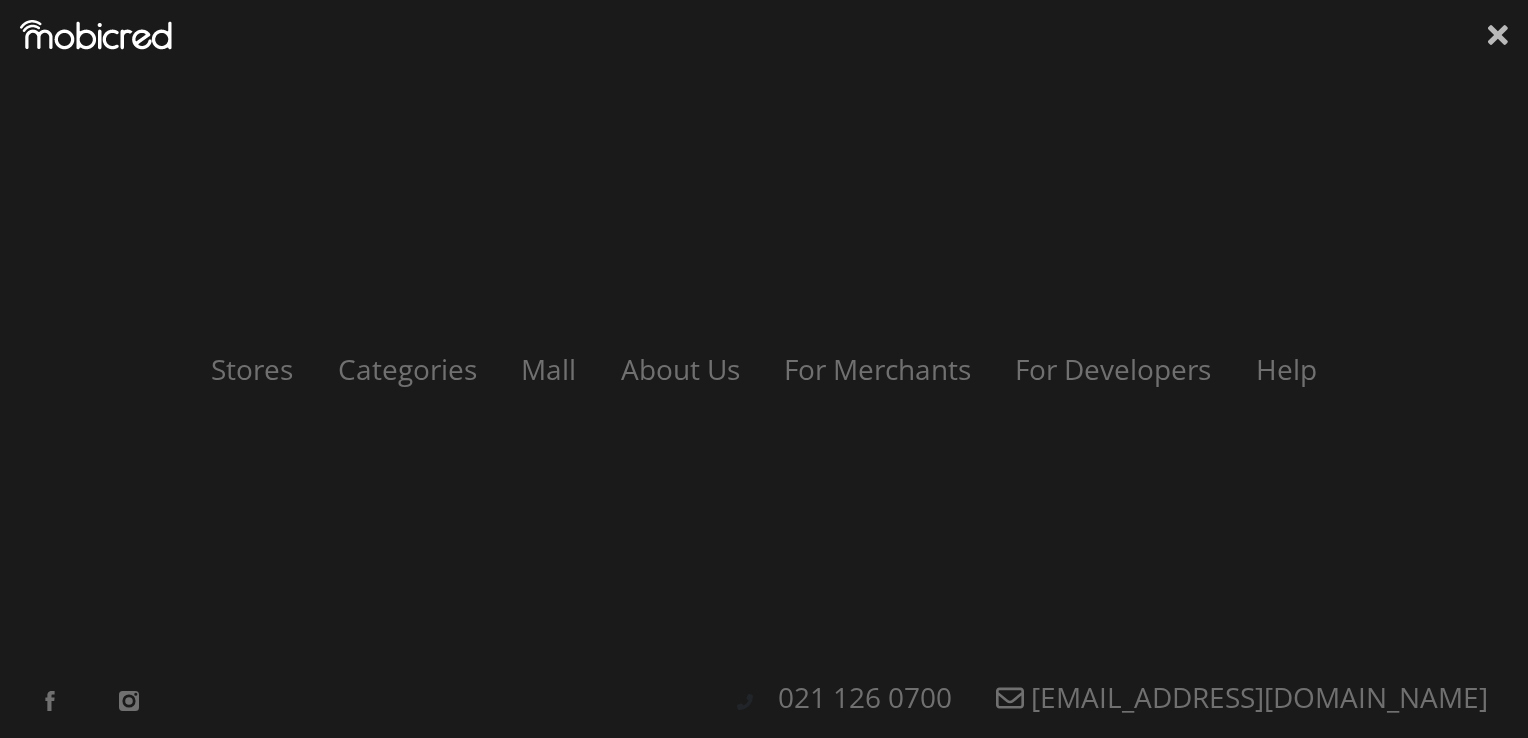 click 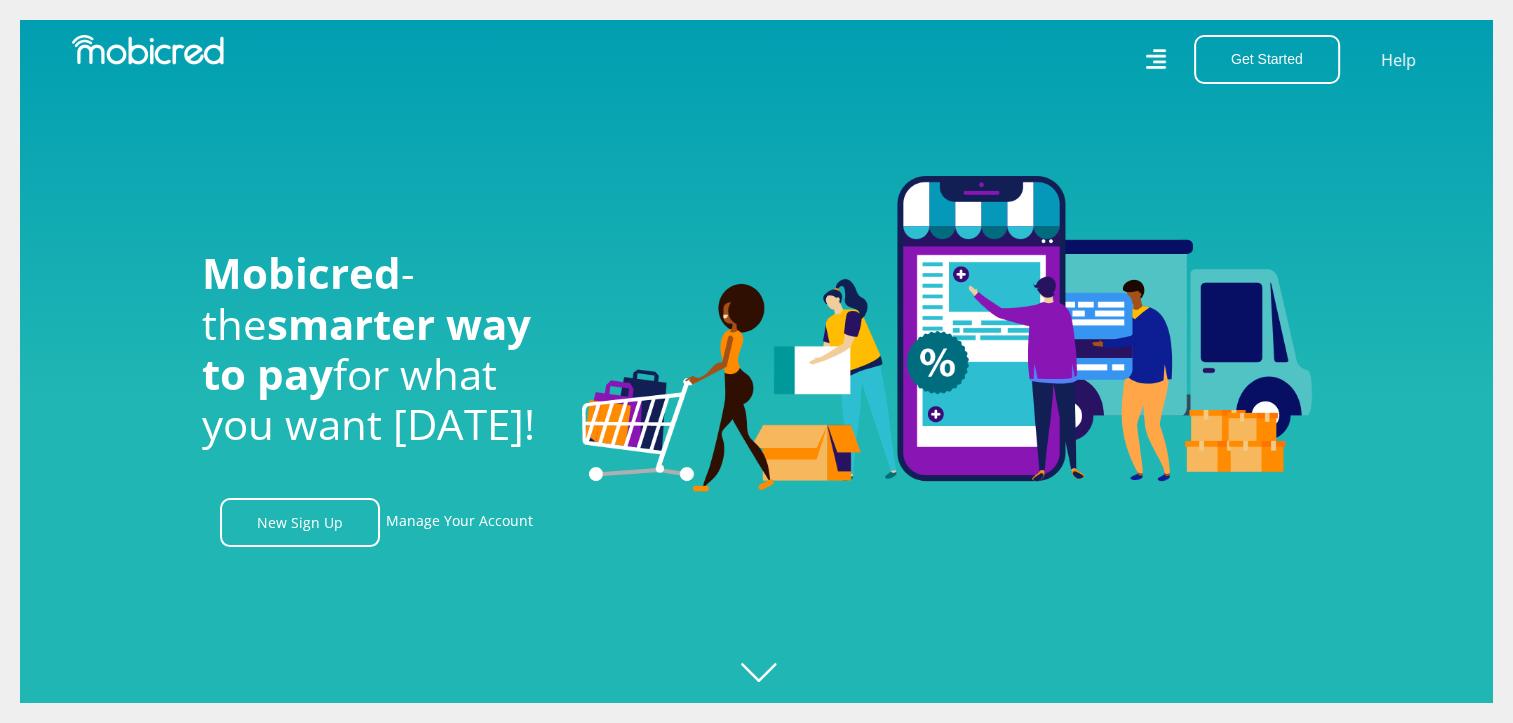 scroll, scrollTop: 0, scrollLeft: 2280, axis: horizontal 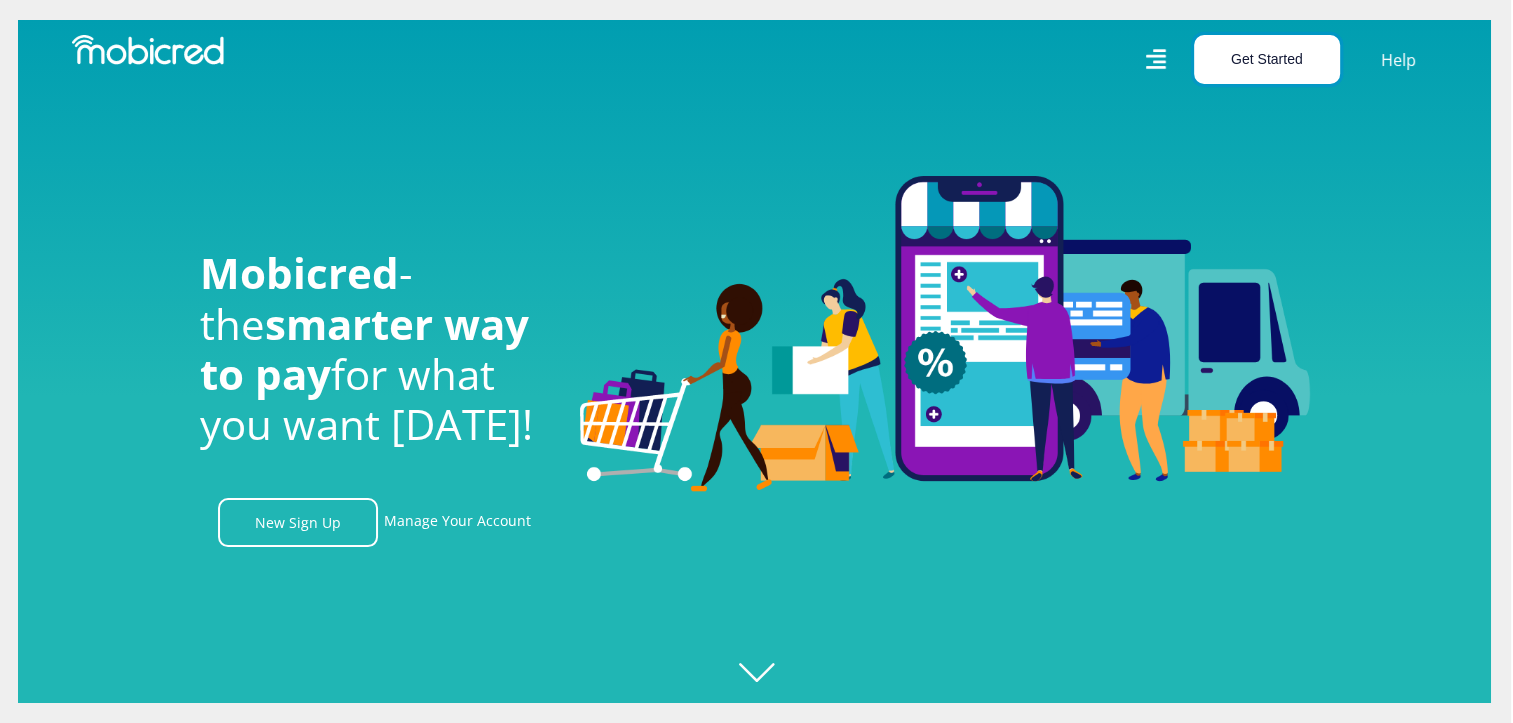click on "Get Started" at bounding box center (1267, 59) 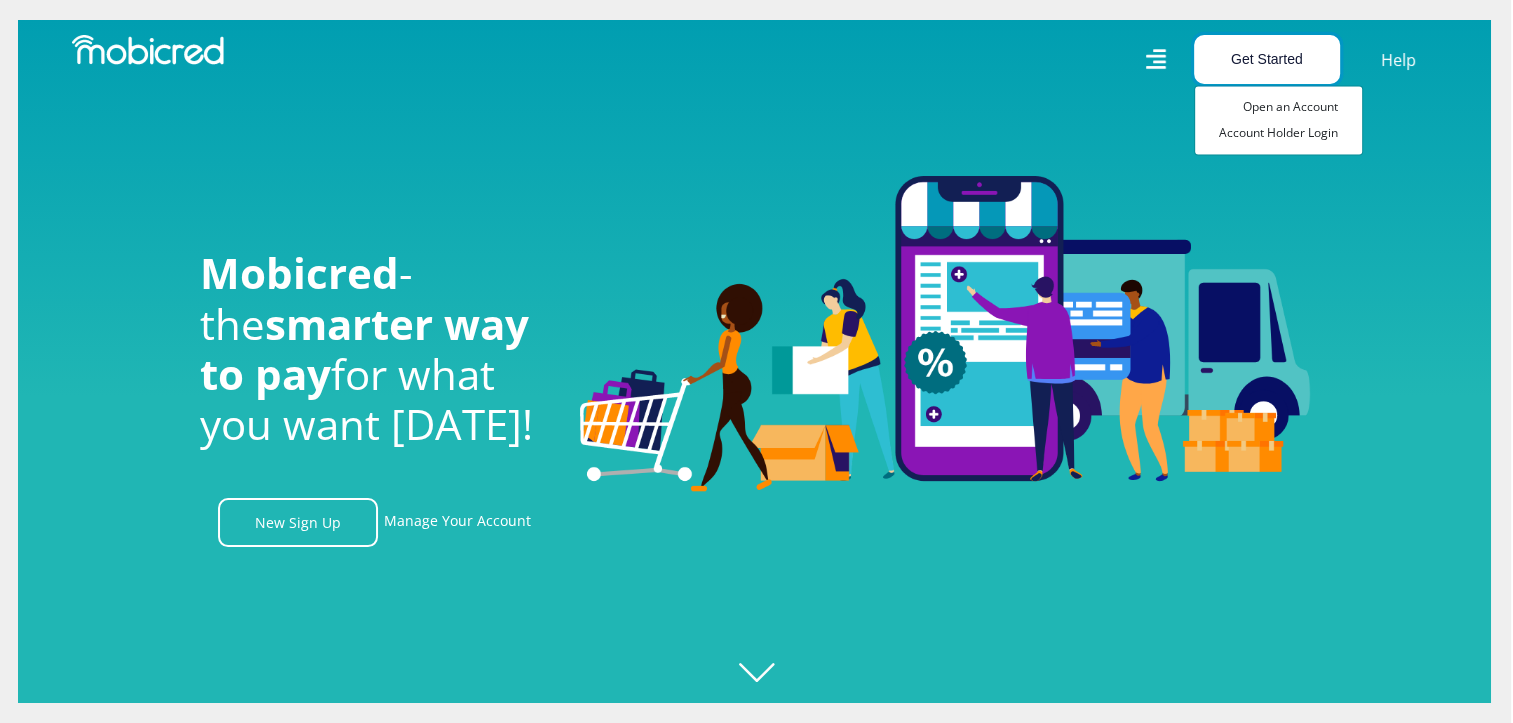 scroll, scrollTop: 0, scrollLeft: 0, axis: both 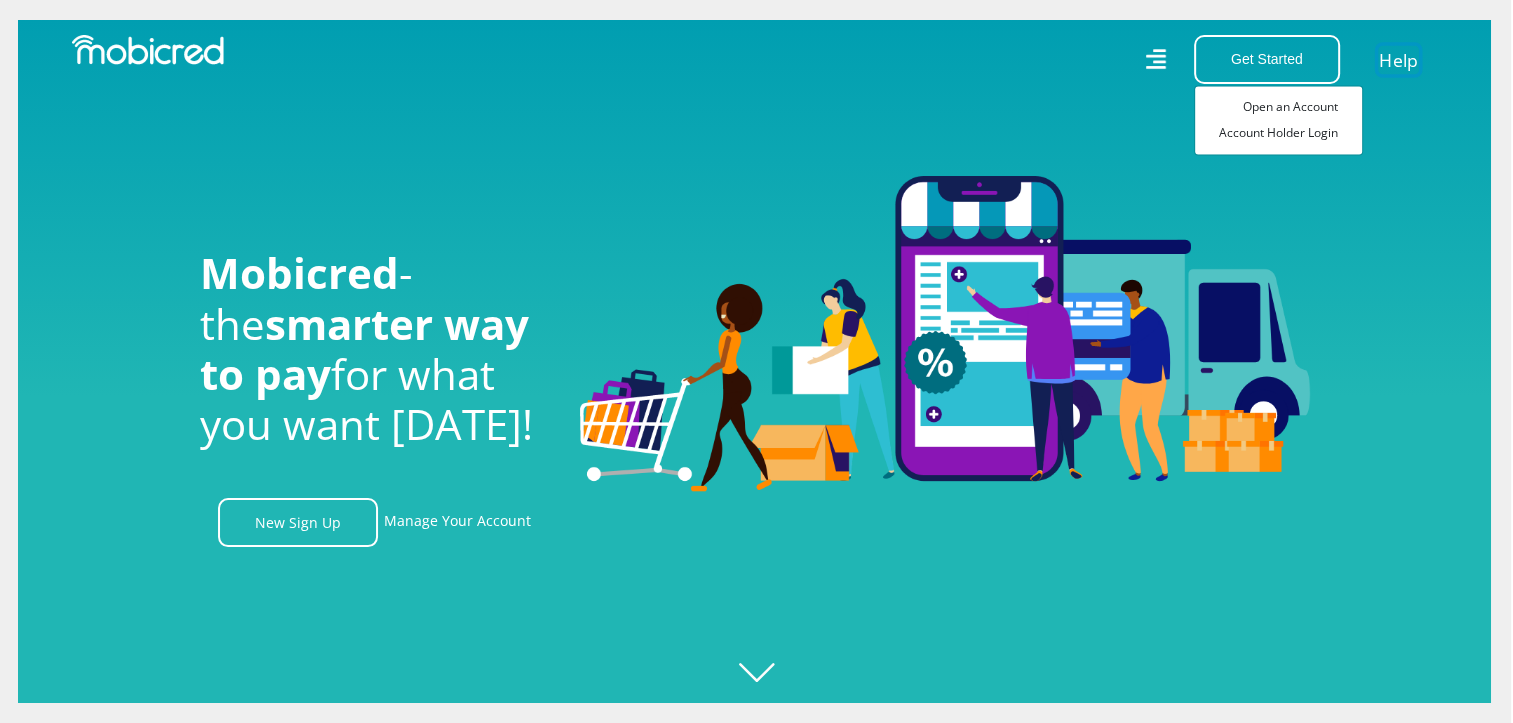 click on "Help" at bounding box center (1398, 59) 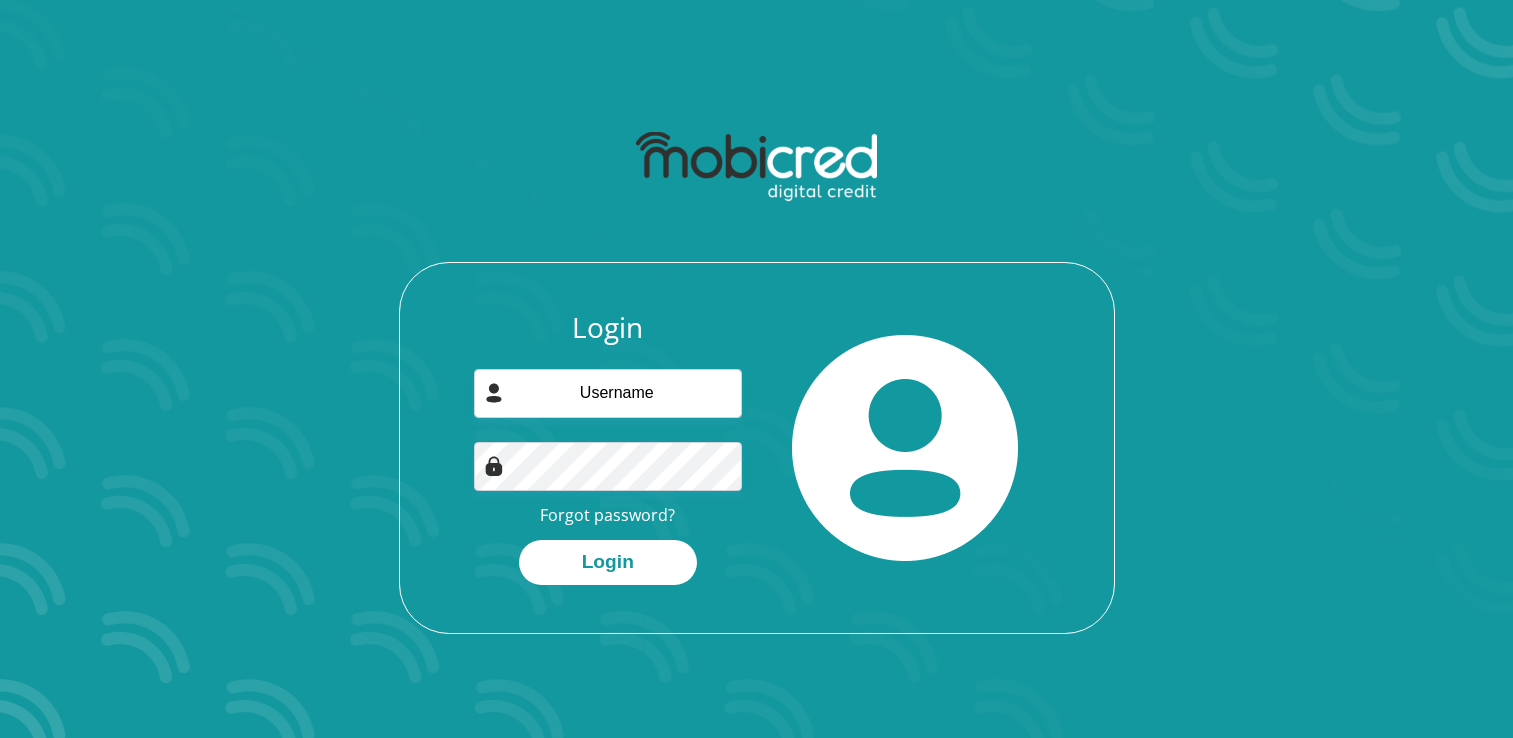 scroll, scrollTop: 0, scrollLeft: 0, axis: both 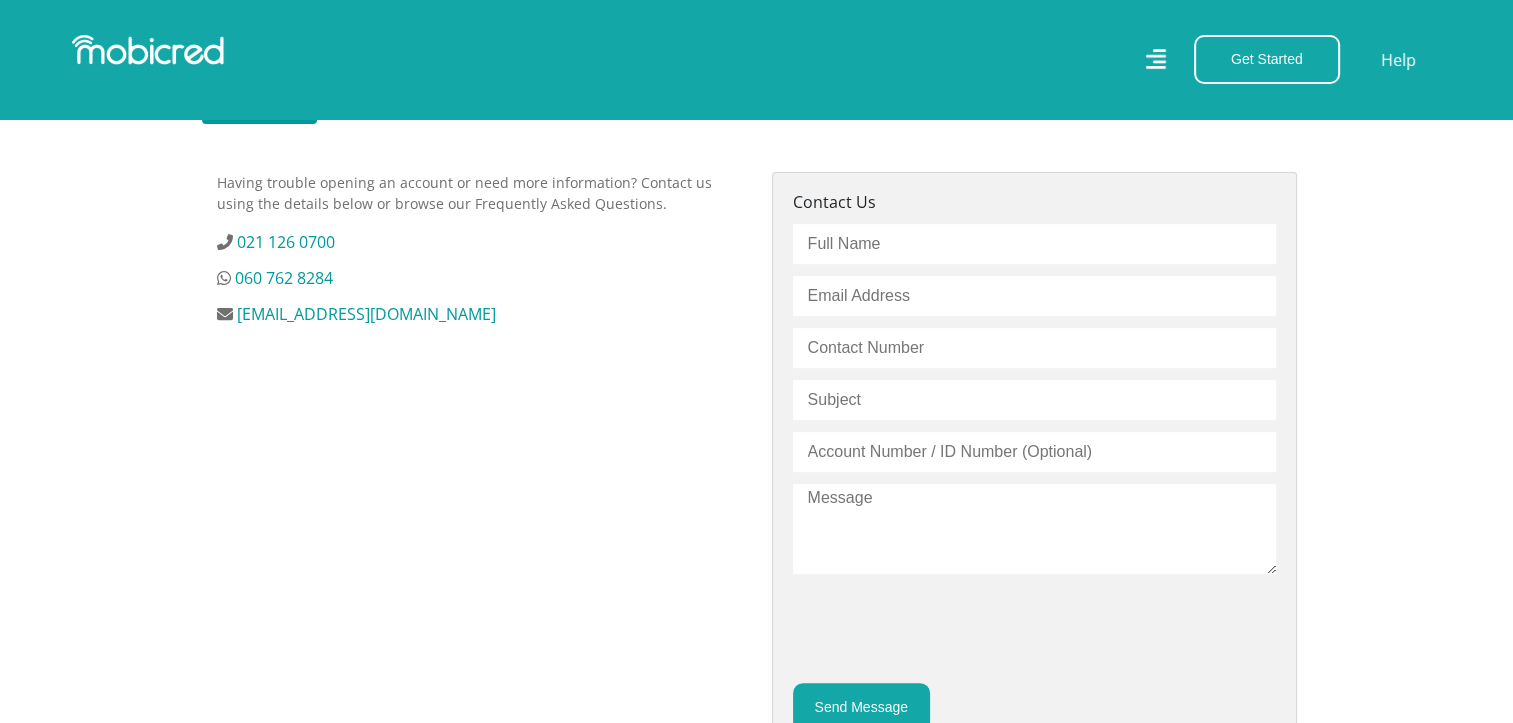 click at bounding box center [1034, 244] 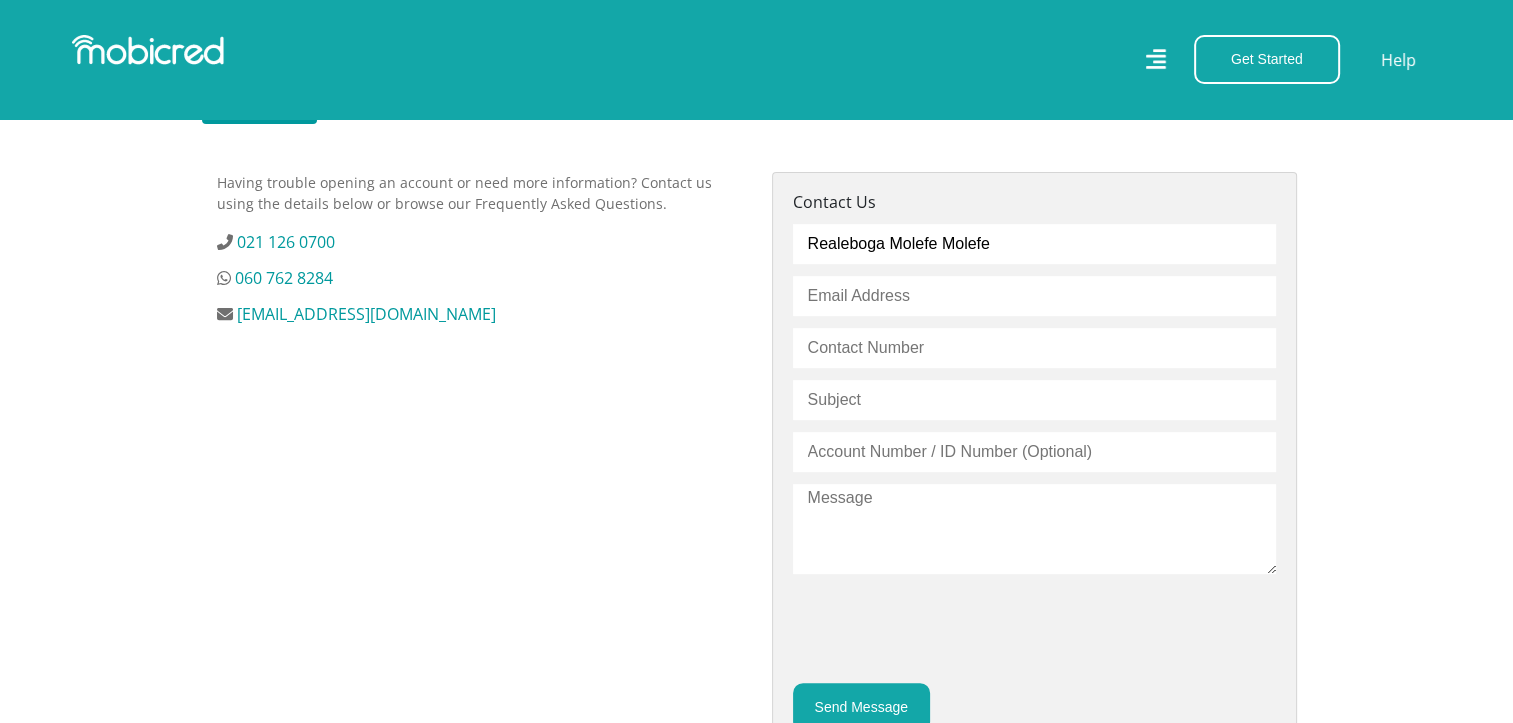 type on "[EMAIL_ADDRESS][DOMAIN_NAME]" 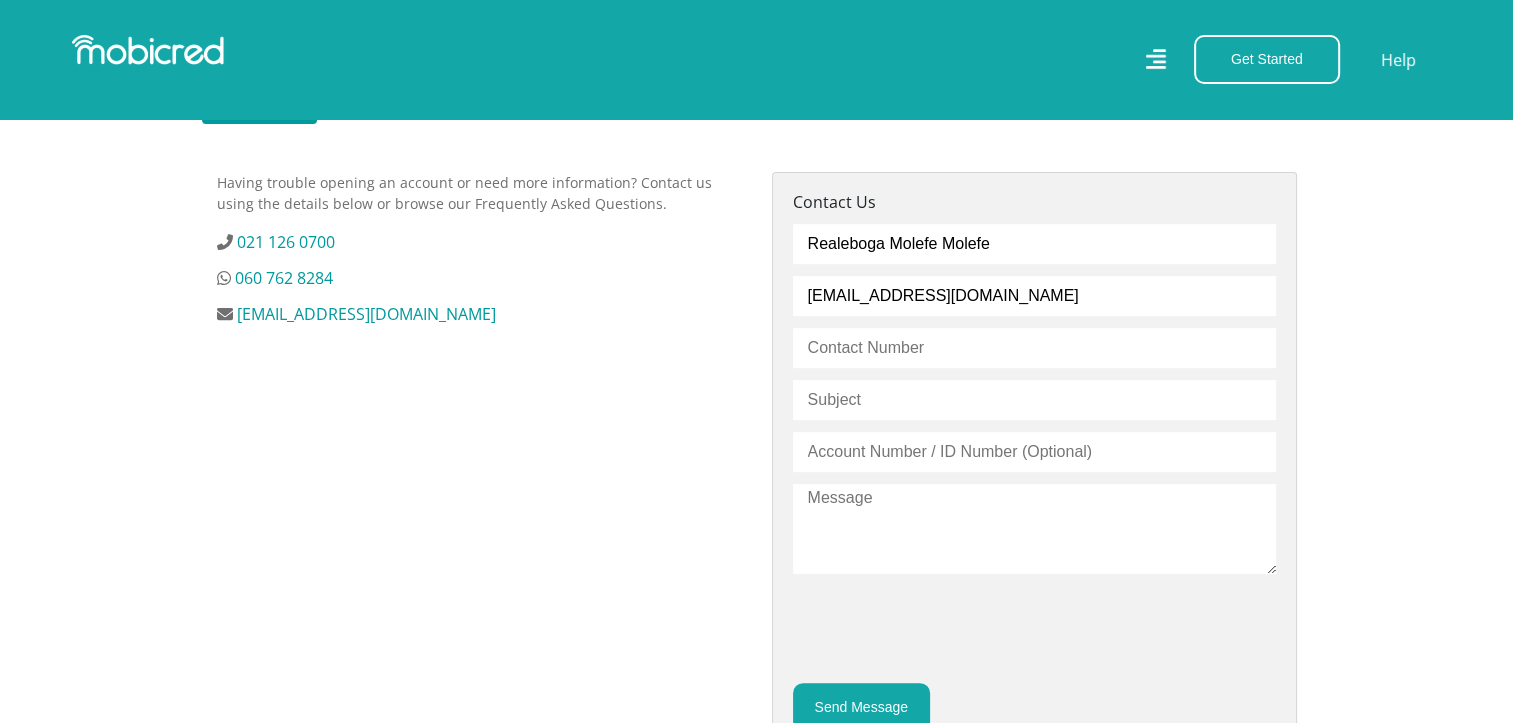 type on "0638771725" 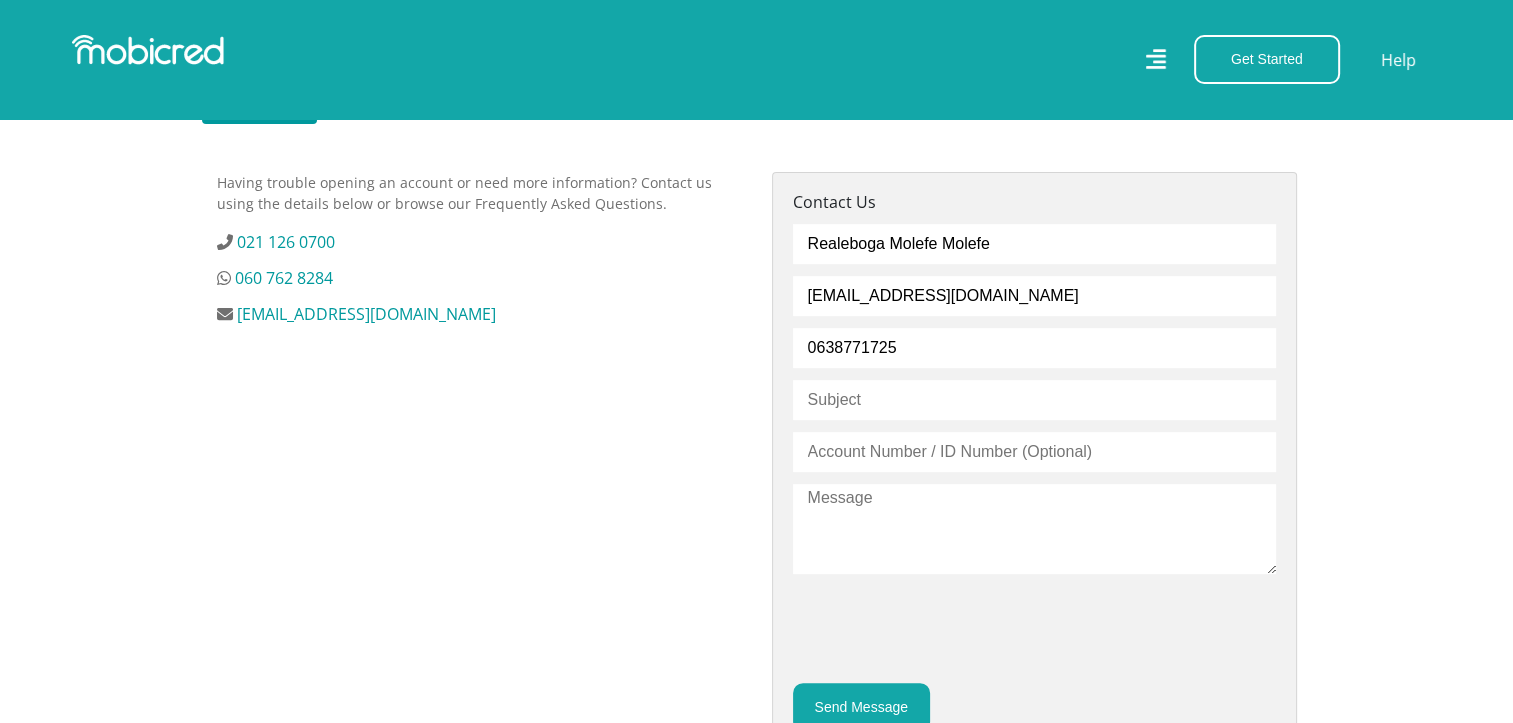 click at bounding box center [1034, 400] 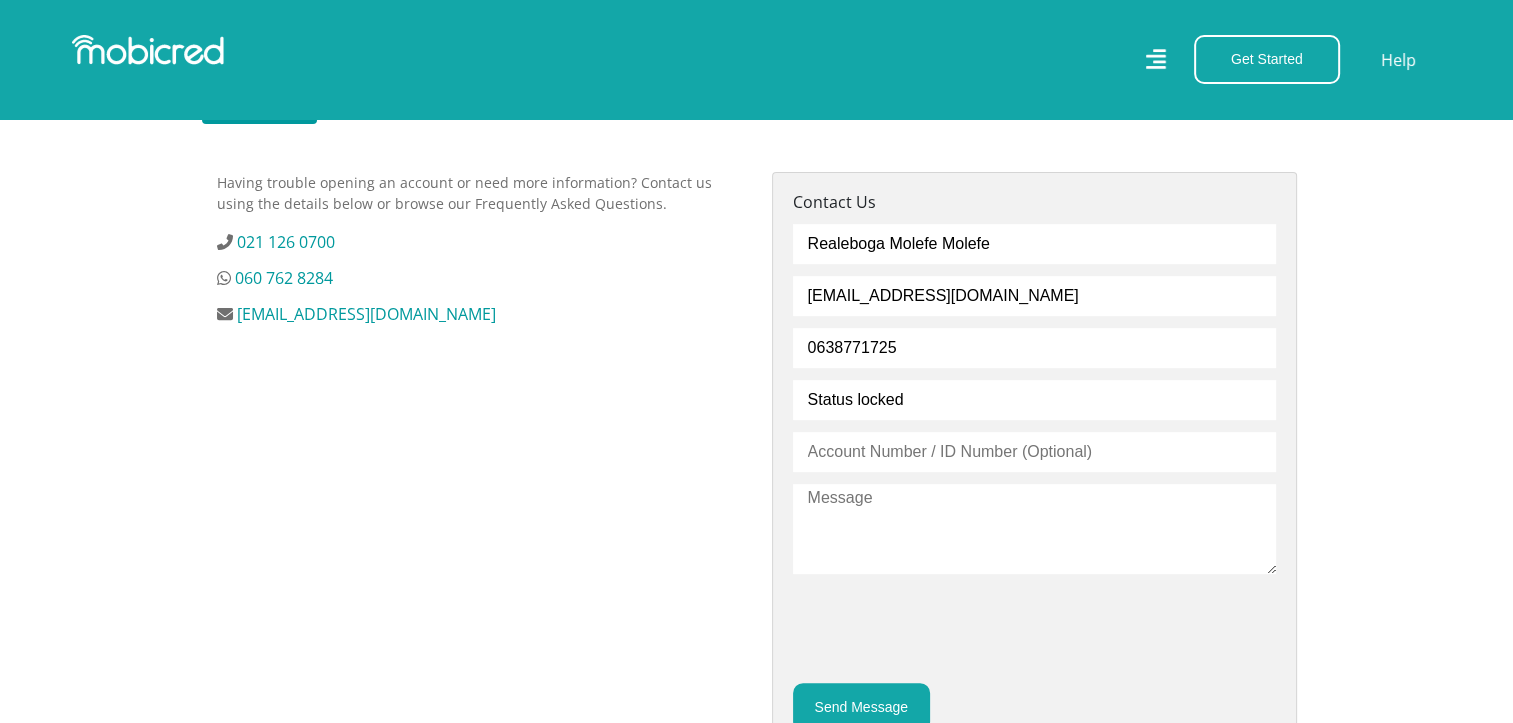 type on "Status locked" 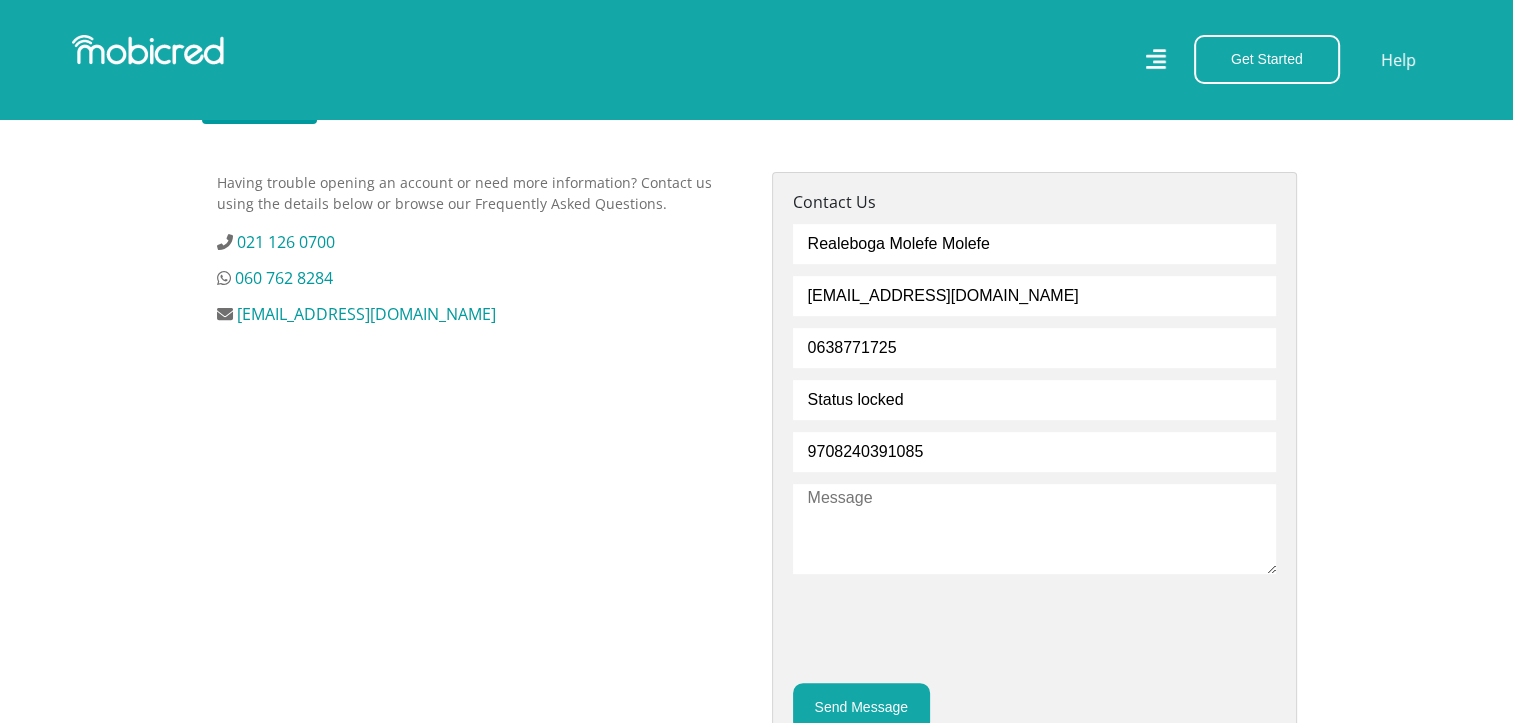 type on "9708240391085" 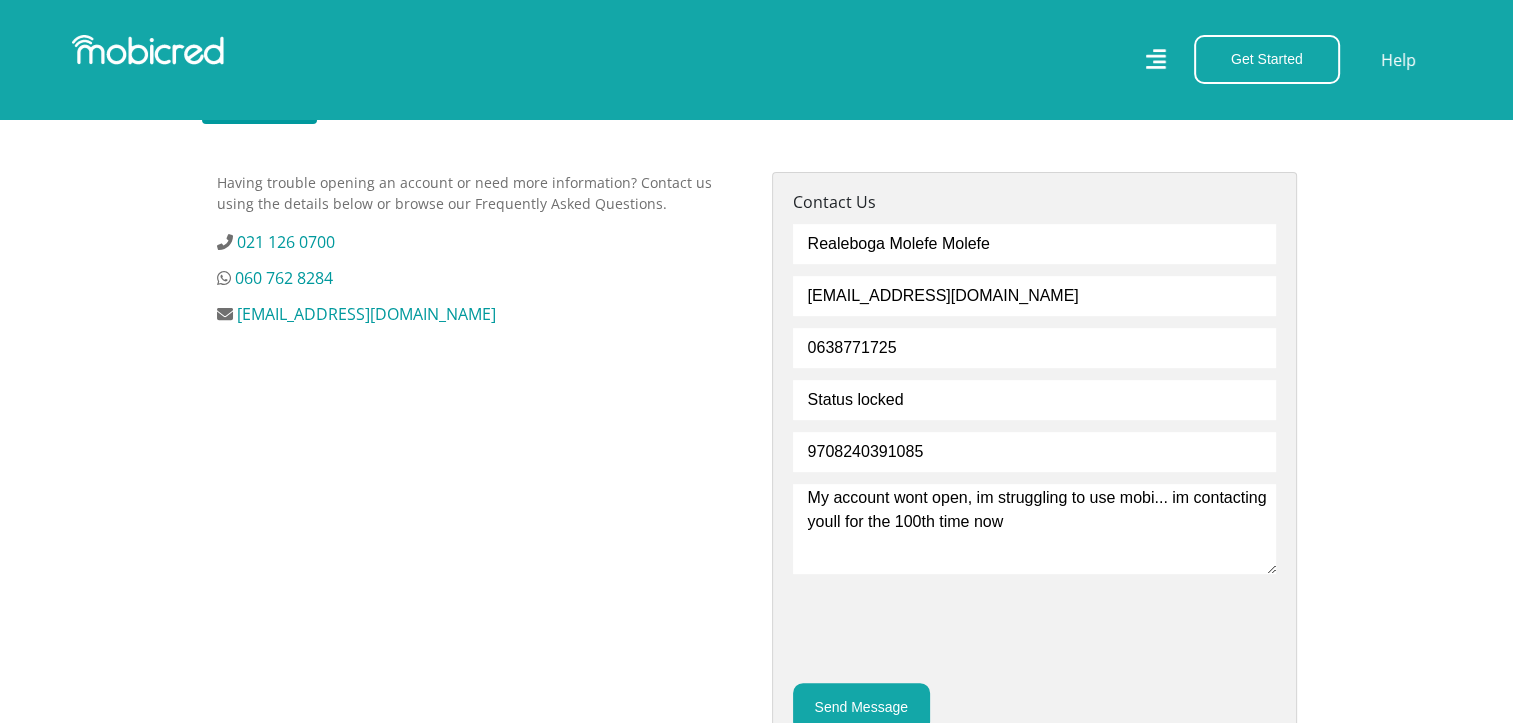 type on "My account wont open, im struggling to use mobi... im contacting youll for the 100th time now" 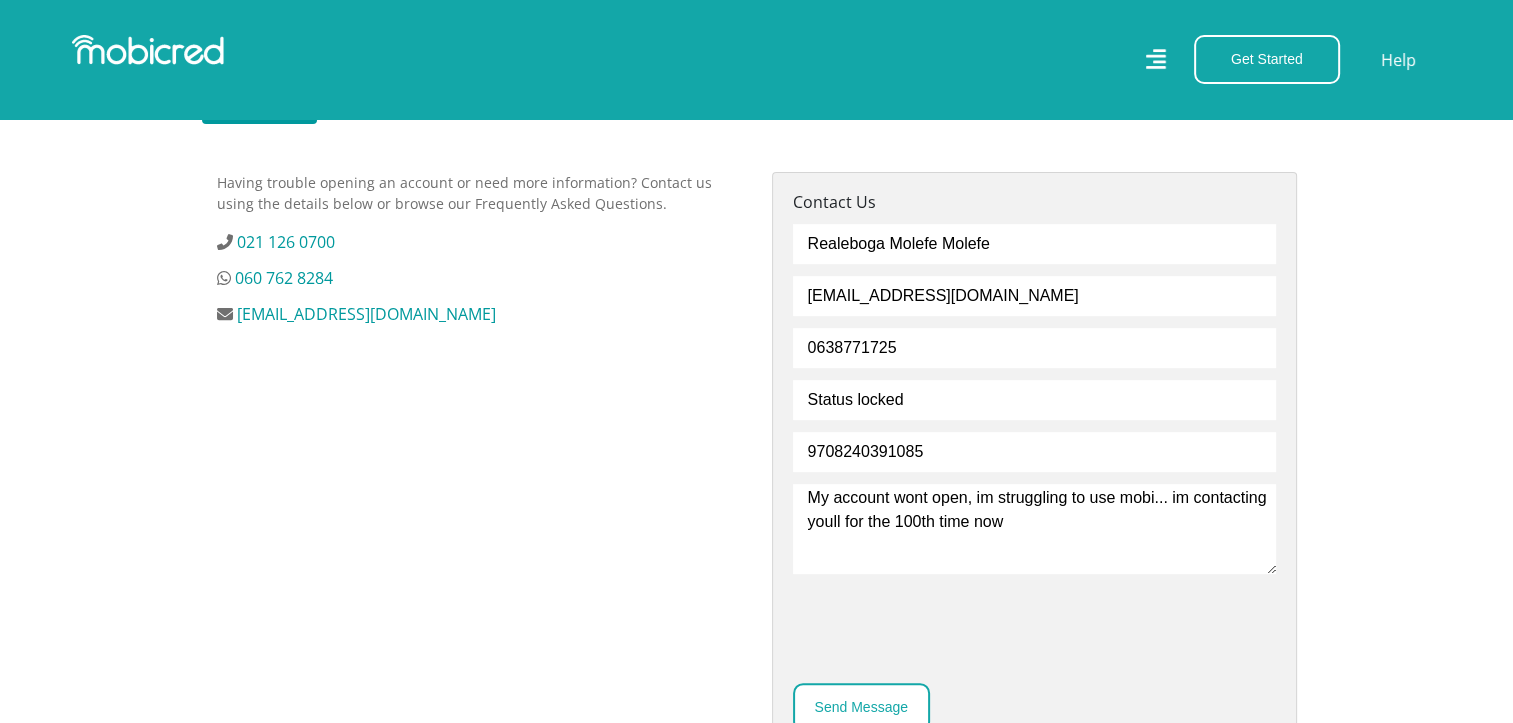 click on "Send Message" at bounding box center [861, 707] 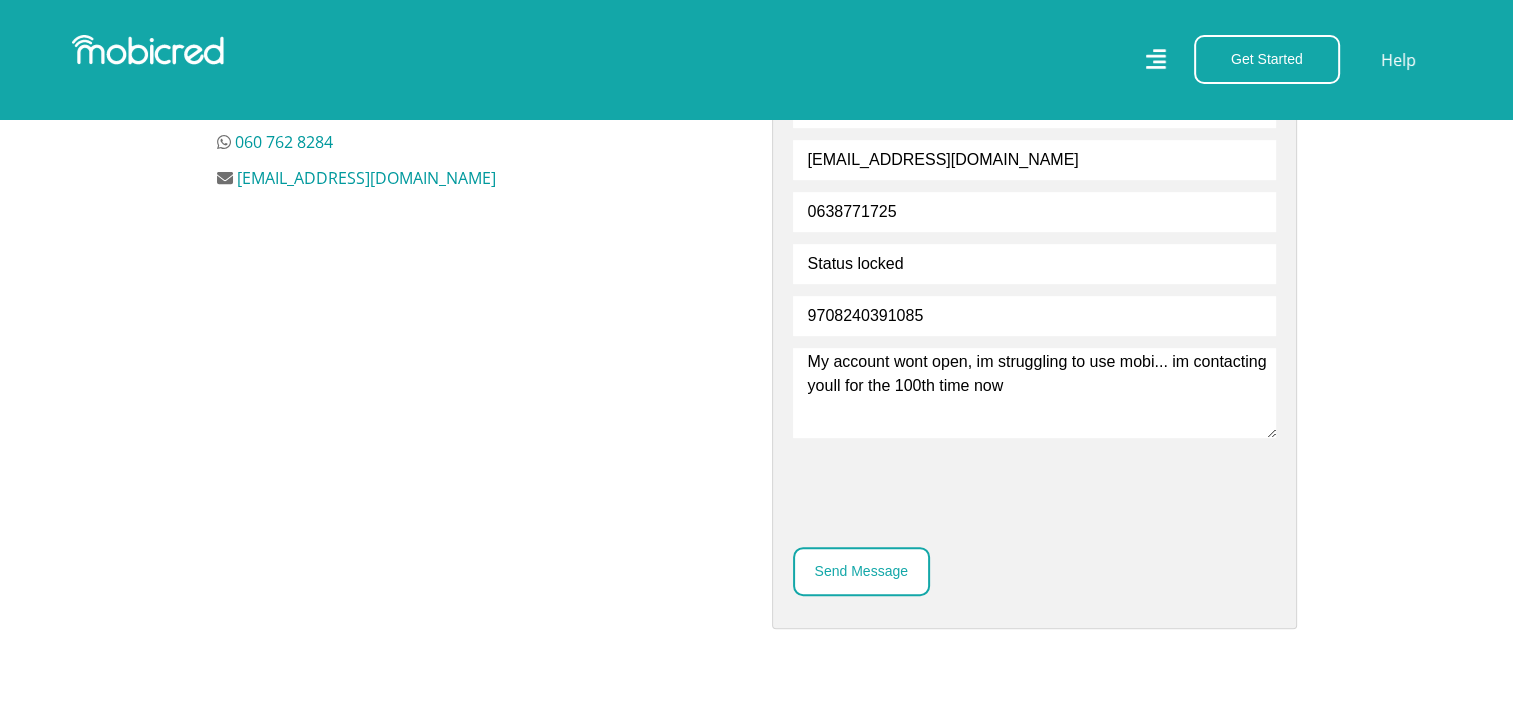 scroll, scrollTop: 770, scrollLeft: 4, axis: both 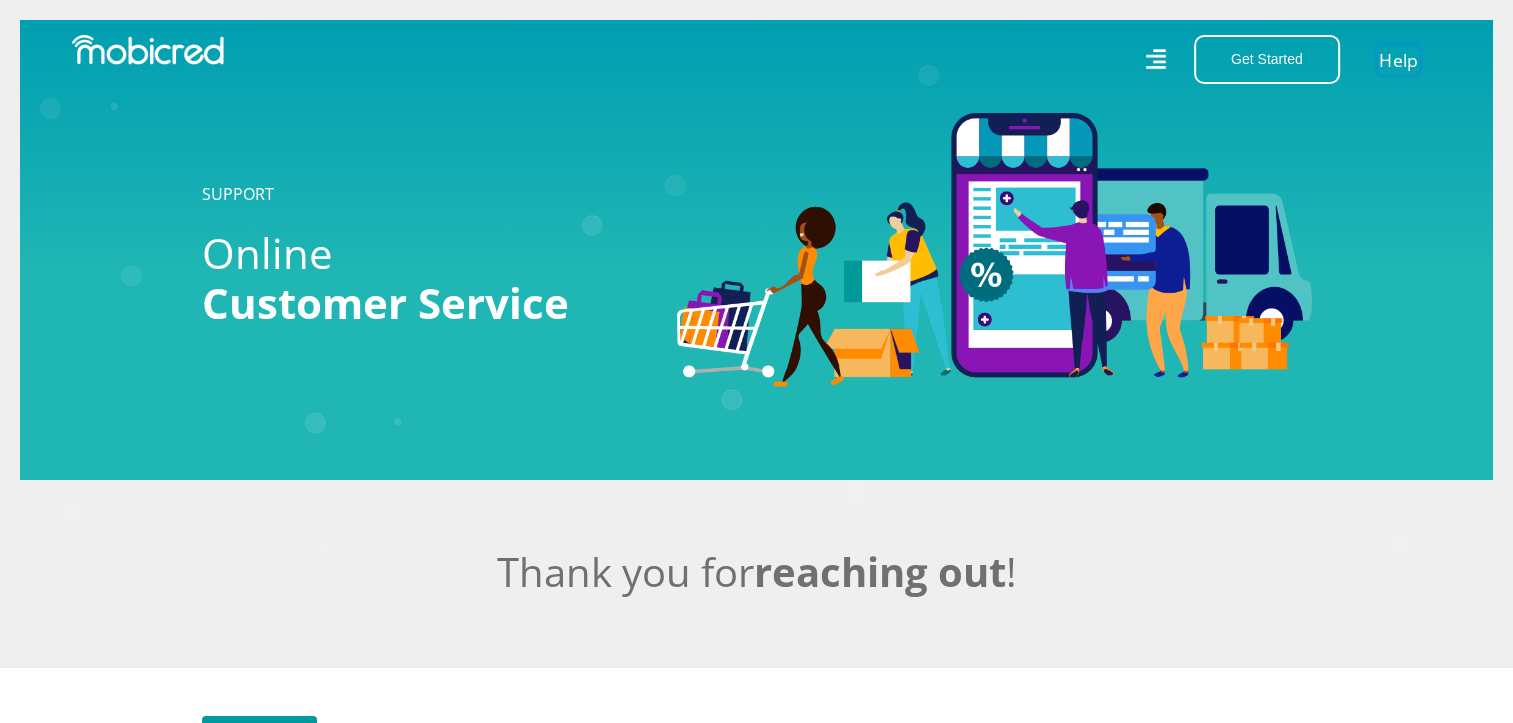 click on "Help" at bounding box center (1398, 59) 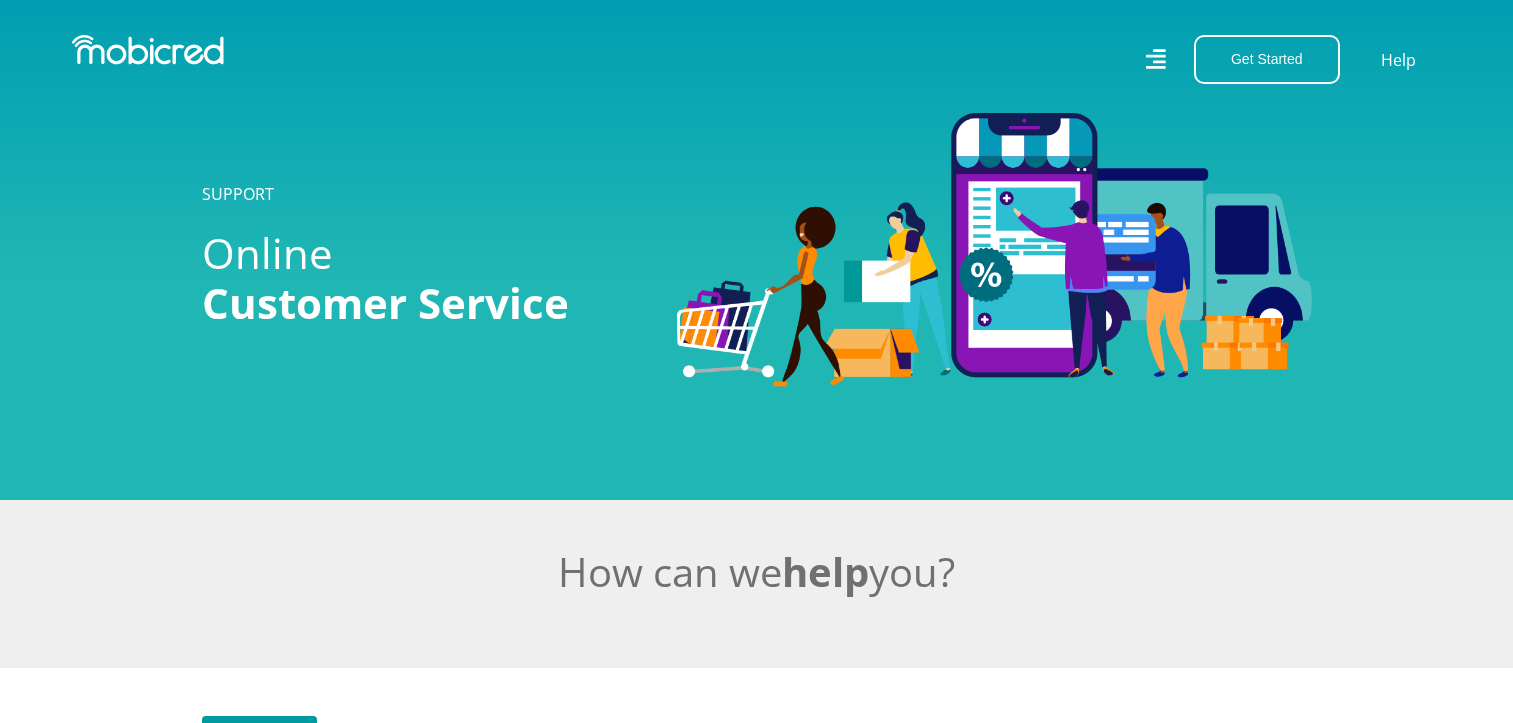 scroll, scrollTop: 0, scrollLeft: 0, axis: both 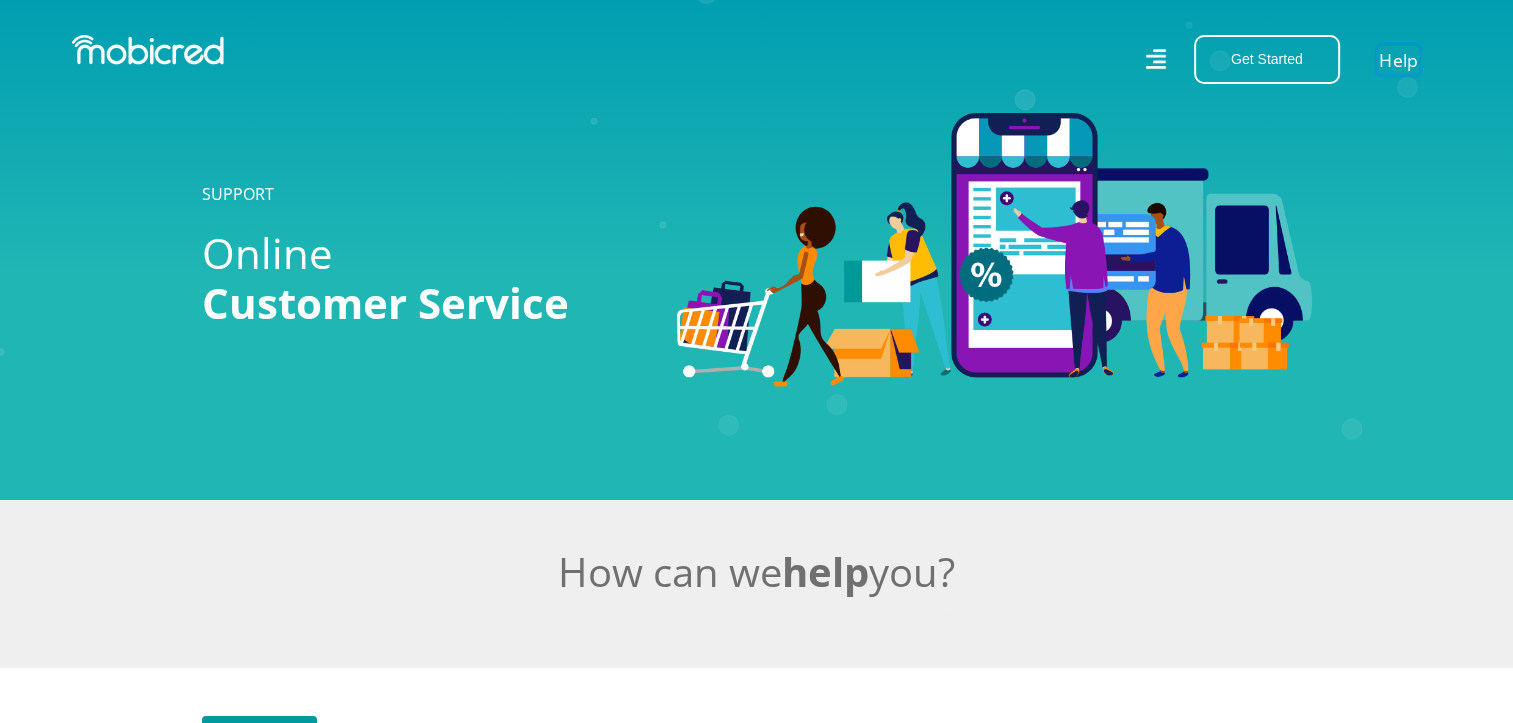 click on "Help" at bounding box center (1398, 59) 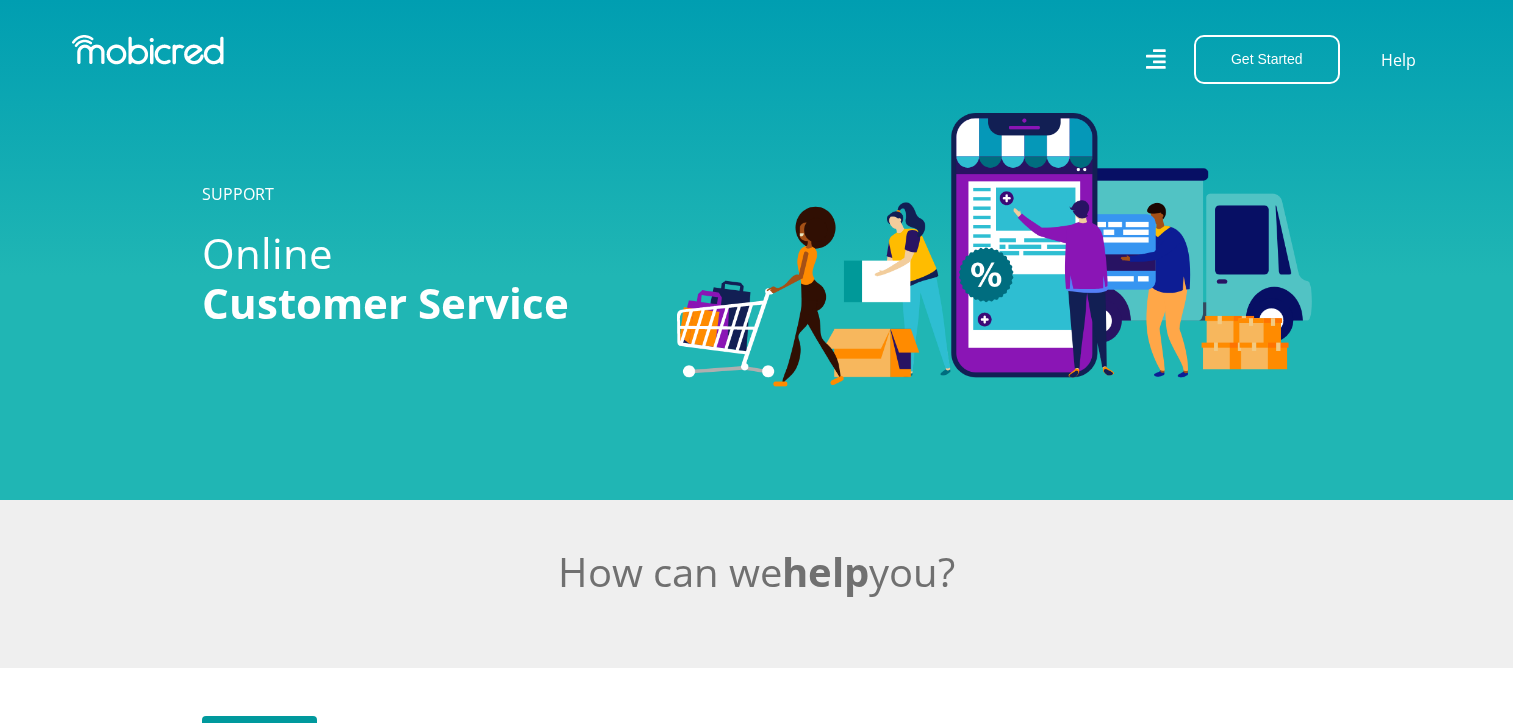 scroll, scrollTop: 0, scrollLeft: 0, axis: both 